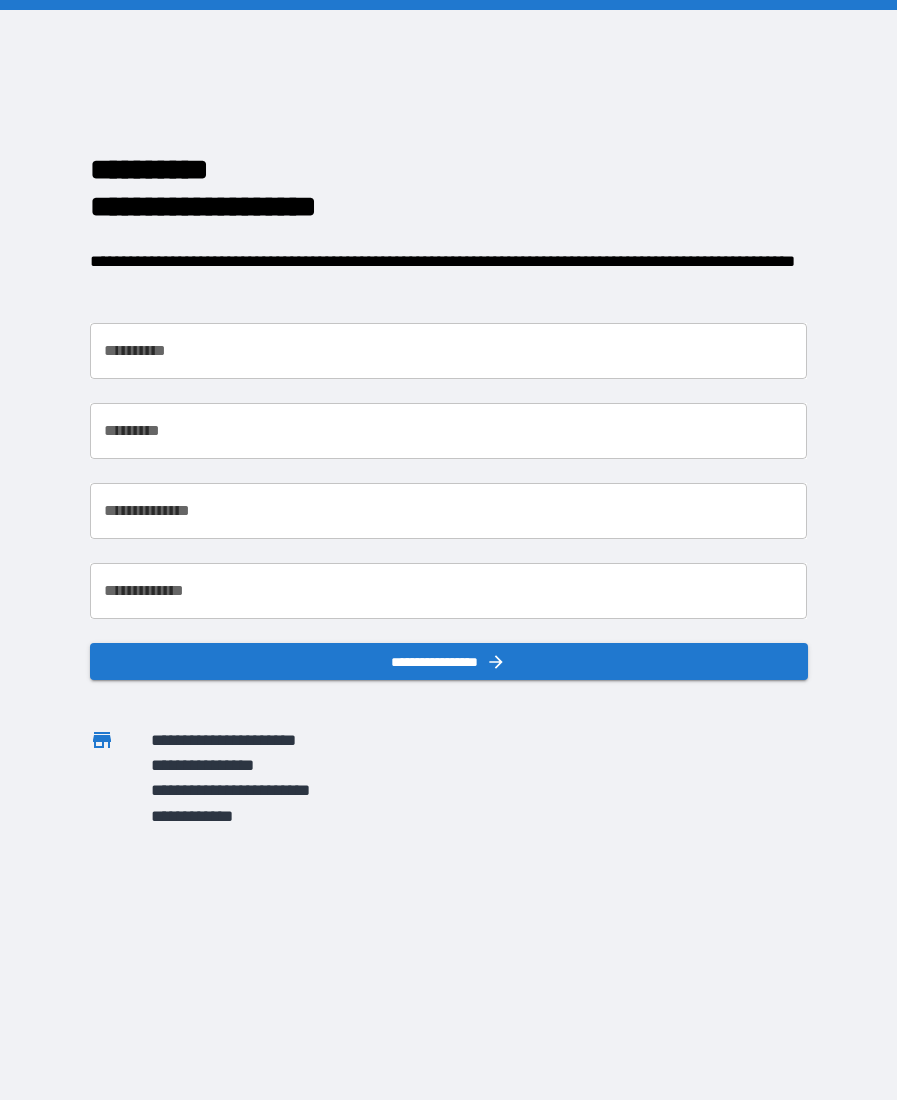 scroll, scrollTop: 0, scrollLeft: 0, axis: both 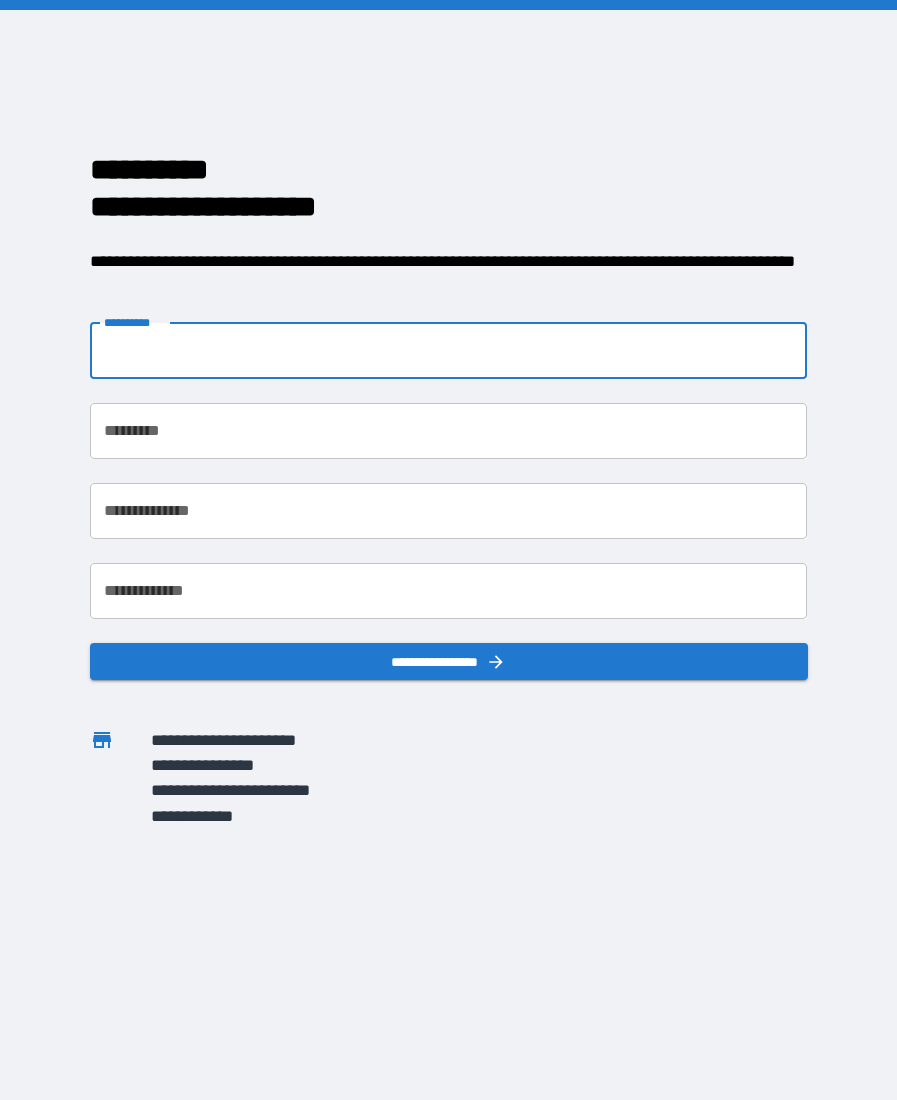 type on "*" 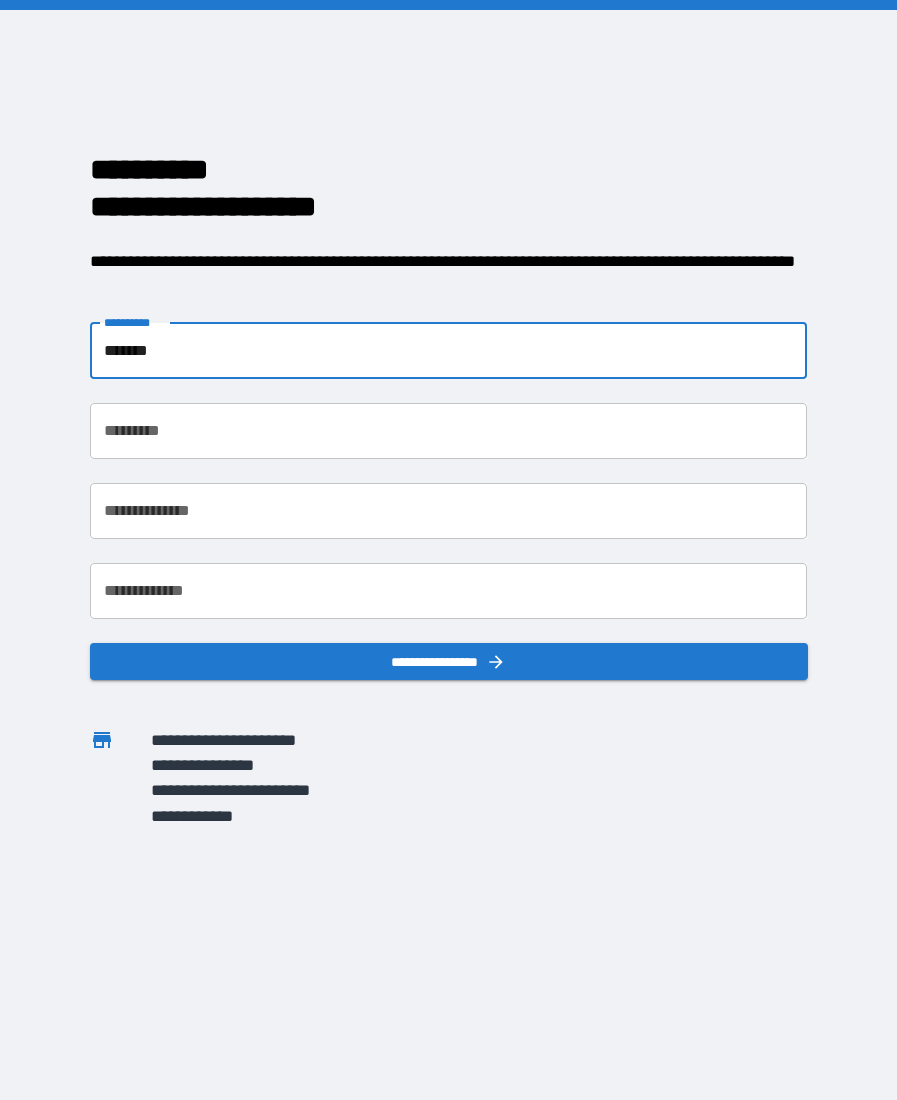 click on "**********" at bounding box center [449, 431] 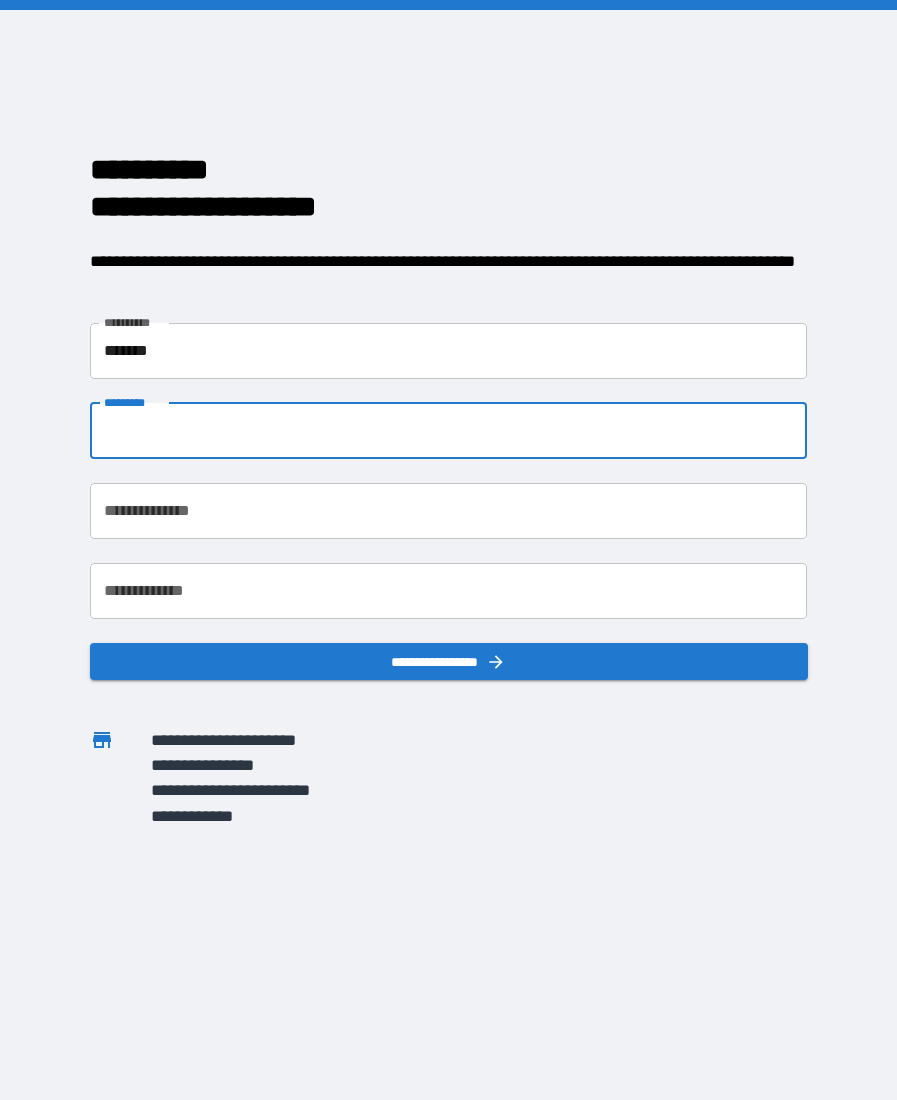 click on "*******" at bounding box center (449, 351) 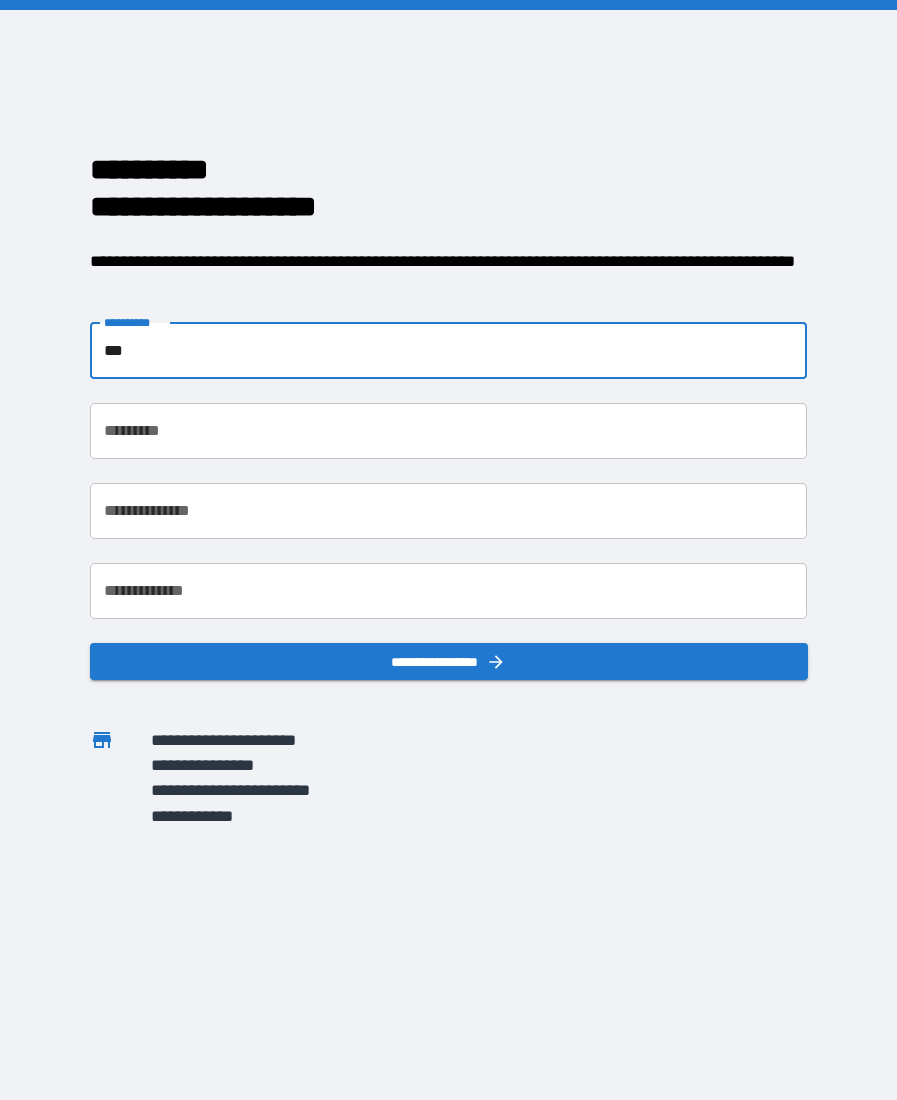 type on "***" 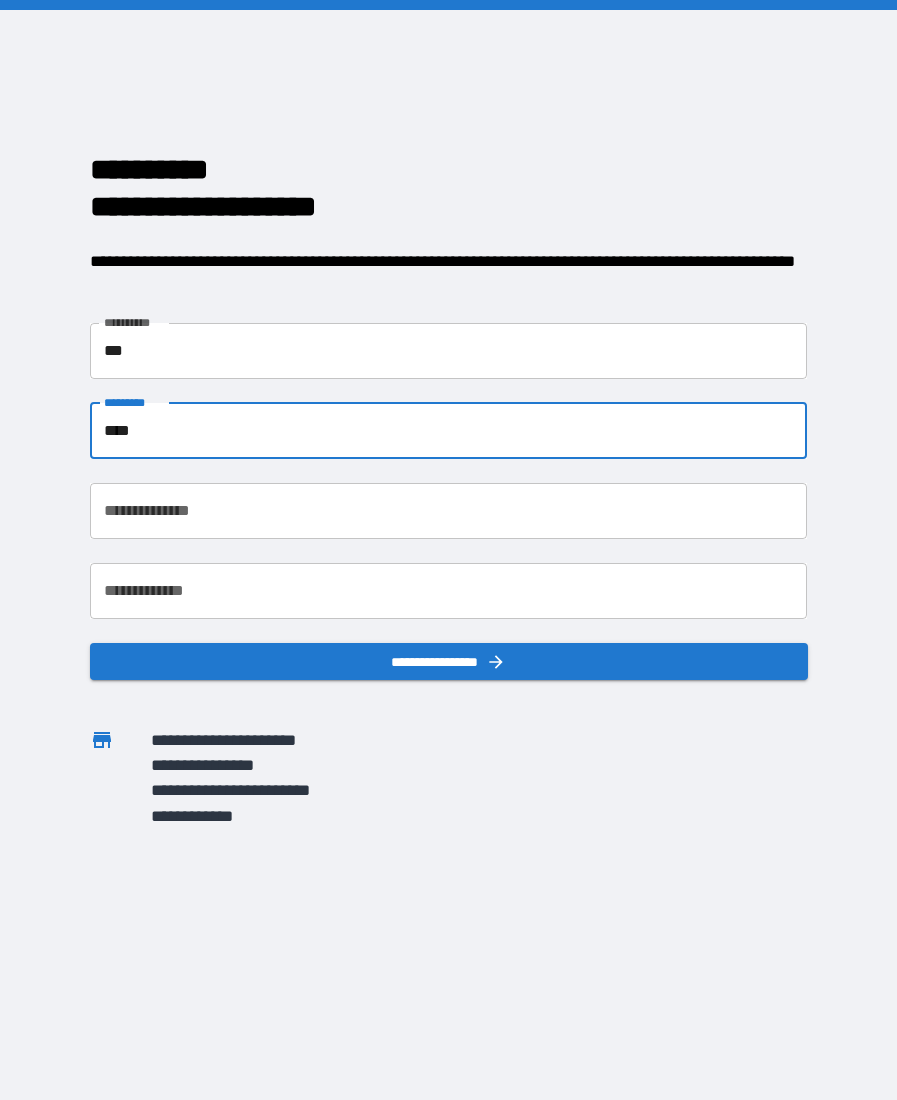 type on "****" 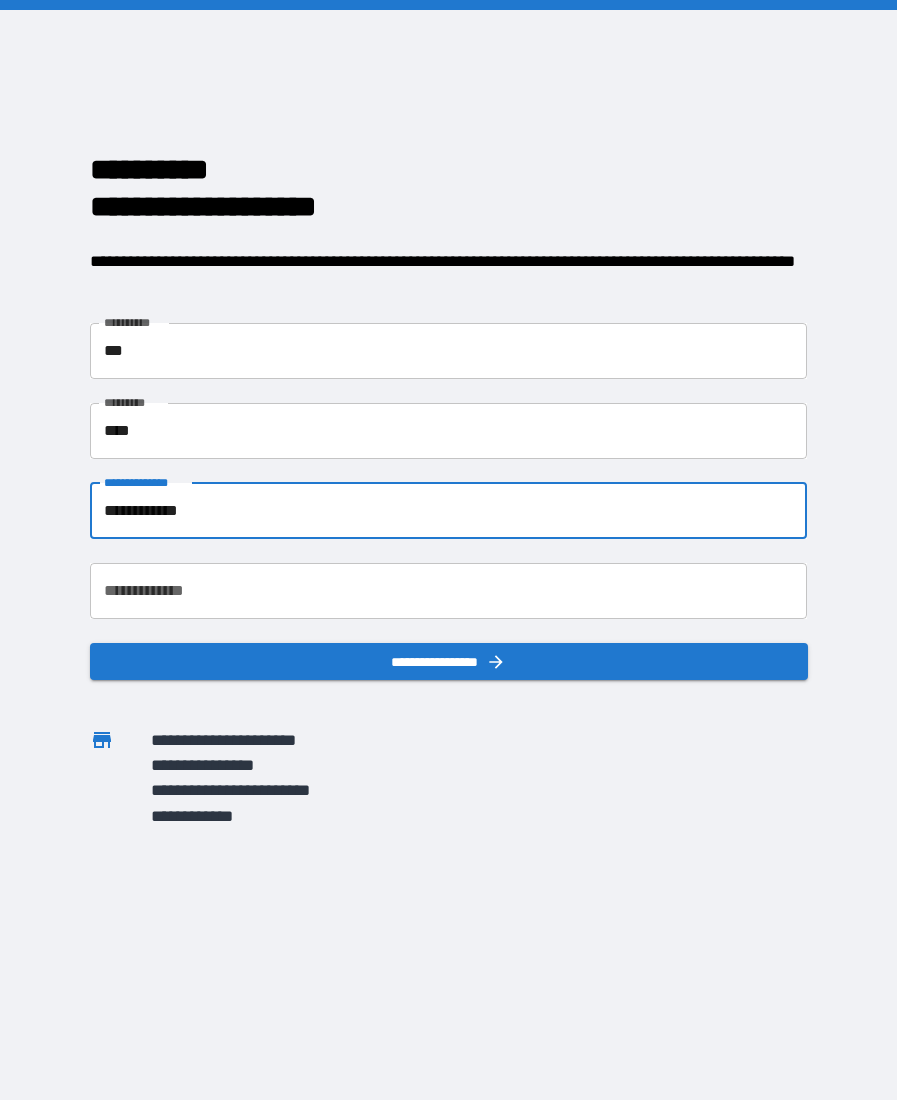 type on "**********" 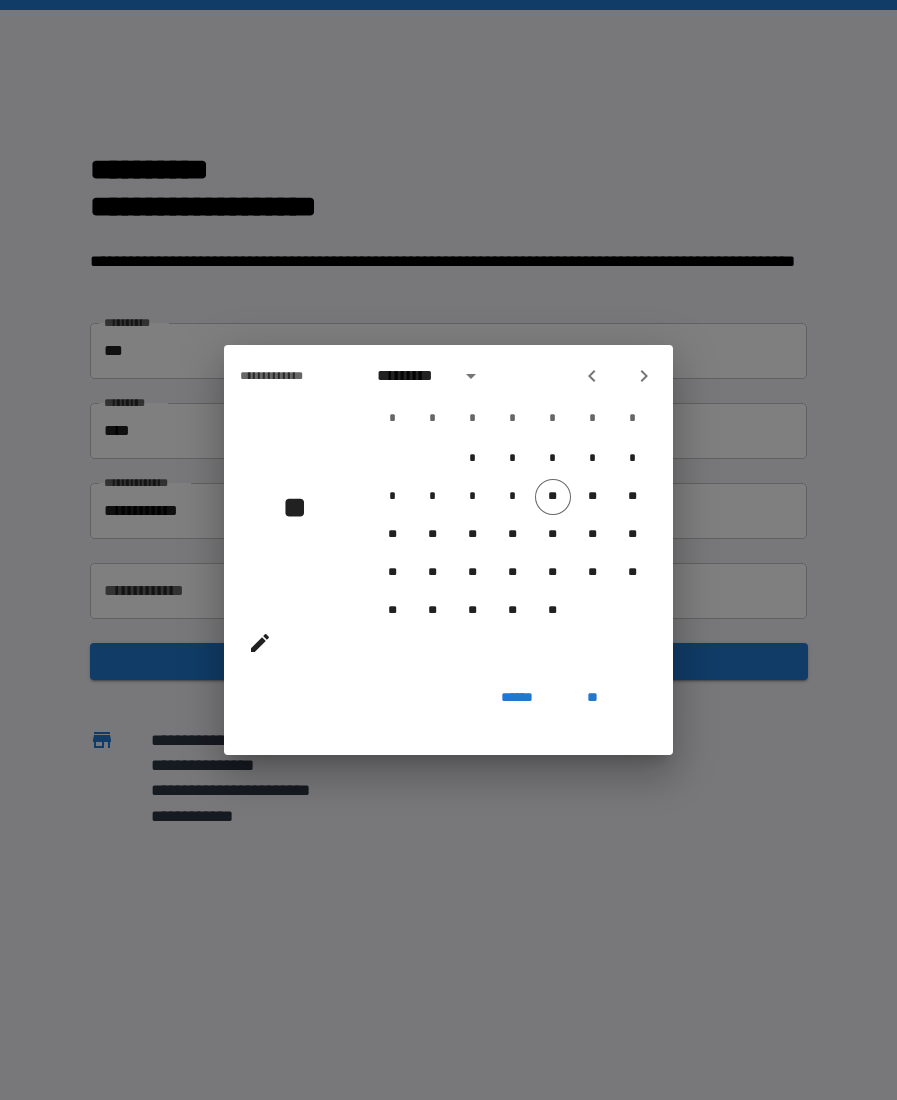 click 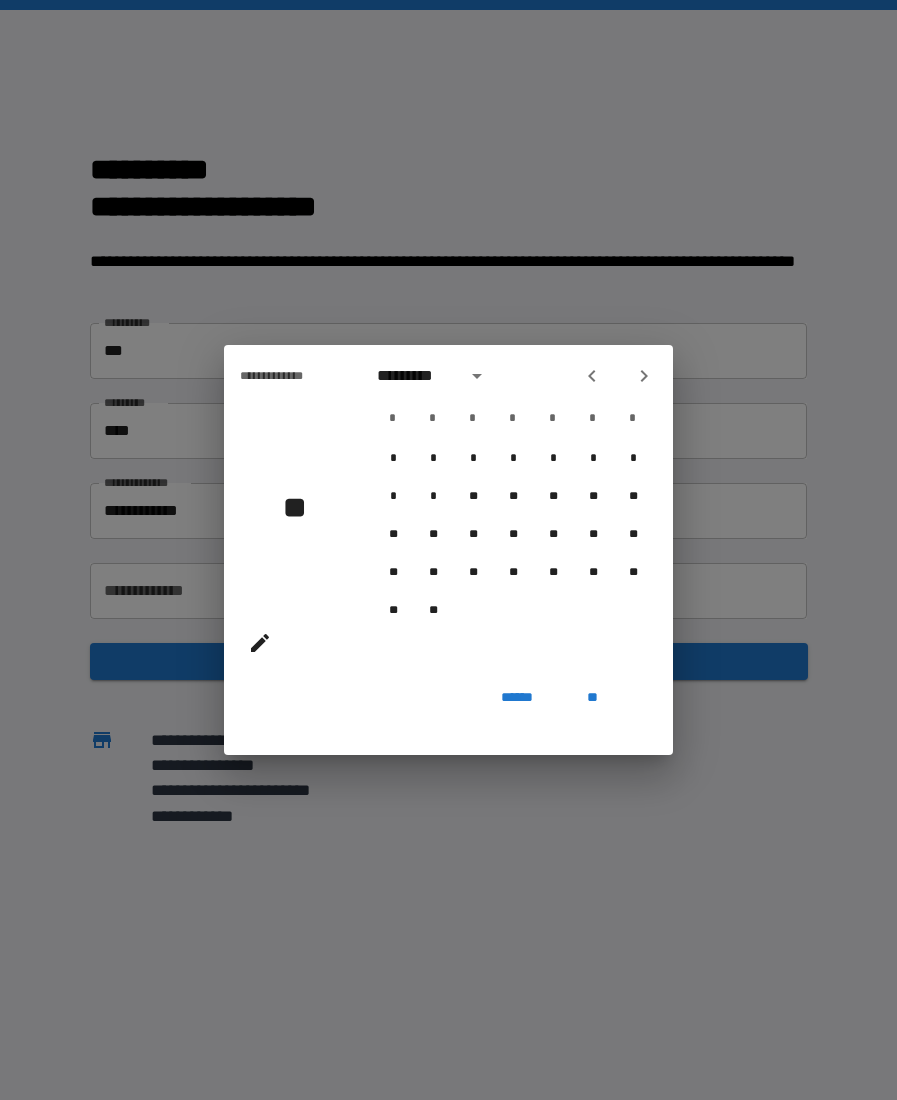 click 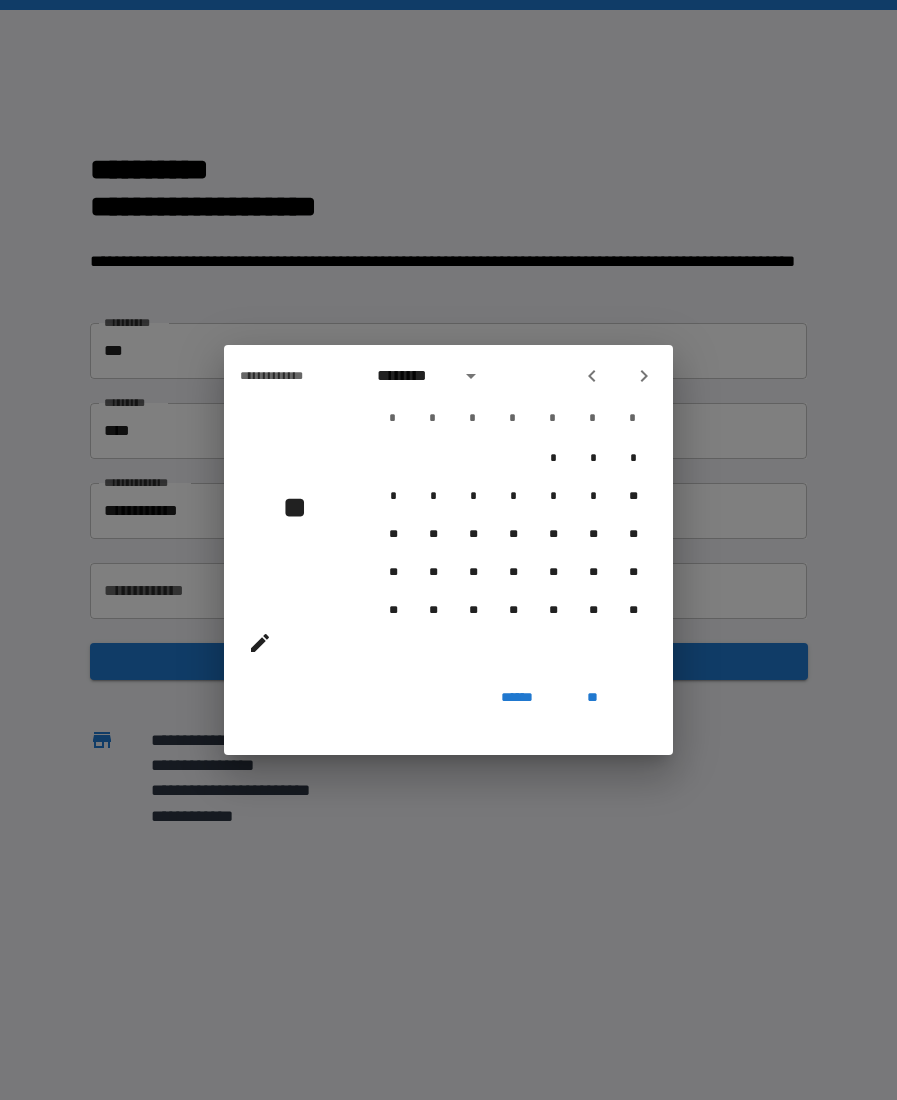 click 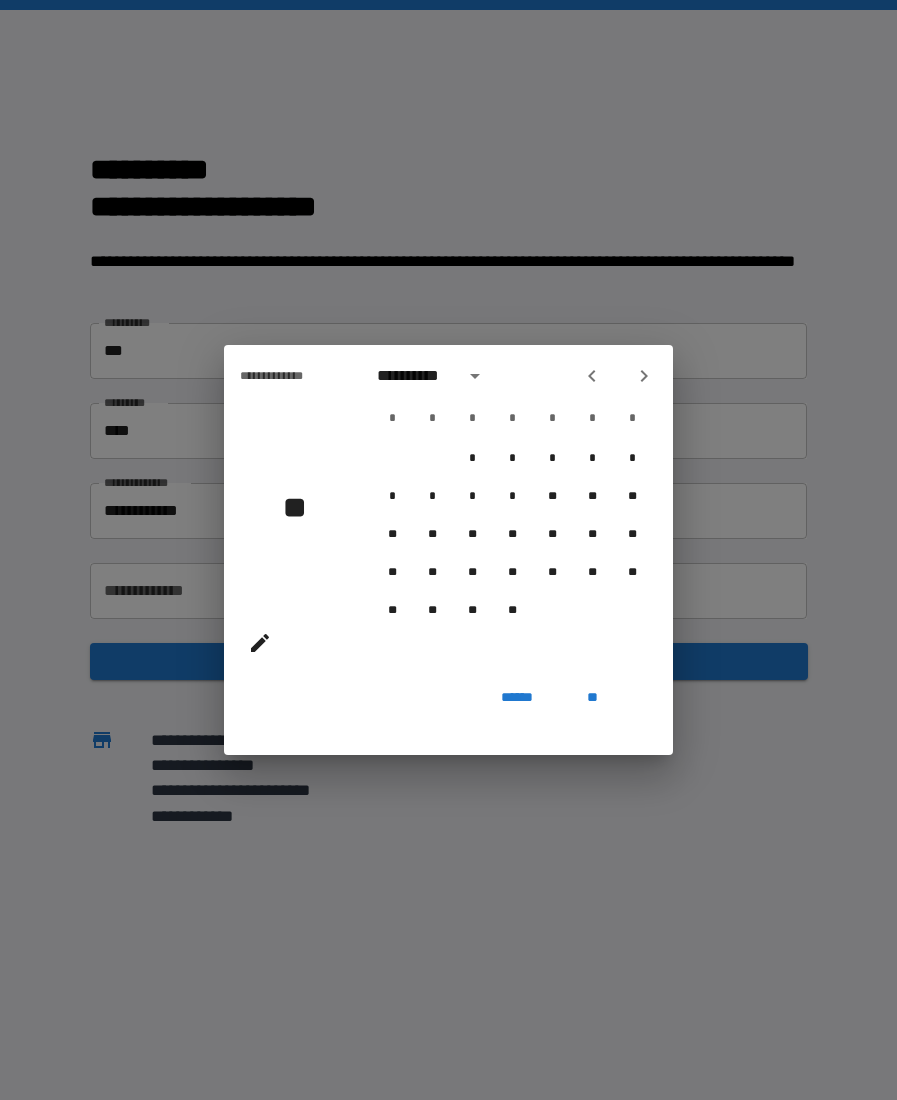 click 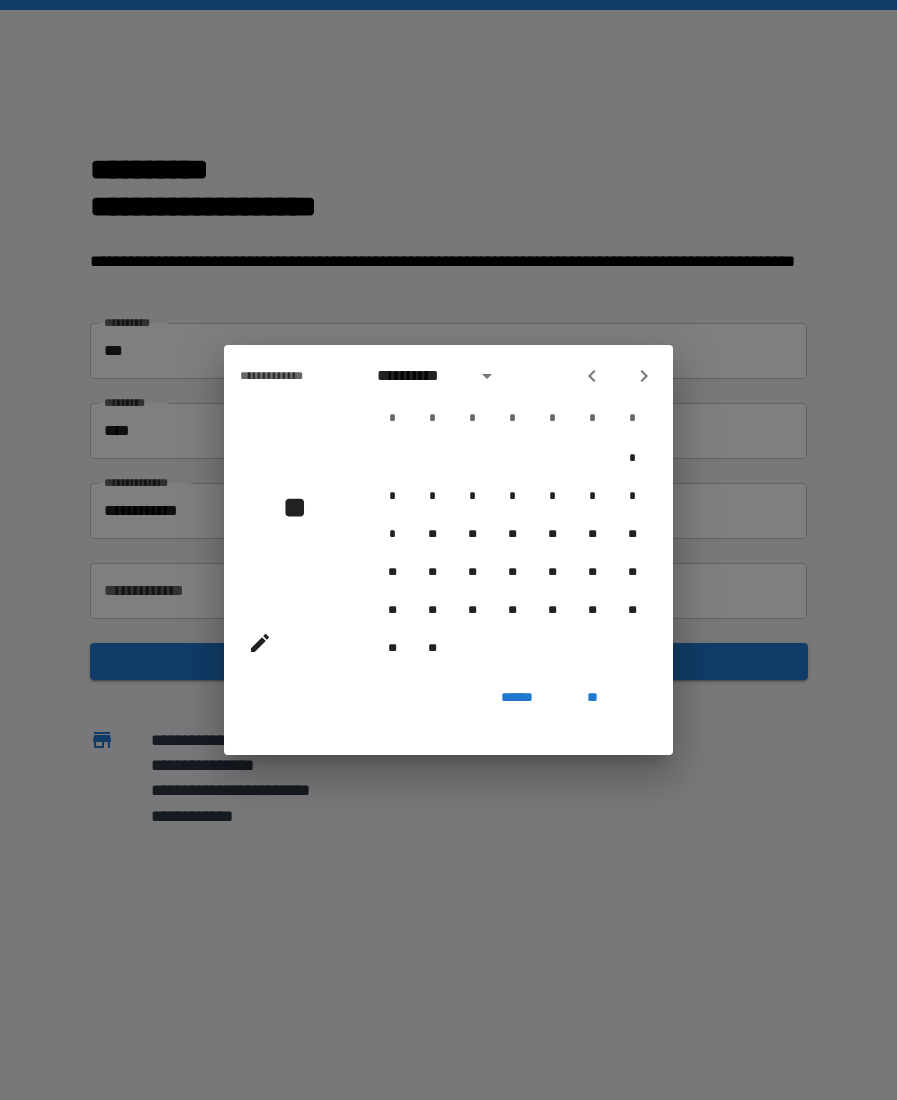 click 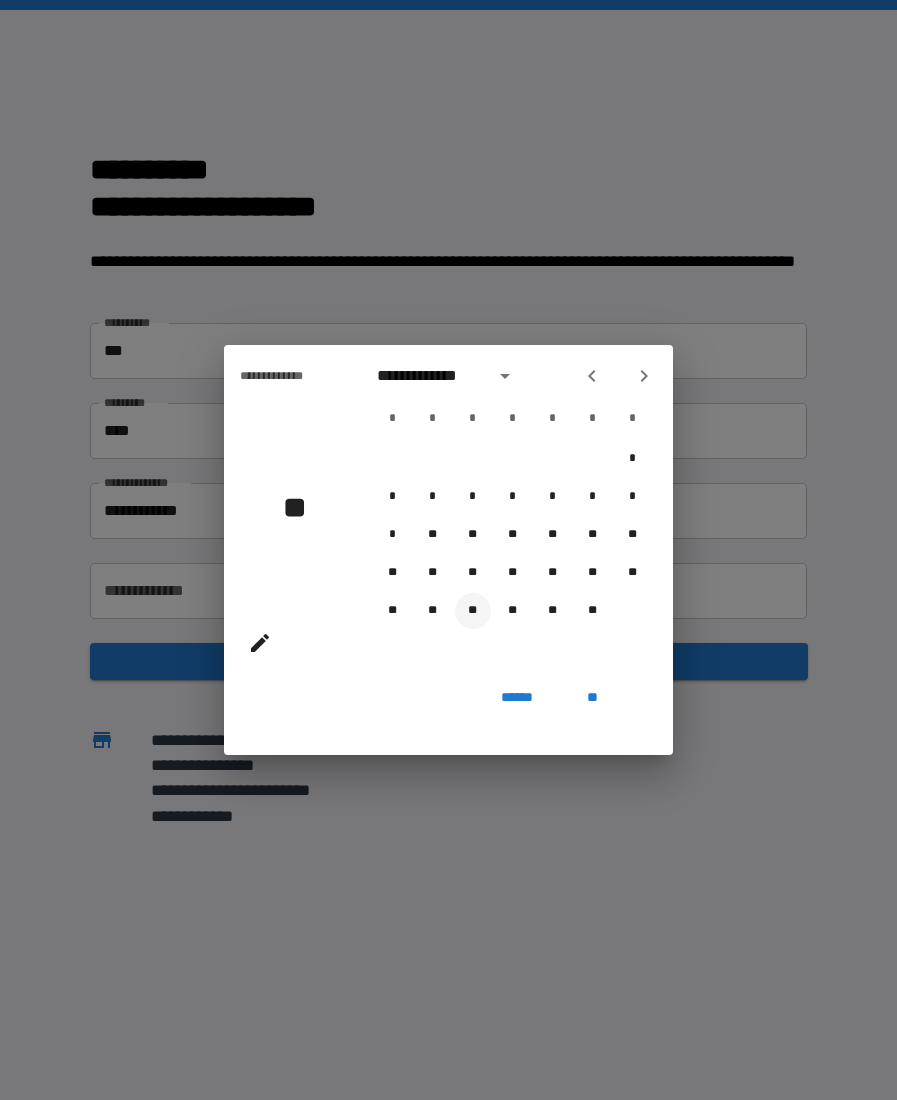 click on "**" at bounding box center (473, 611) 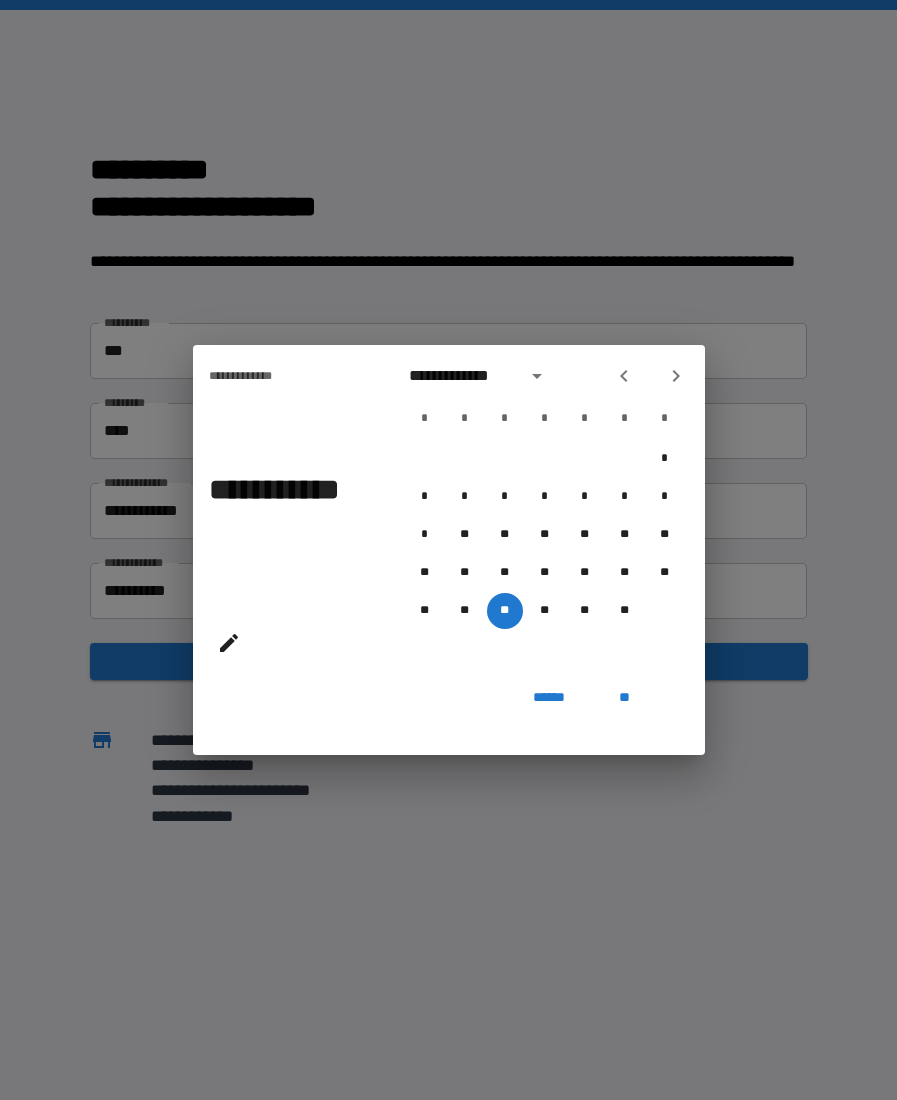 click on "**********" at bounding box center (448, 550) 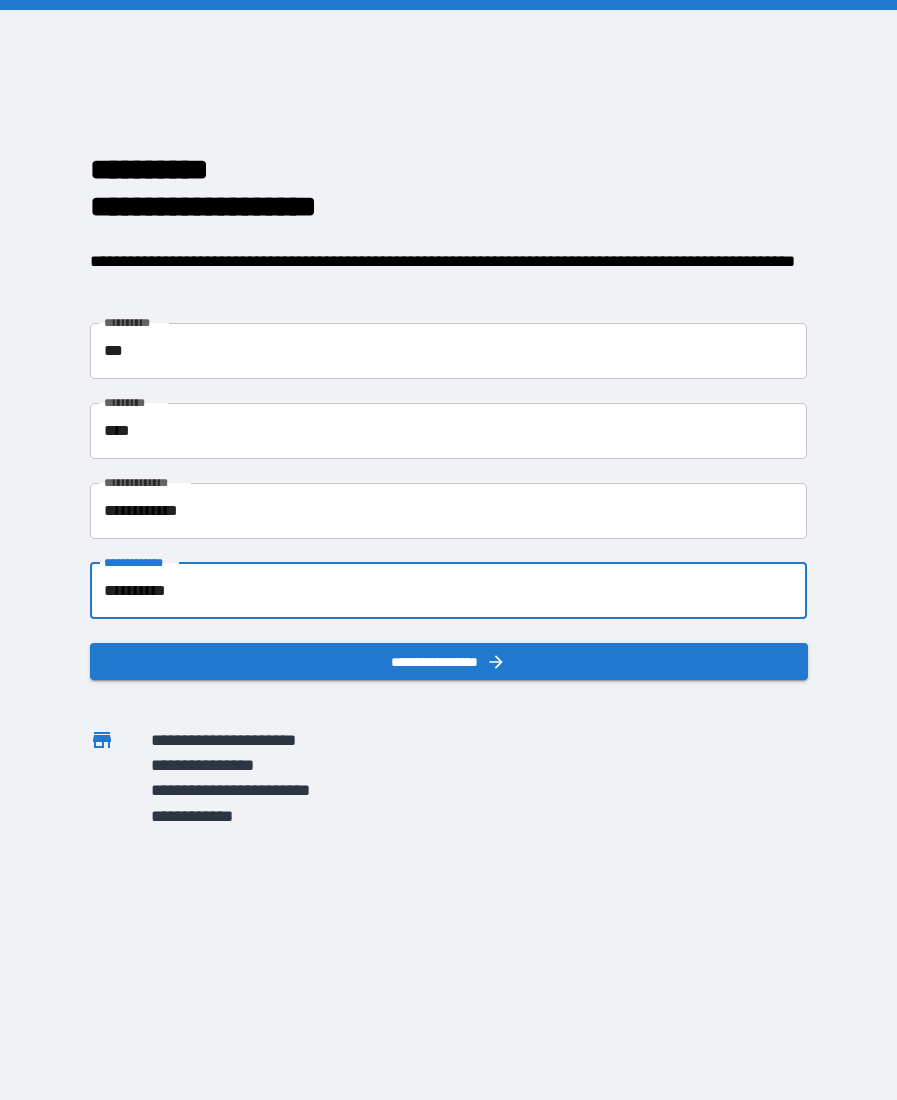 click on "**********" at bounding box center [449, 591] 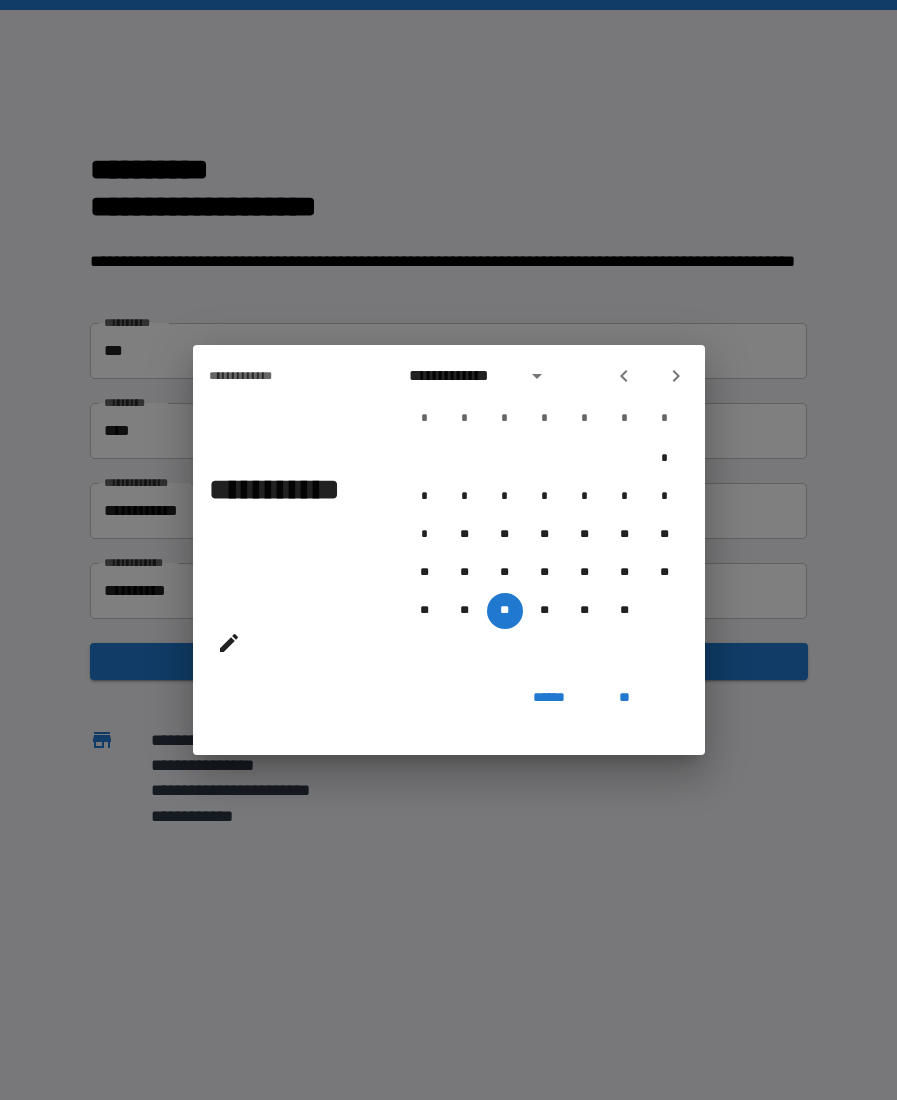 click 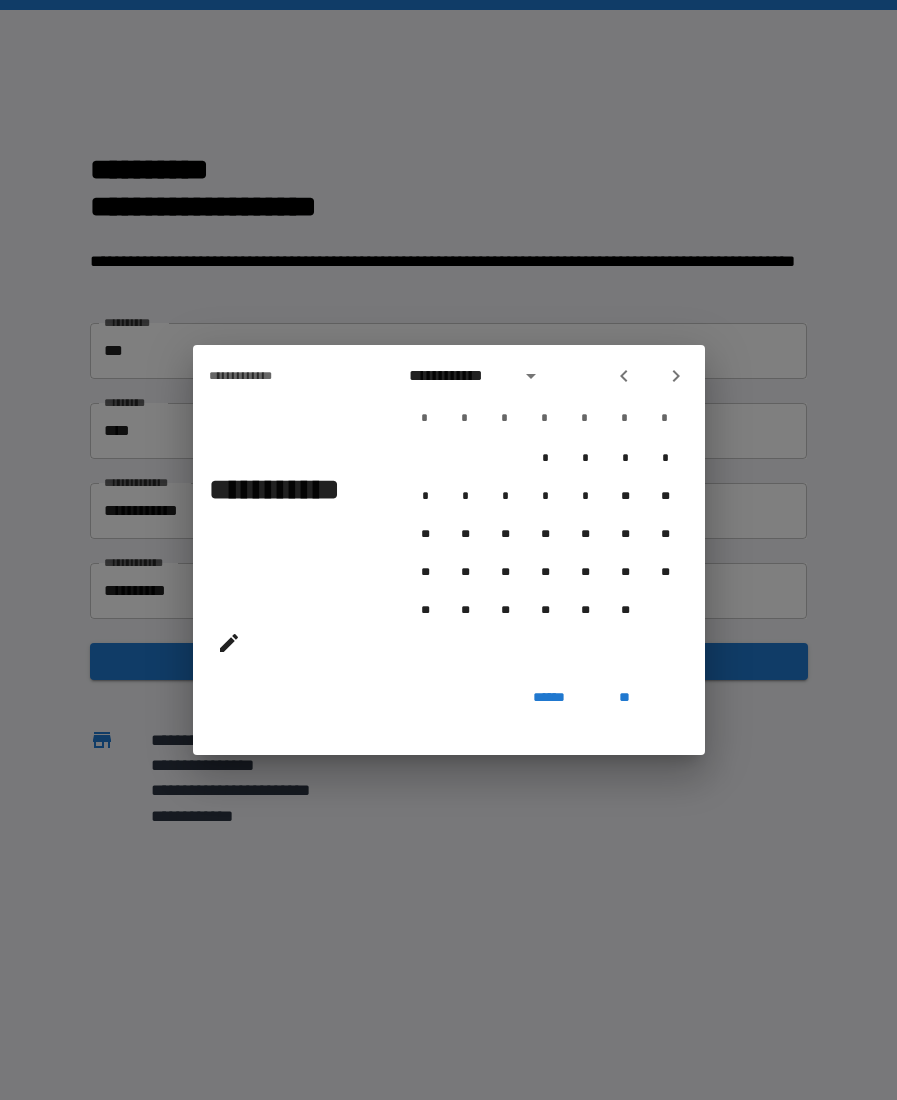 click 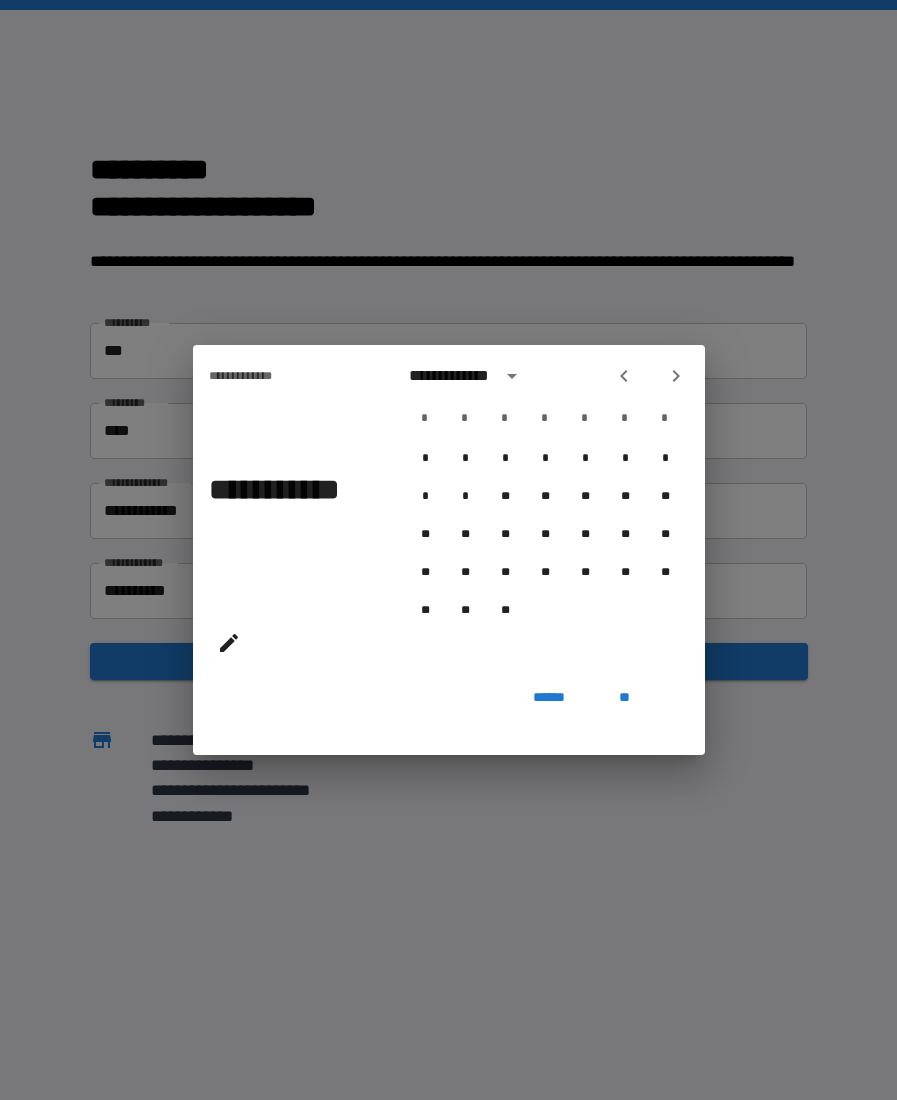 click 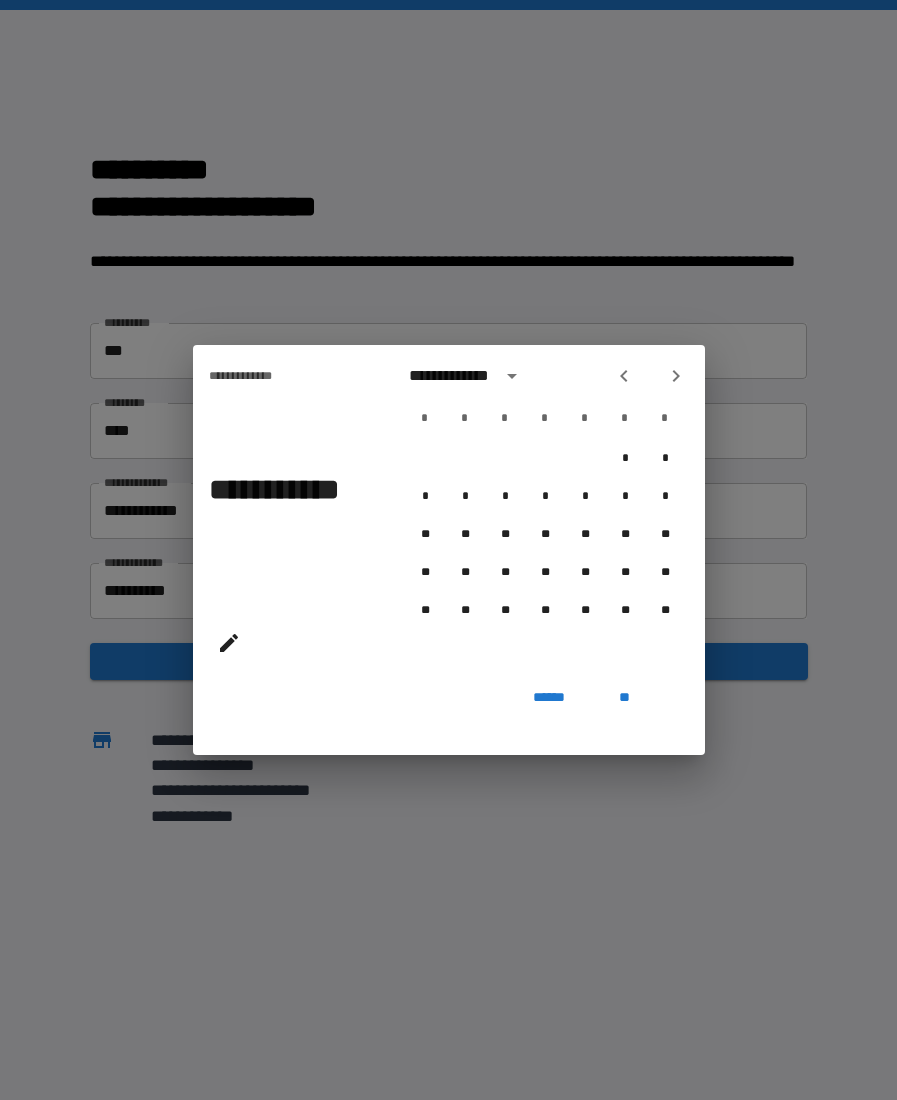 click 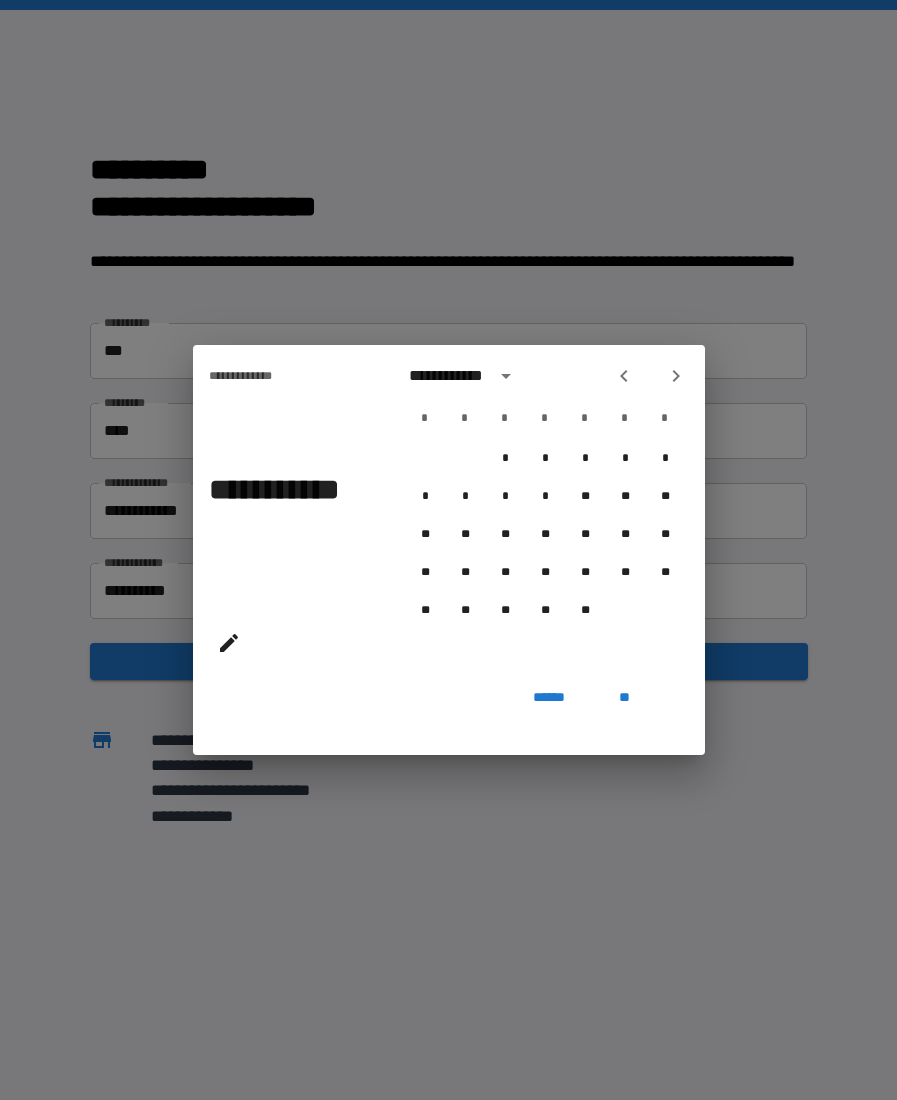 click 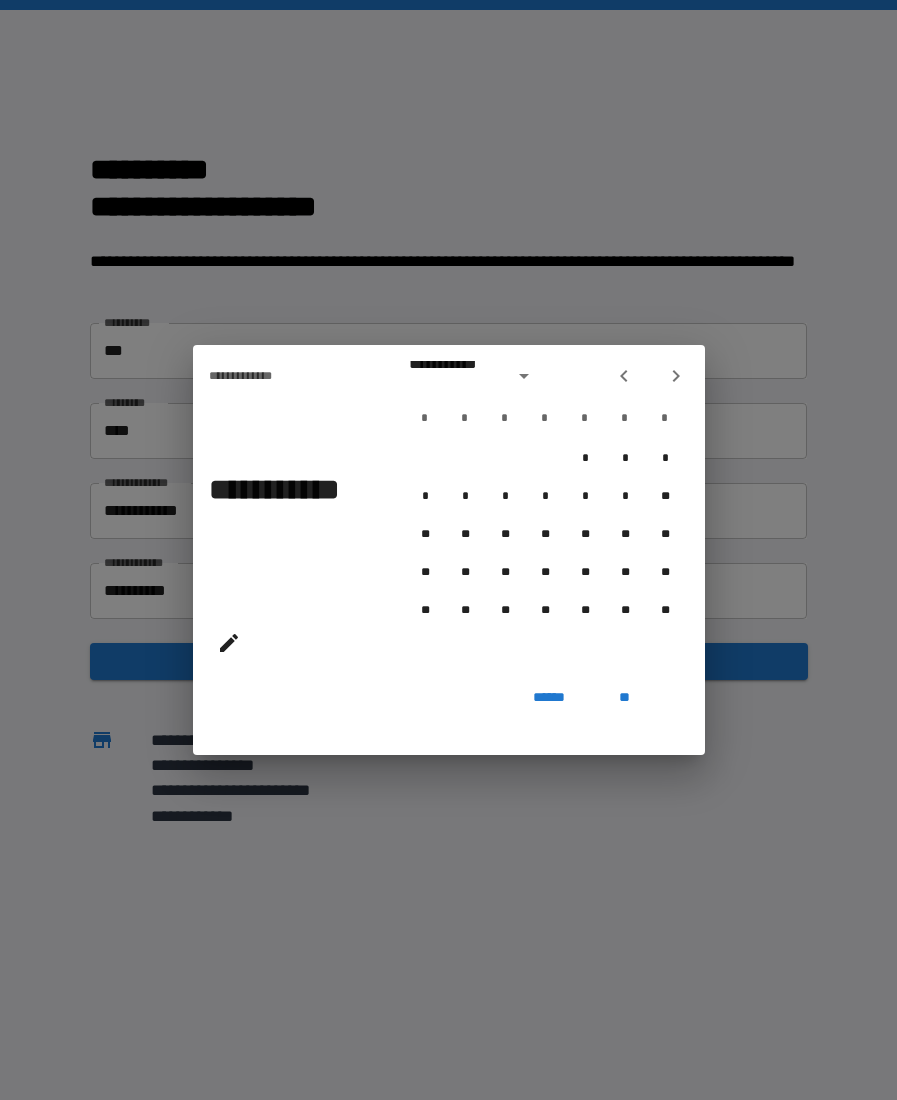 click 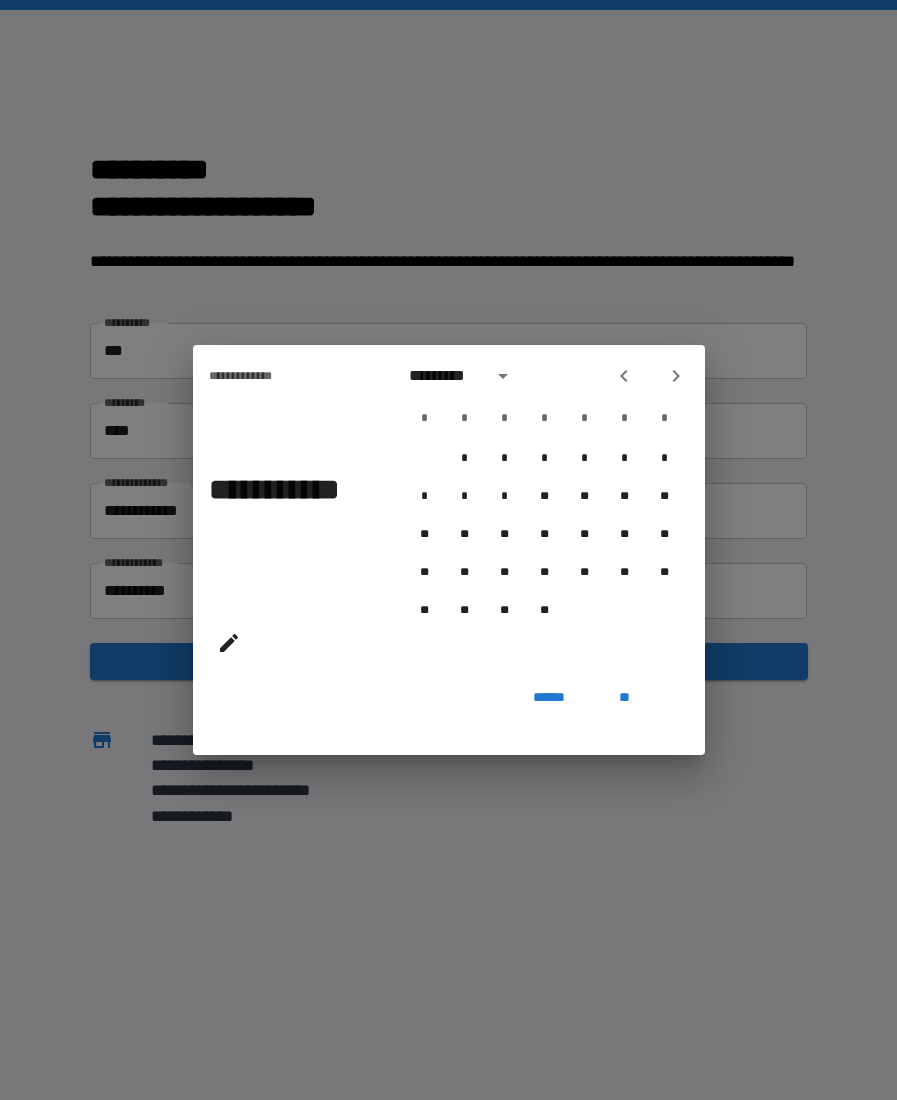 click 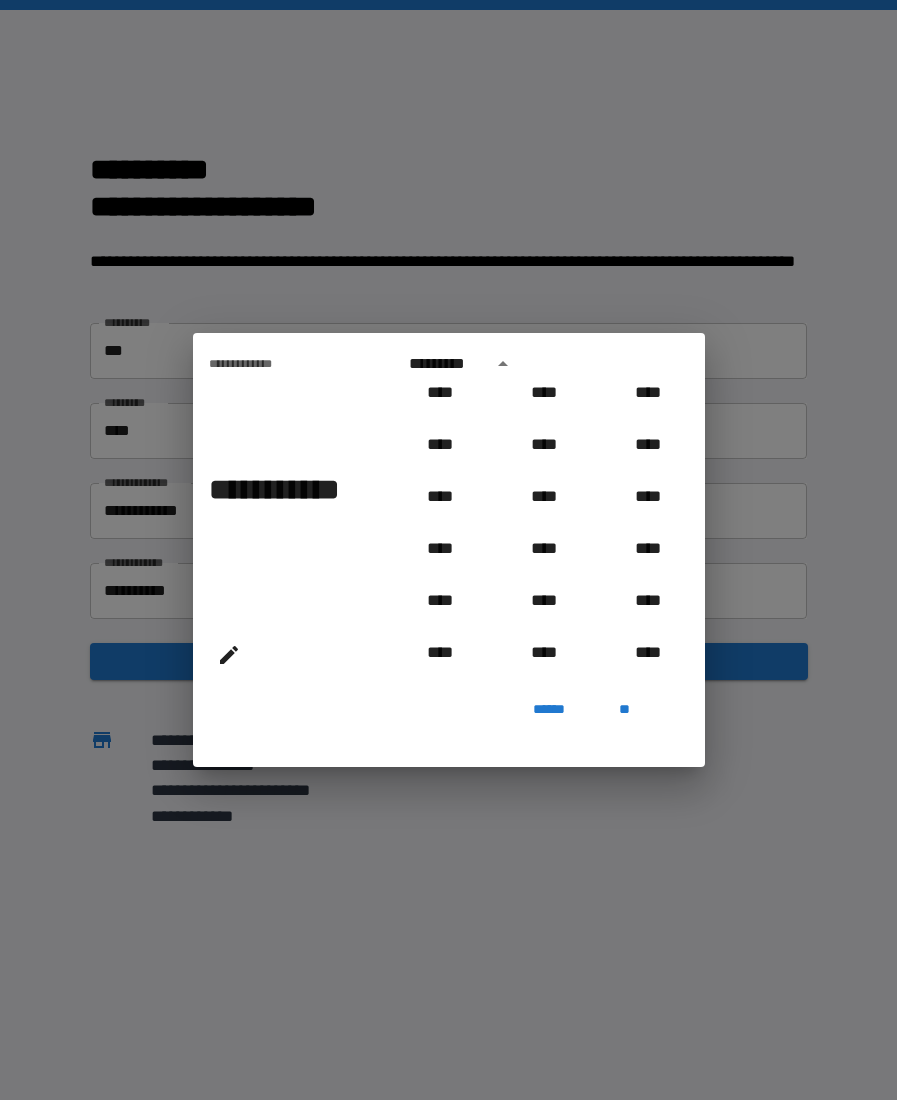 scroll, scrollTop: 897, scrollLeft: 0, axis: vertical 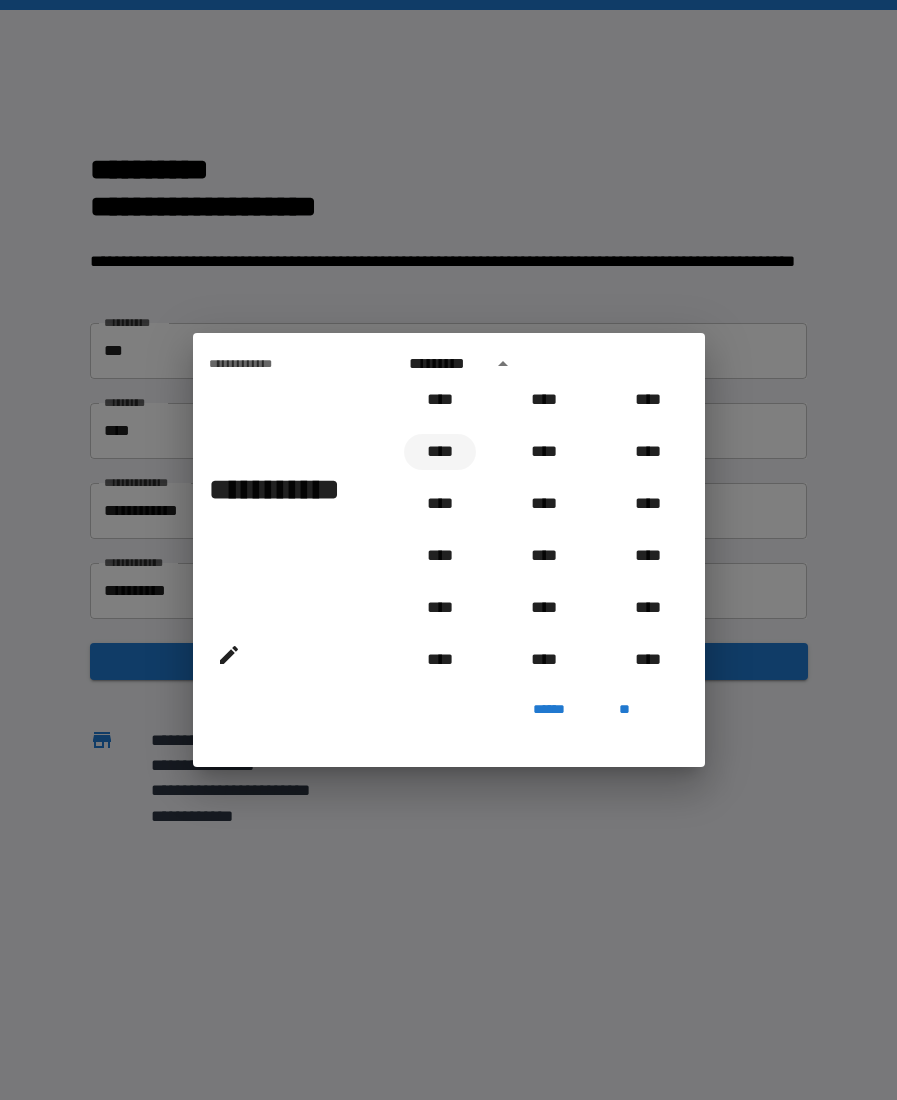 click on "****" at bounding box center (440, 452) 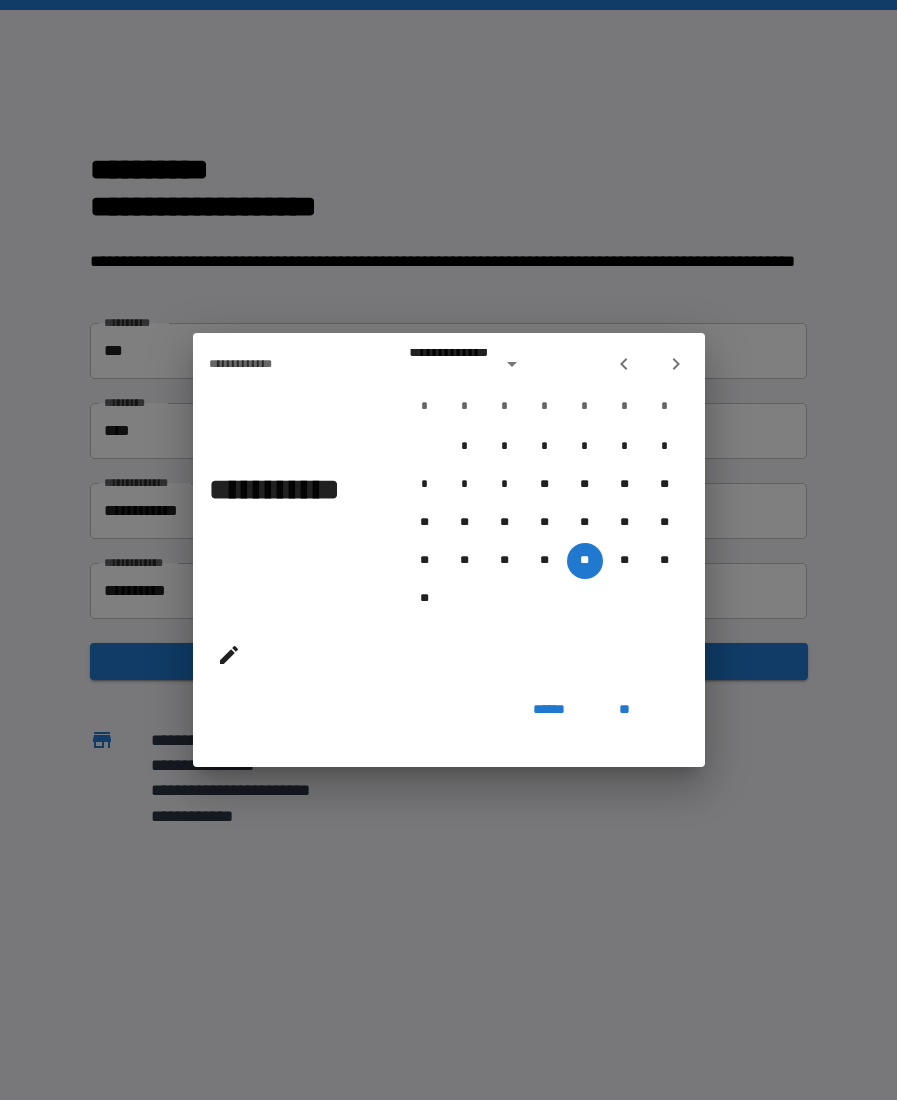 type on "**********" 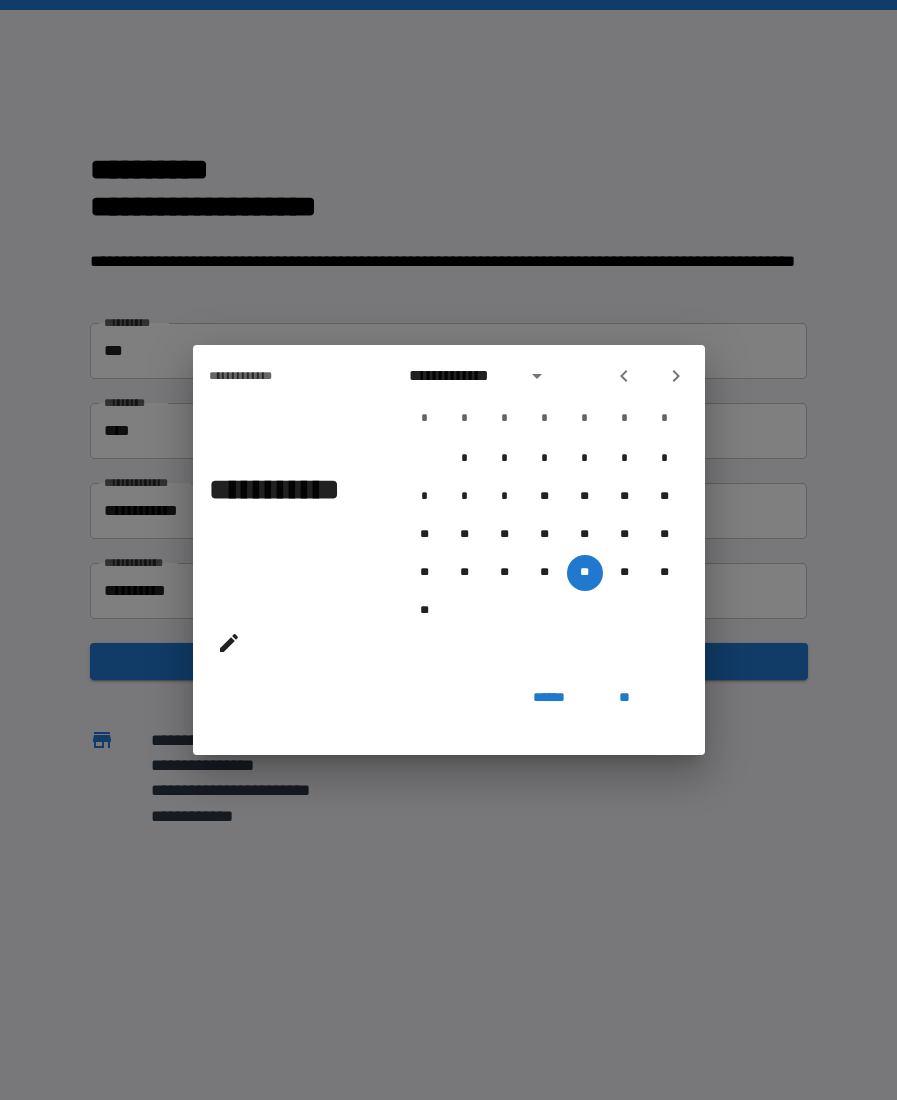 click on "**" at bounding box center (625, 697) 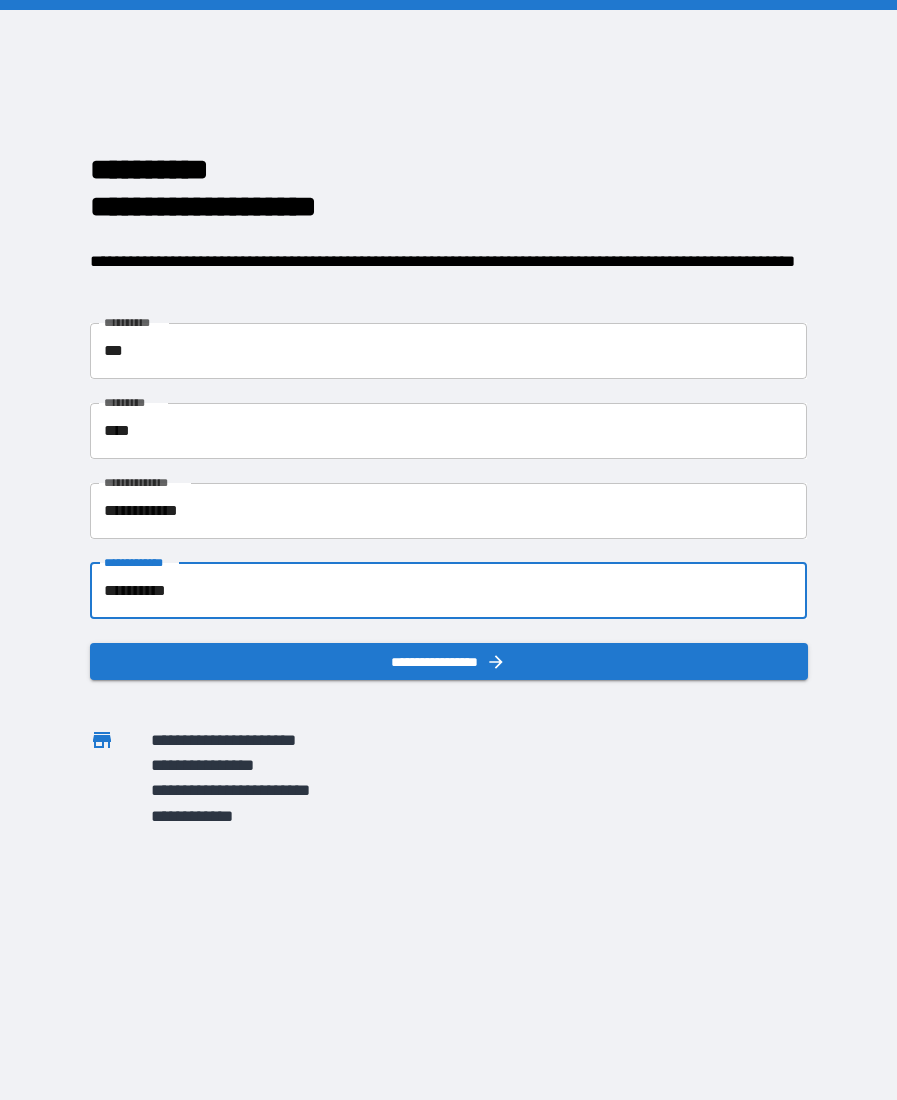 click on "**********" at bounding box center [449, 661] 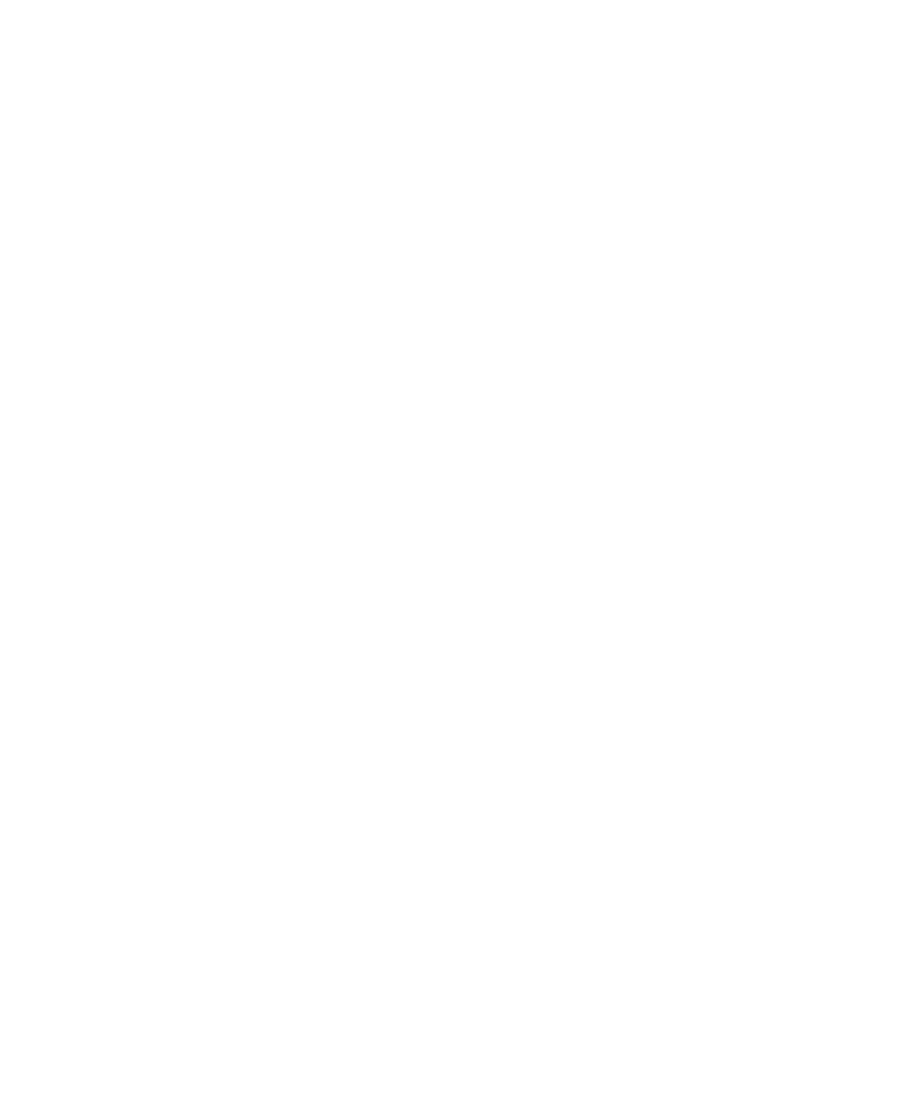 scroll, scrollTop: 0, scrollLeft: 0, axis: both 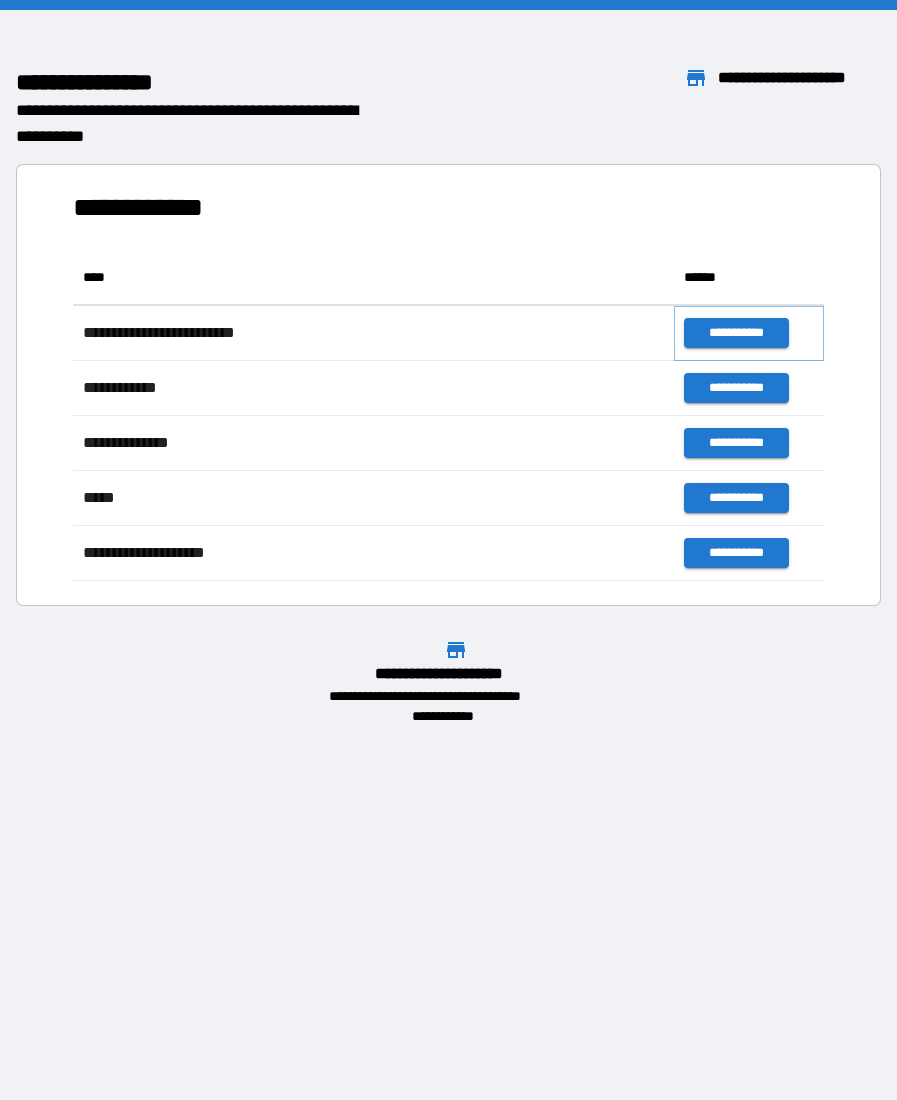 click on "**********" at bounding box center [736, 333] 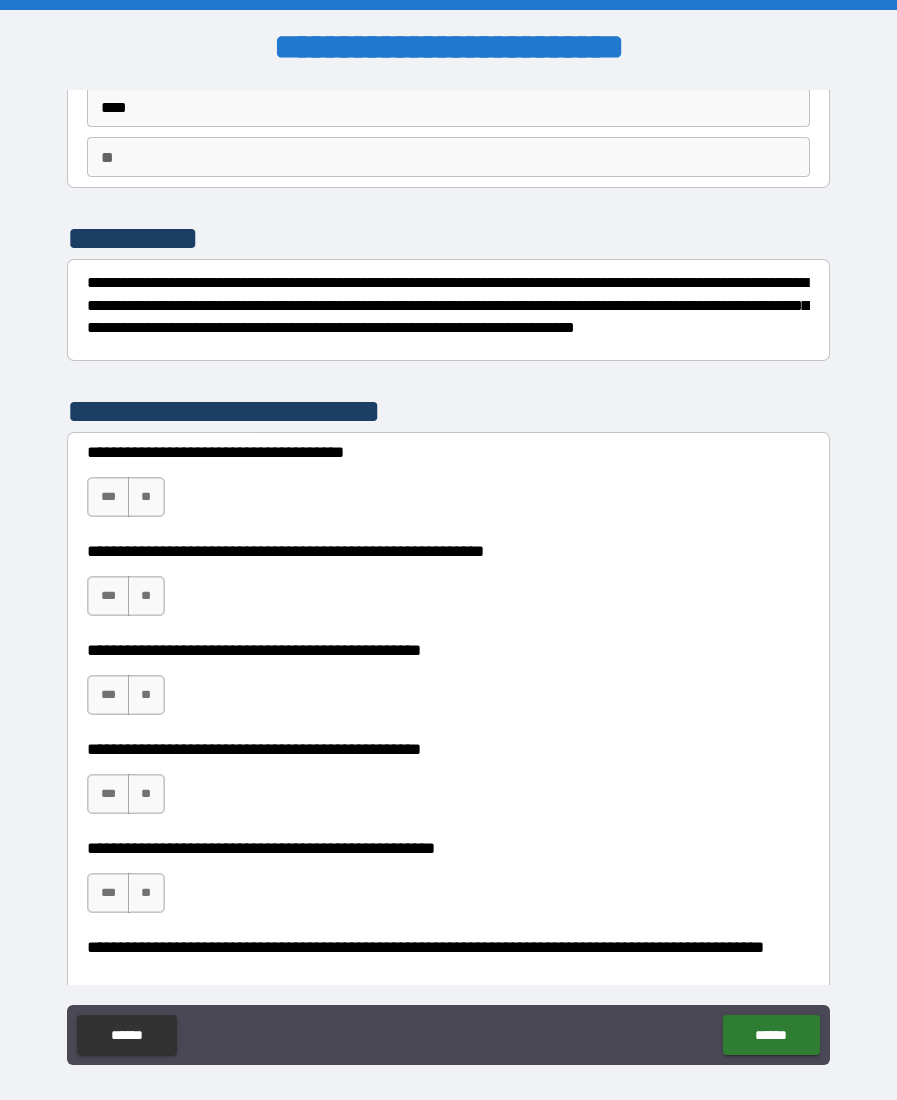 scroll, scrollTop: 155, scrollLeft: 0, axis: vertical 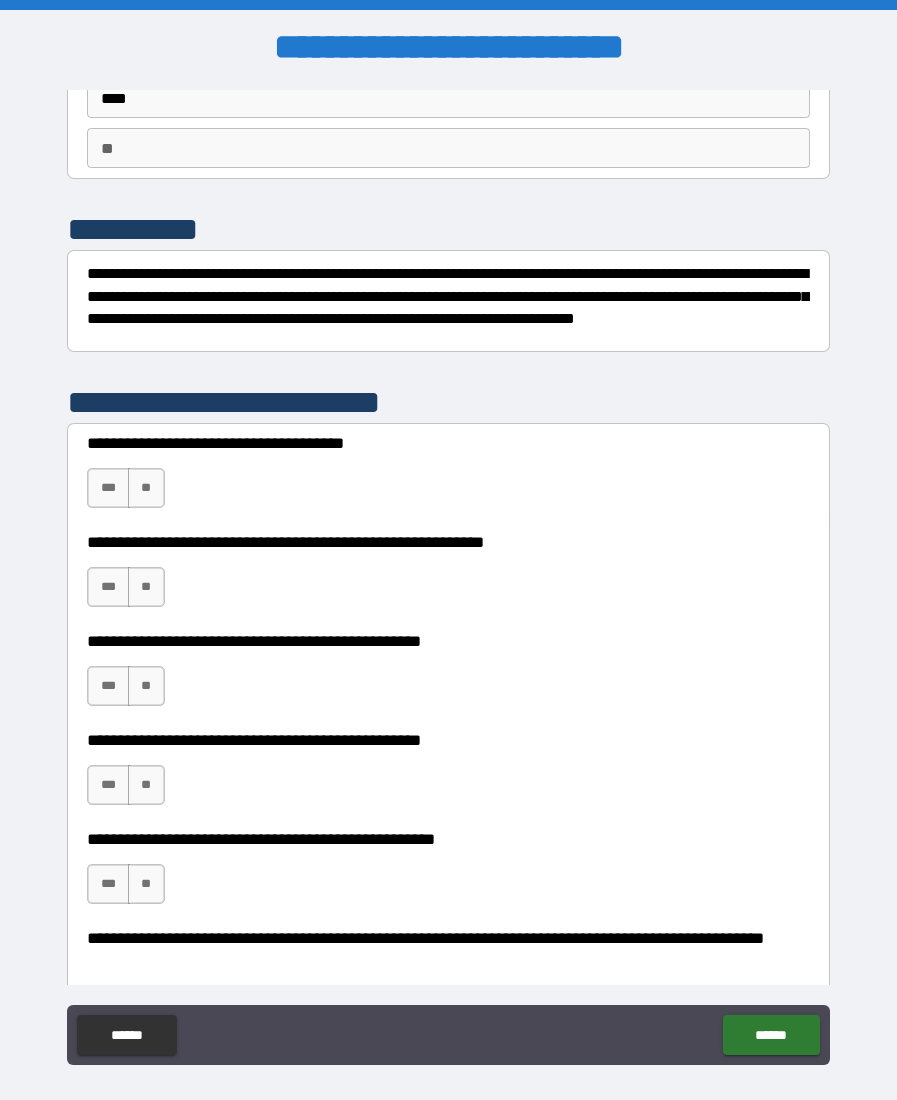 click on "***" at bounding box center (108, 488) 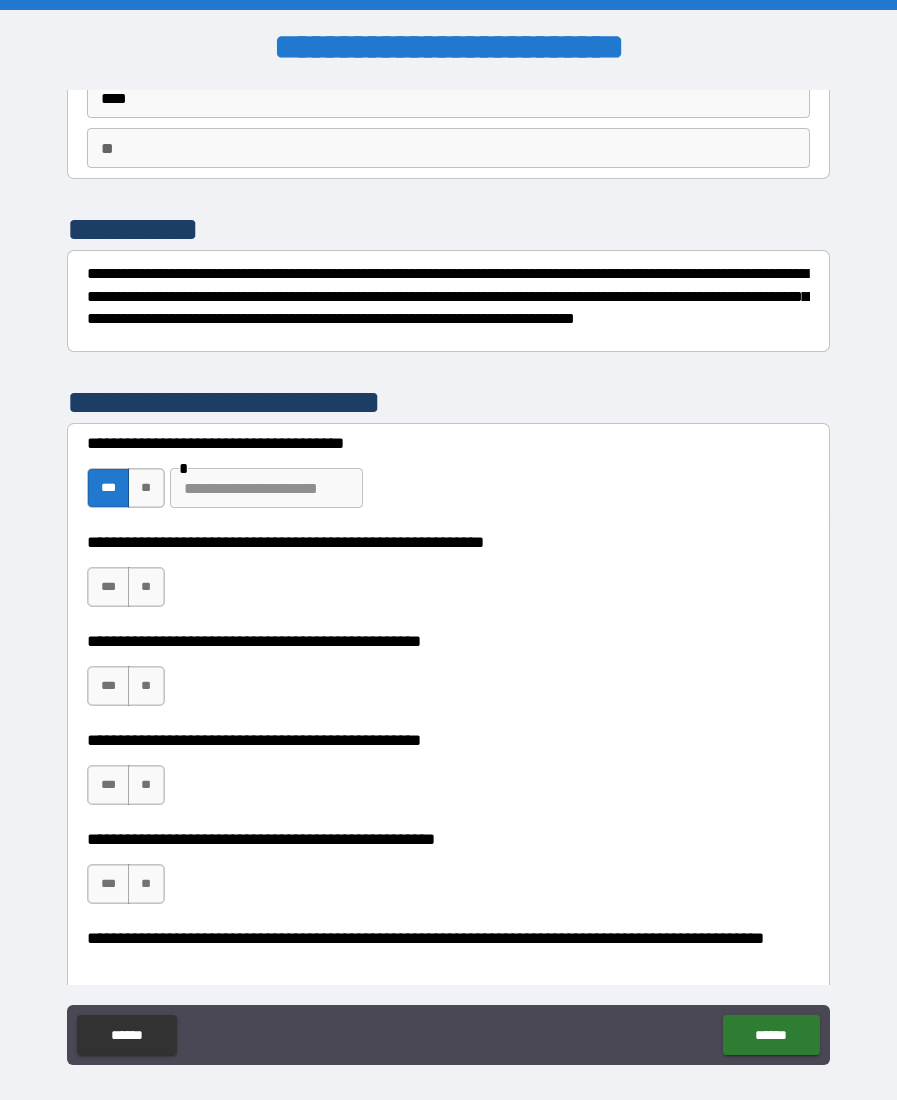 click on "**" at bounding box center (146, 587) 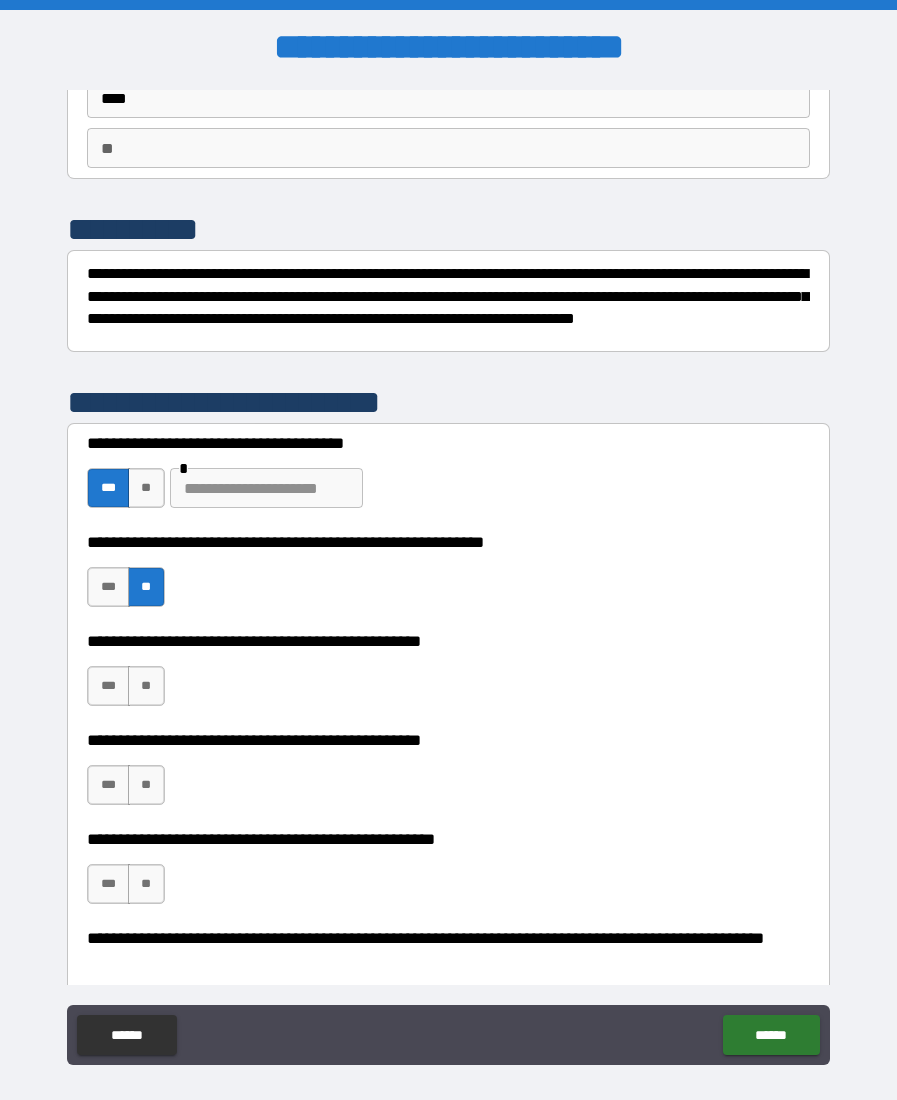click on "**" at bounding box center (146, 686) 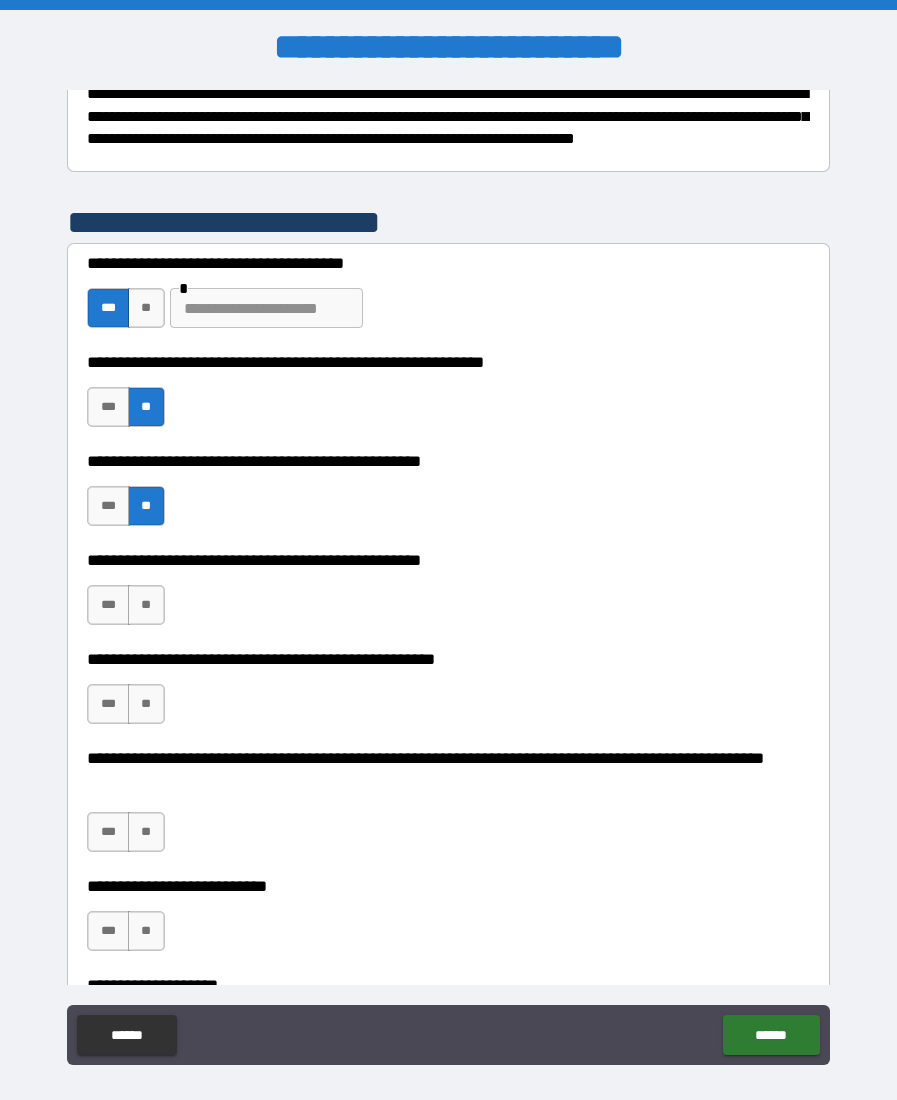 scroll, scrollTop: 362, scrollLeft: 0, axis: vertical 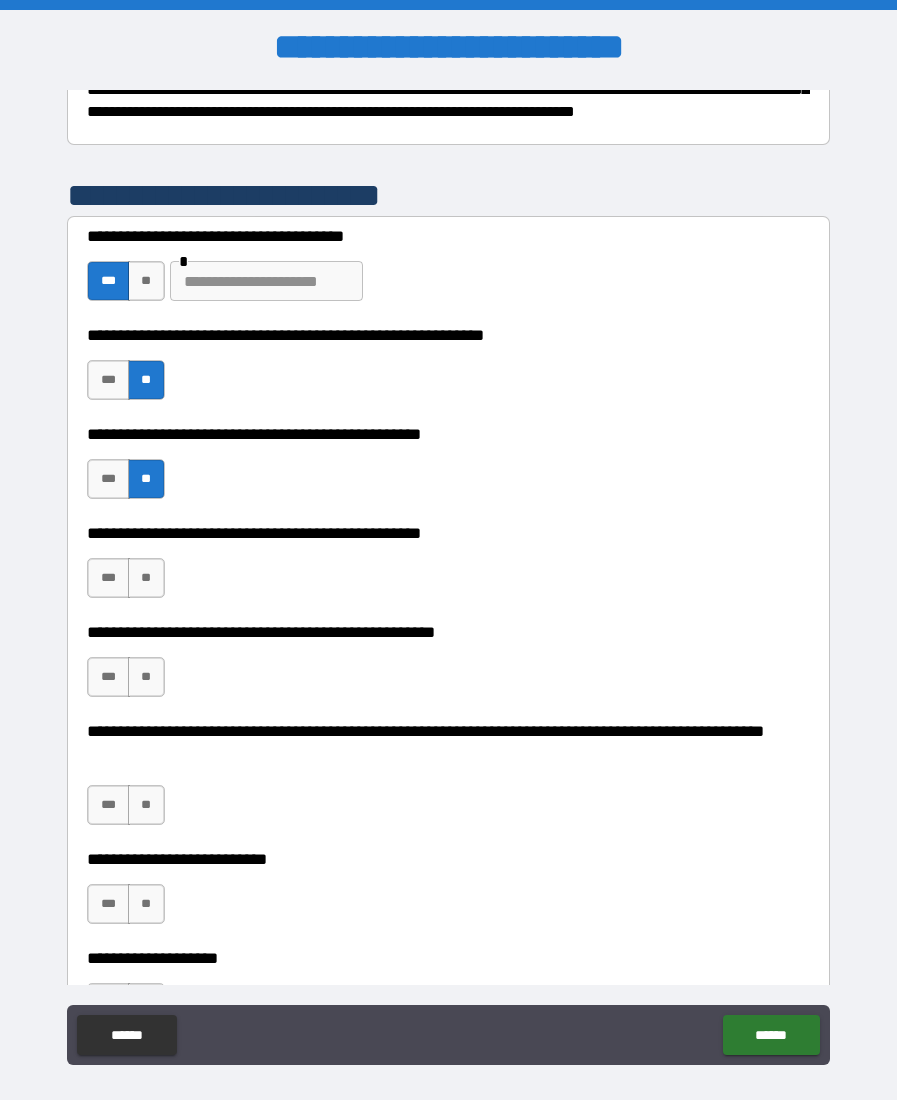 click on "***" at bounding box center (108, 578) 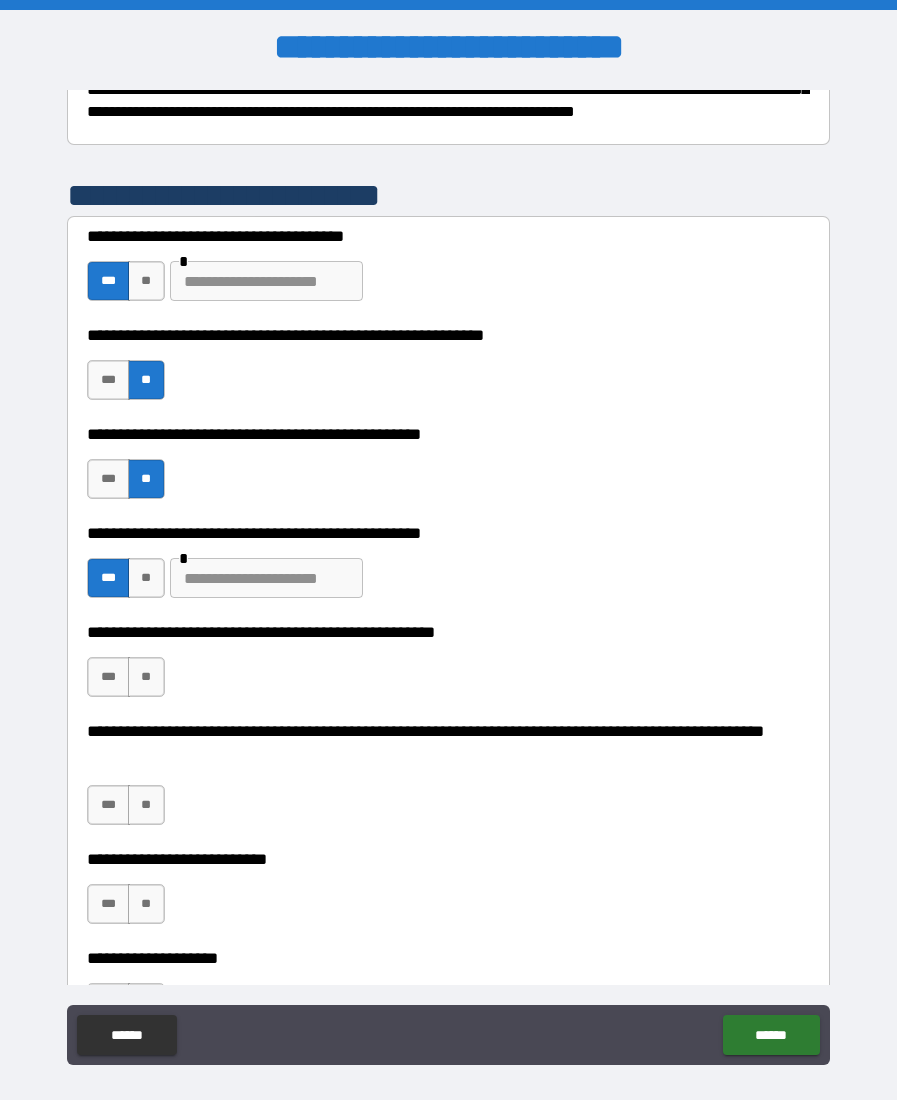 click at bounding box center [266, 578] 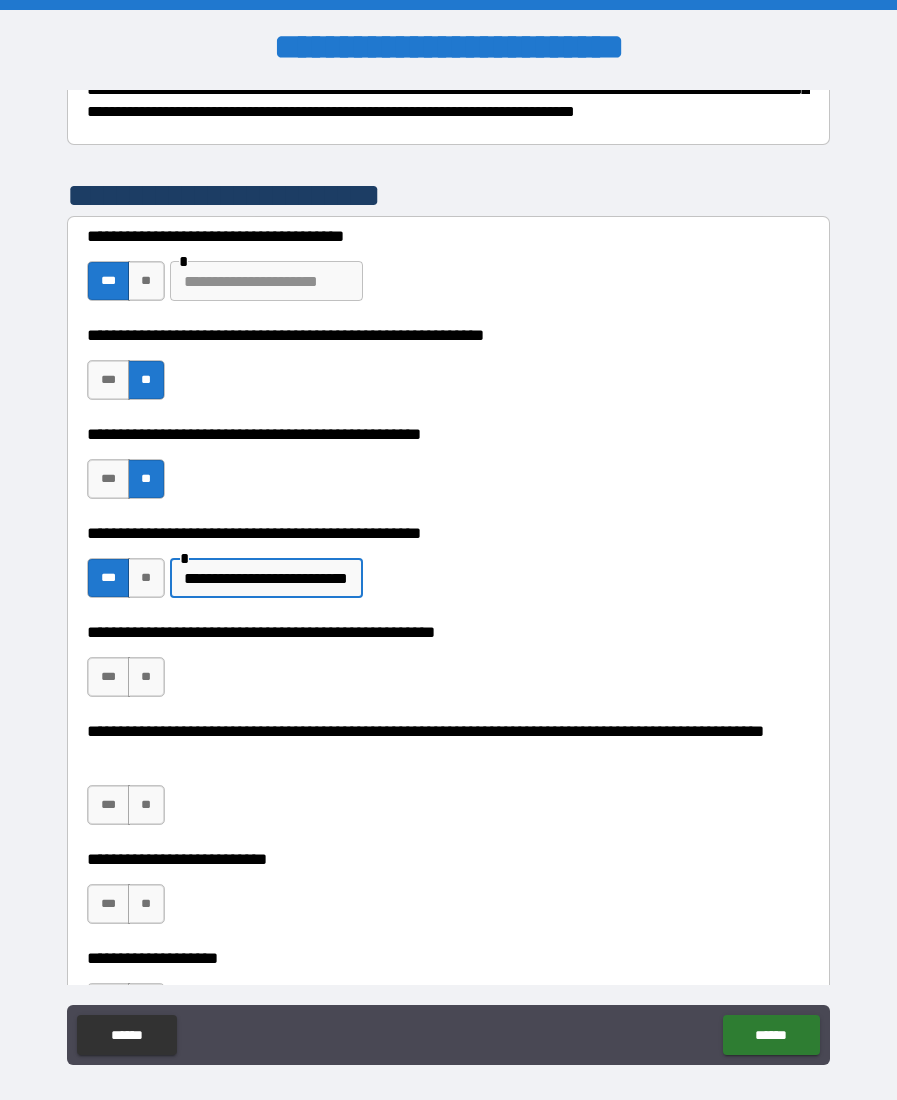 type on "**********" 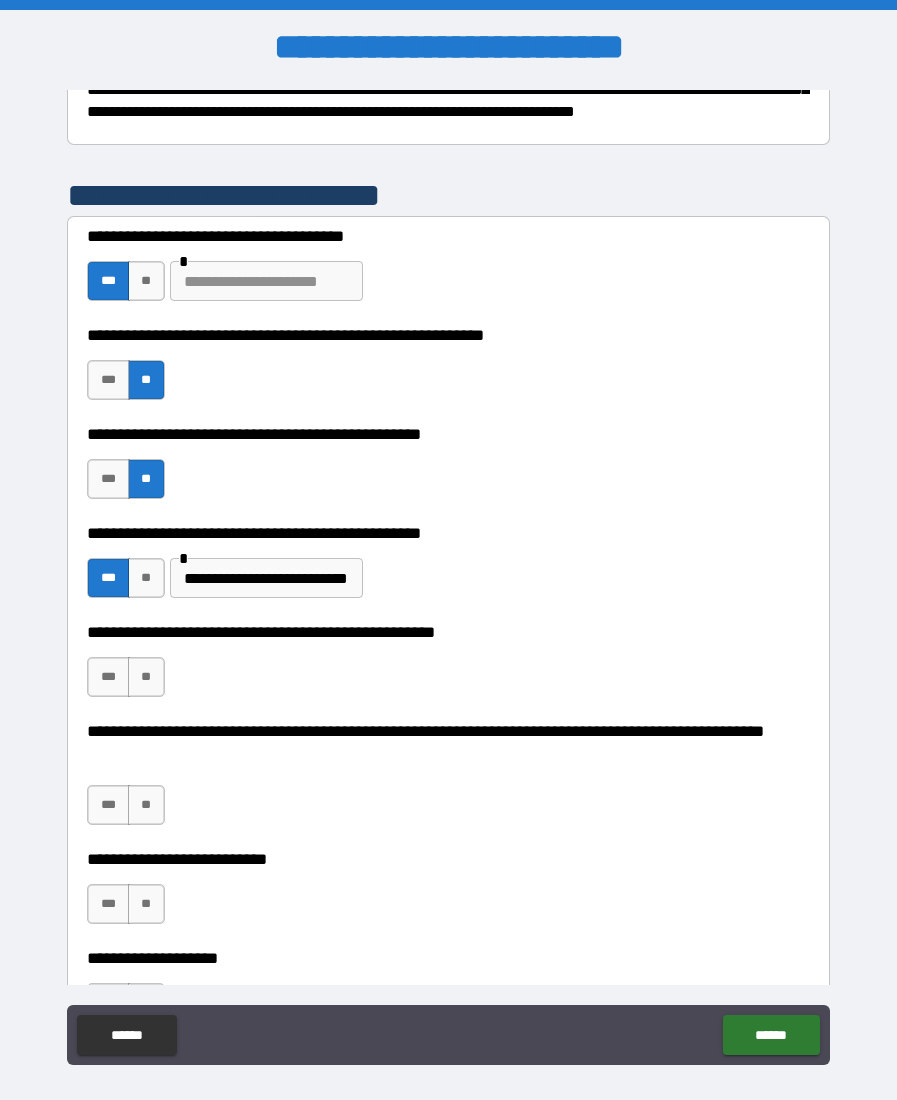 click on "**" at bounding box center [146, 677] 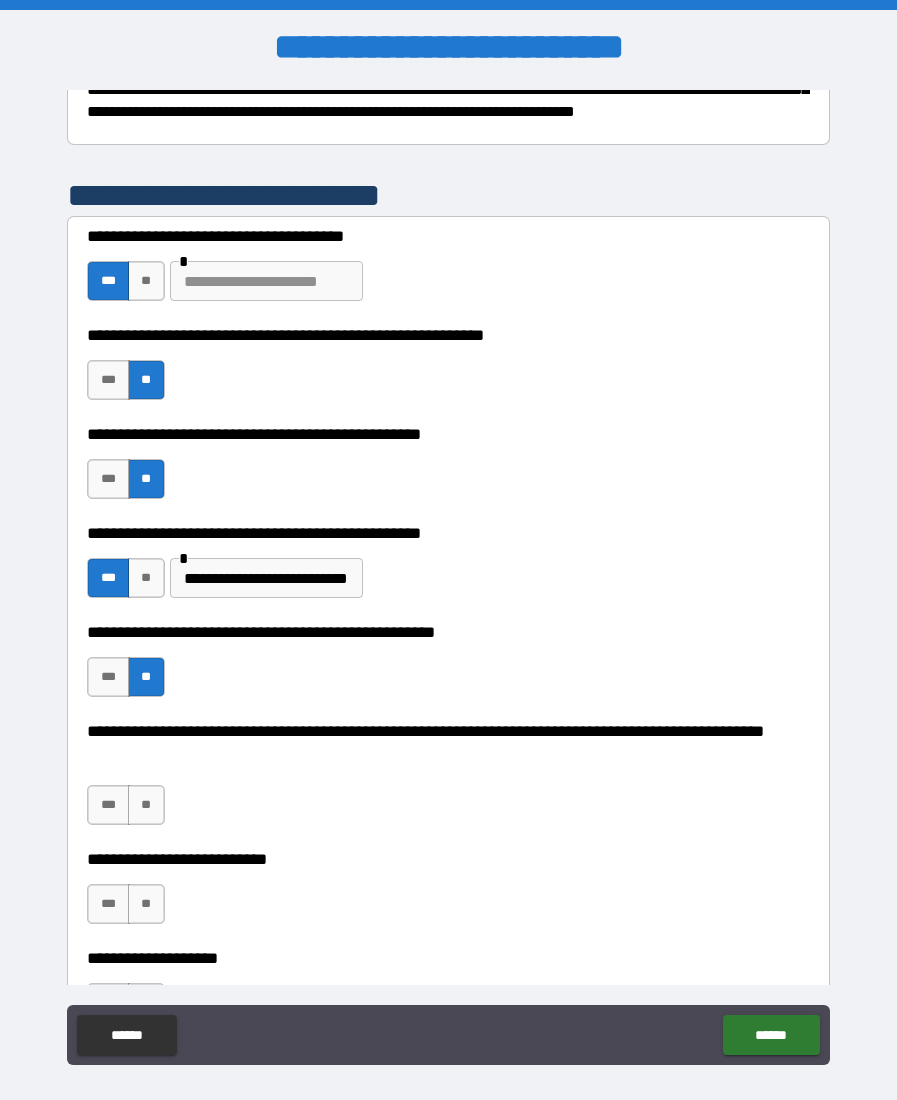 click on "**" at bounding box center (146, 805) 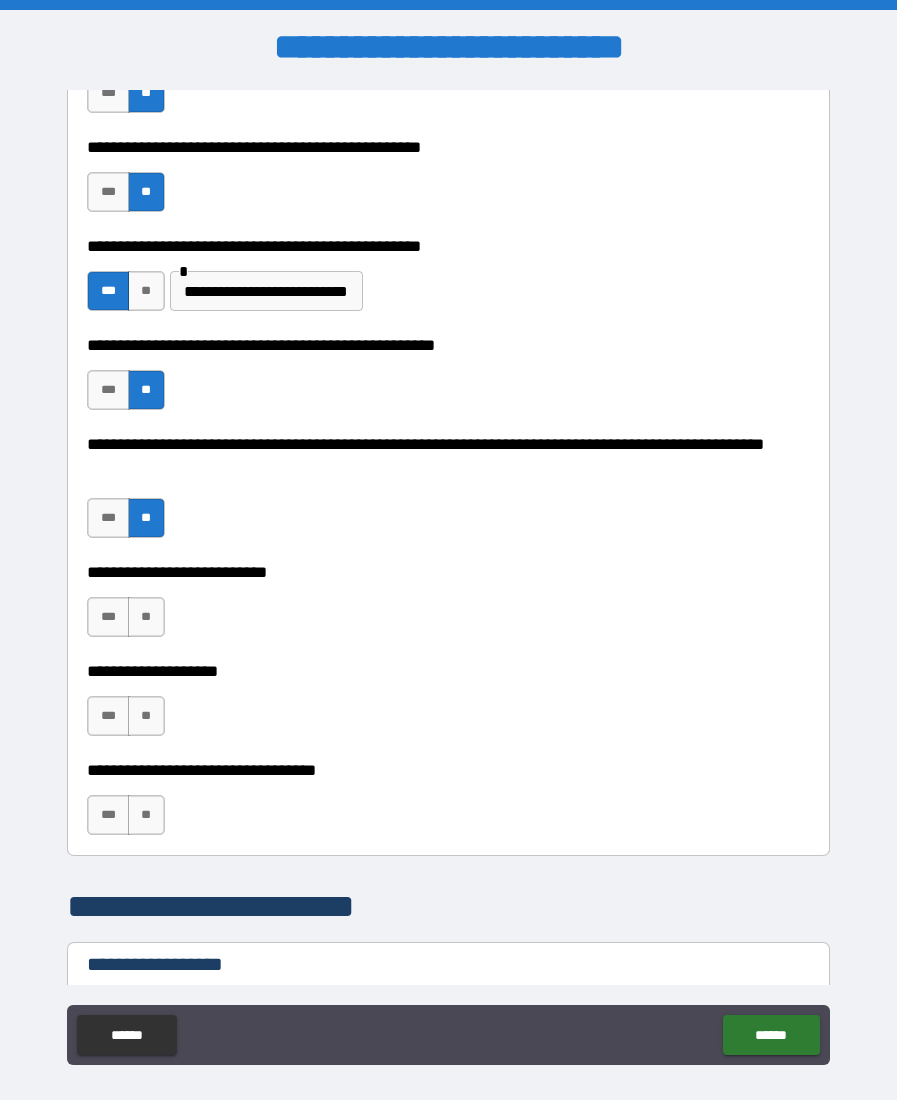 scroll, scrollTop: 664, scrollLeft: 0, axis: vertical 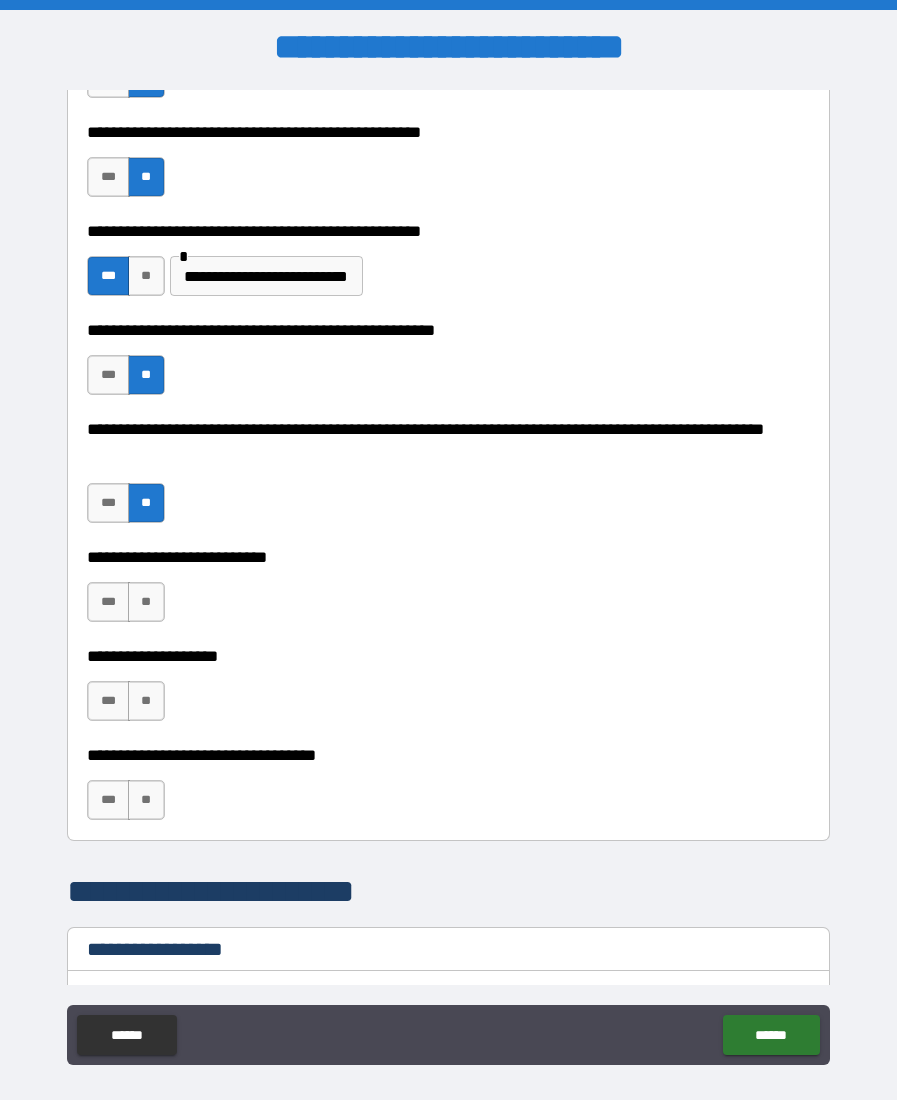 click on "**" at bounding box center [146, 602] 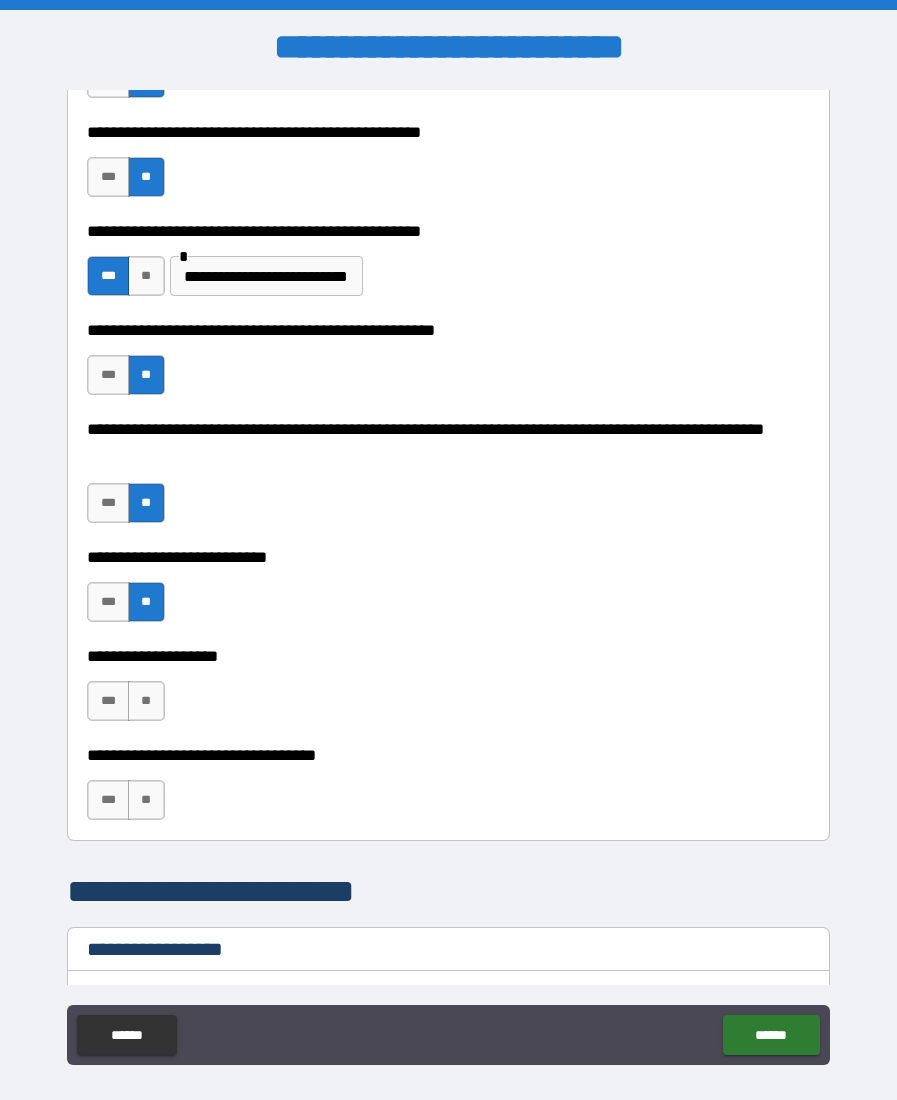 click on "***" at bounding box center [108, 701] 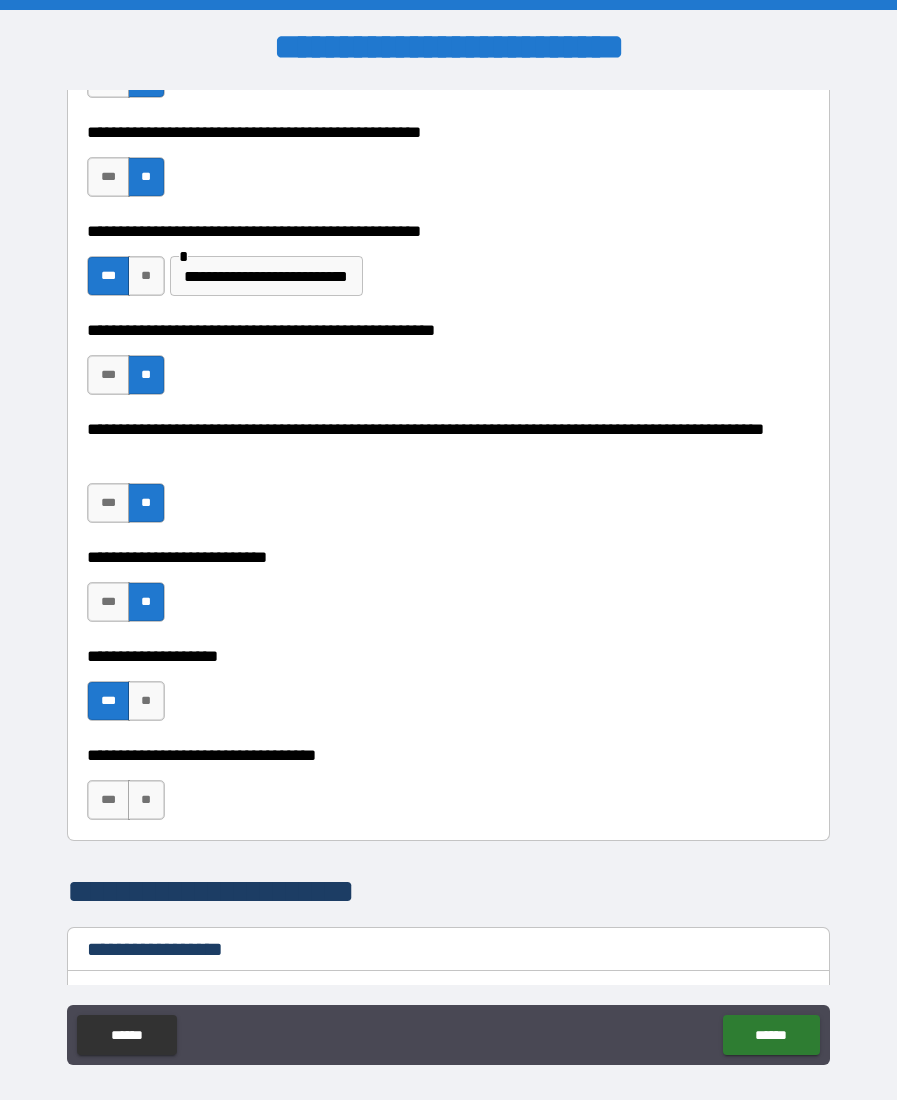 click on "**" at bounding box center [146, 800] 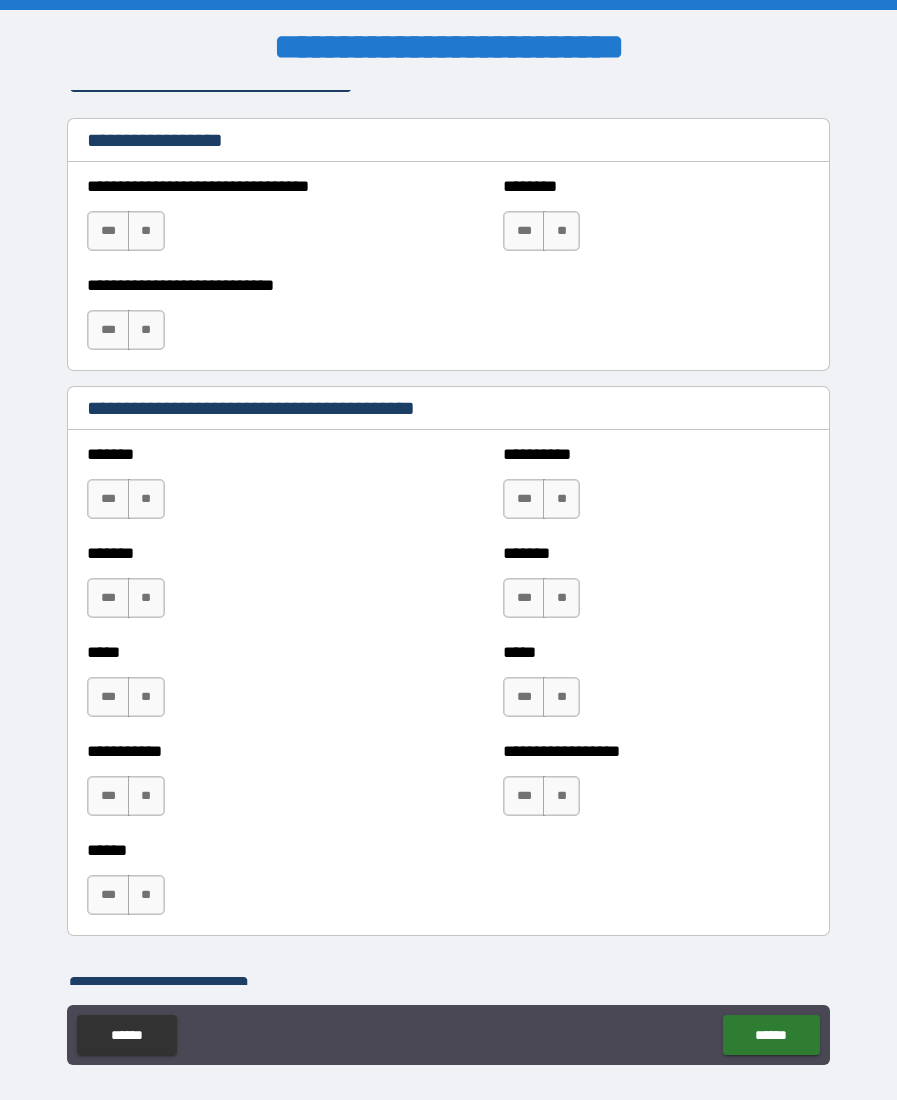 scroll, scrollTop: 1474, scrollLeft: 0, axis: vertical 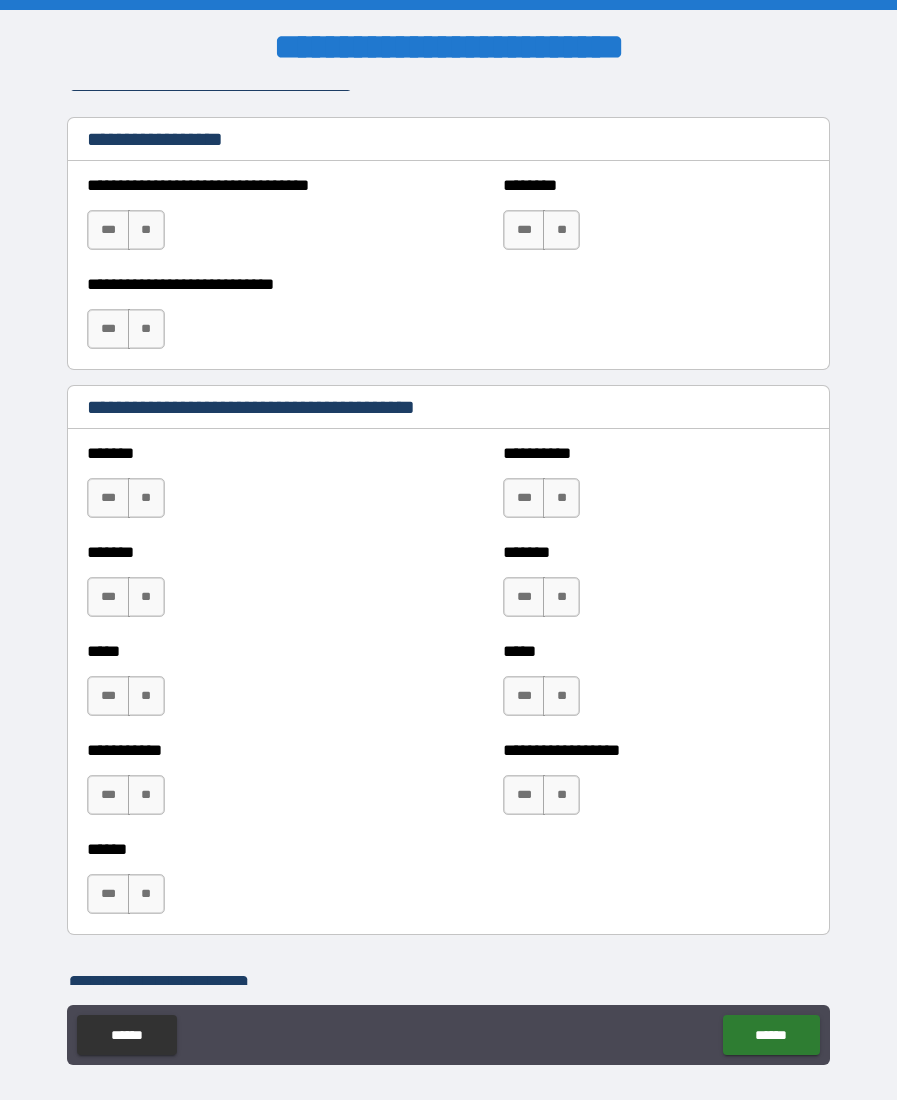 click on "**" at bounding box center (146, 498) 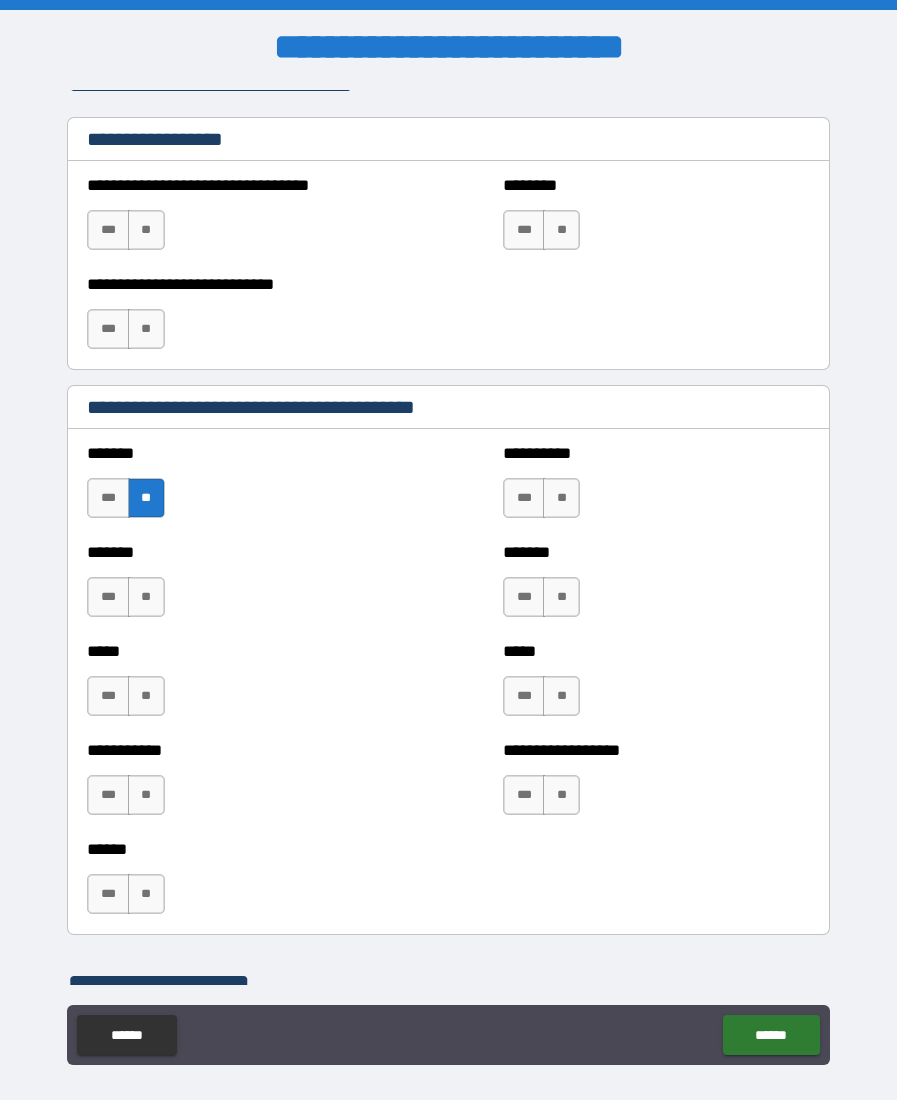 click on "**" at bounding box center (146, 597) 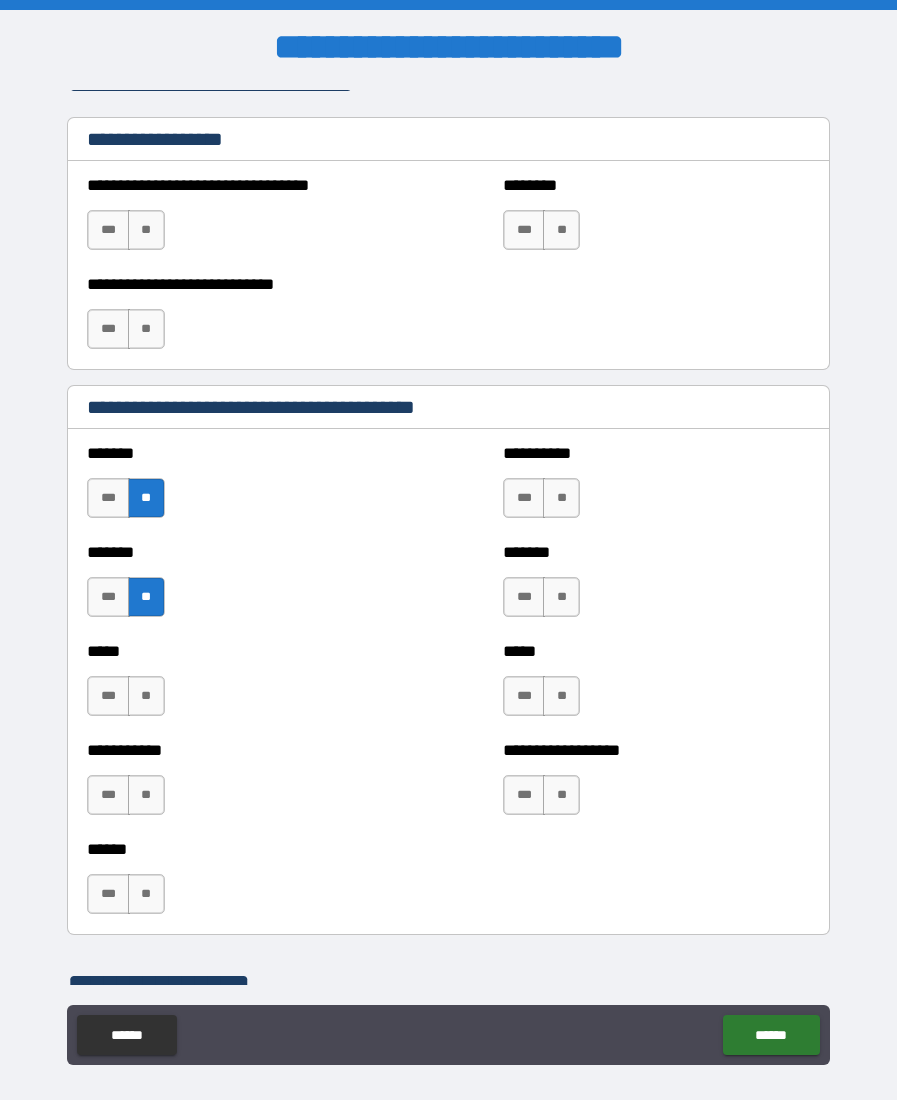 click on "**" at bounding box center (146, 696) 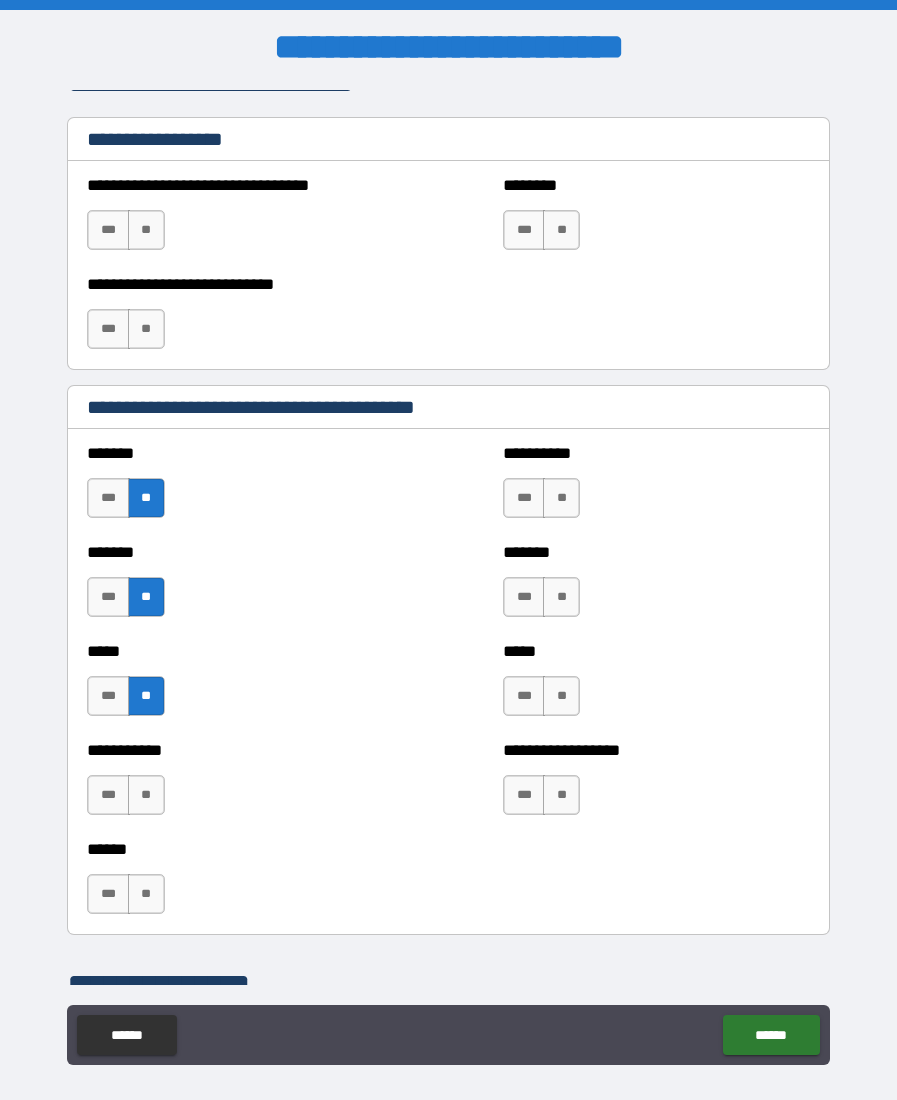 click on "**" at bounding box center [146, 795] 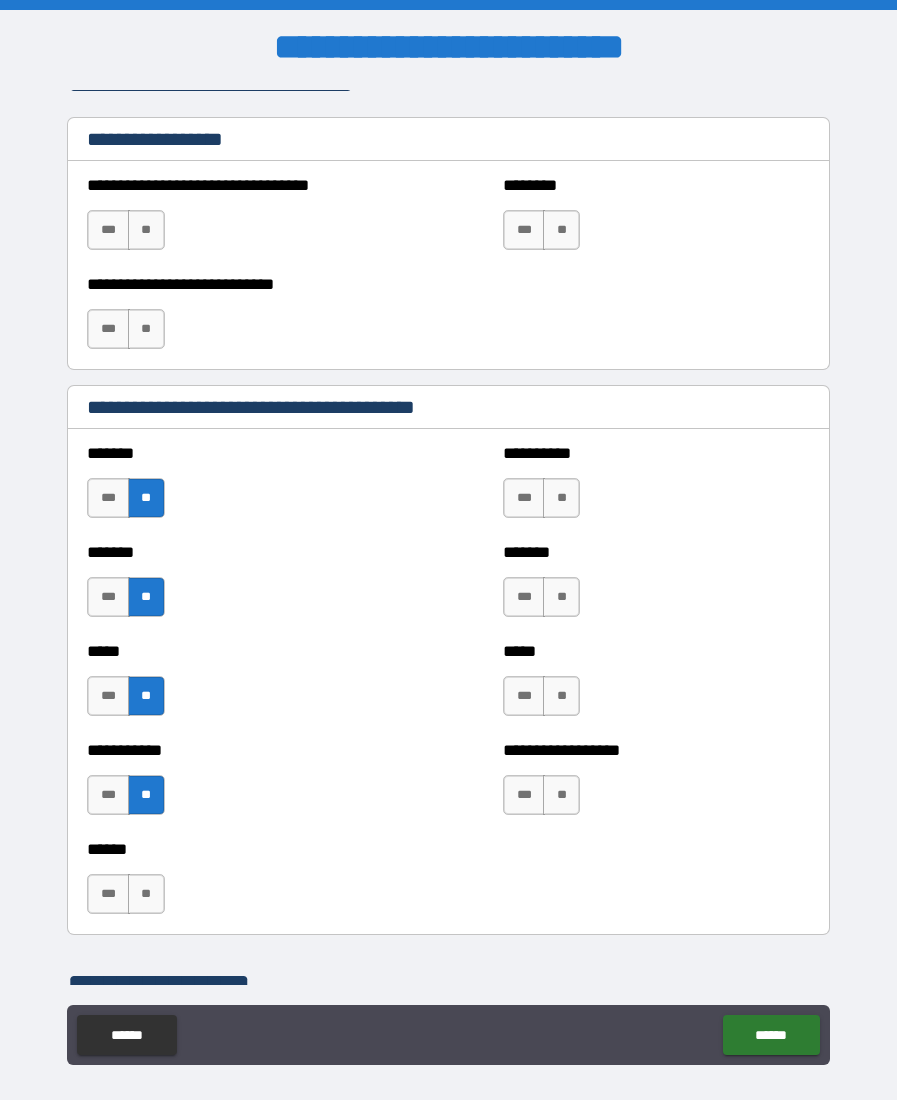 click on "**" at bounding box center [146, 894] 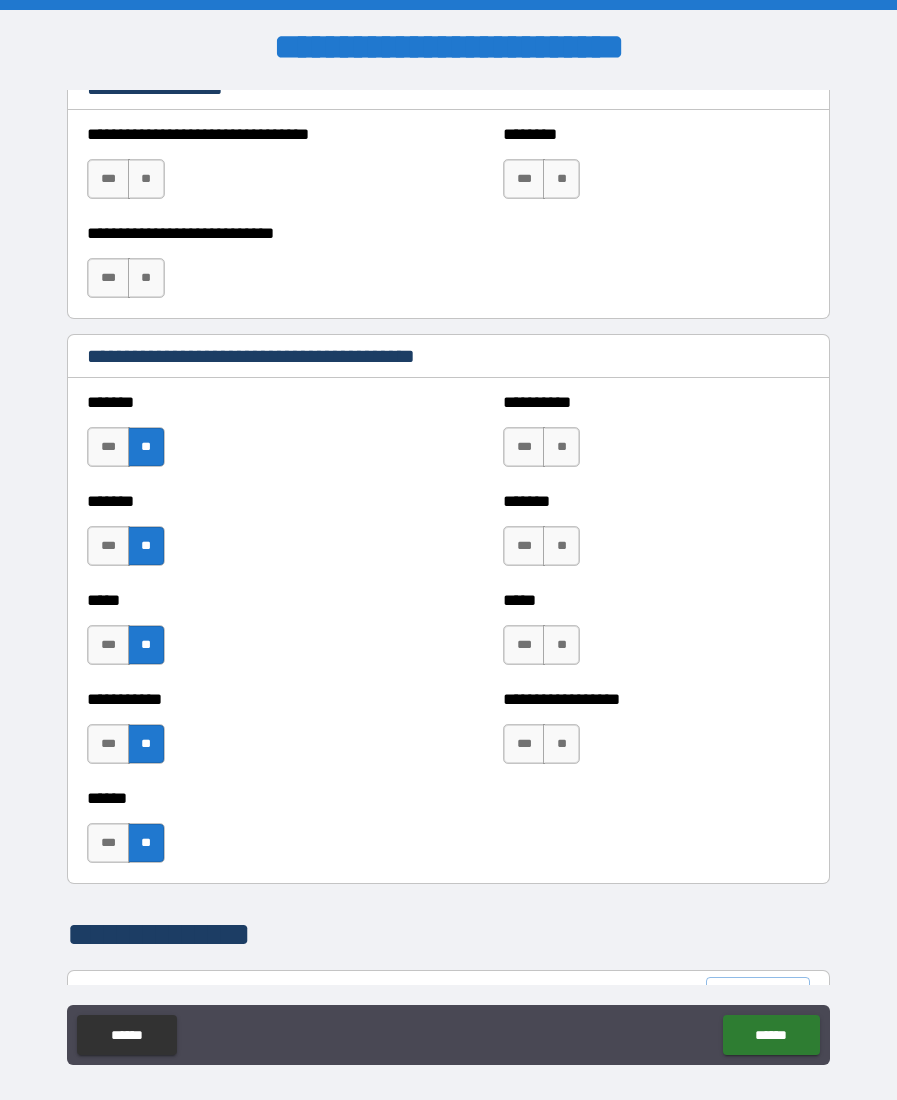 scroll, scrollTop: 1520, scrollLeft: 0, axis: vertical 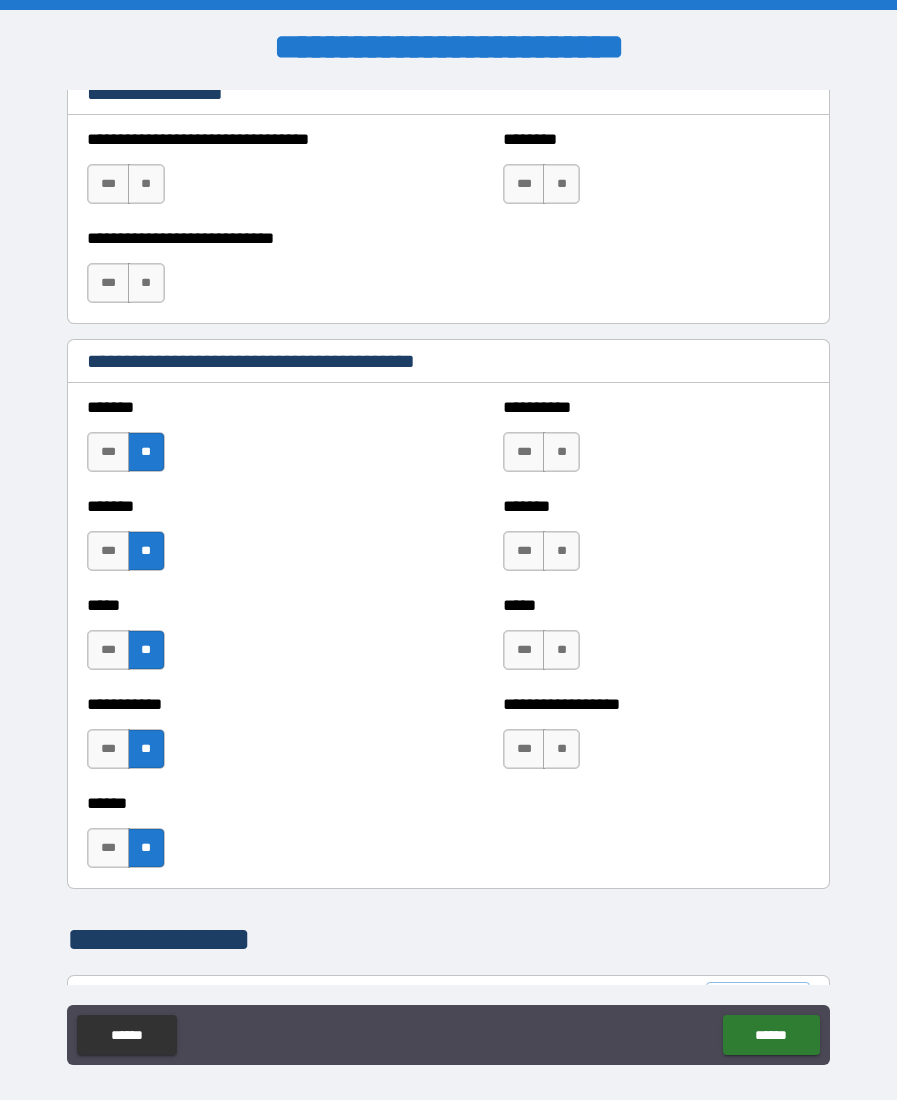 click on "**" at bounding box center (561, 452) 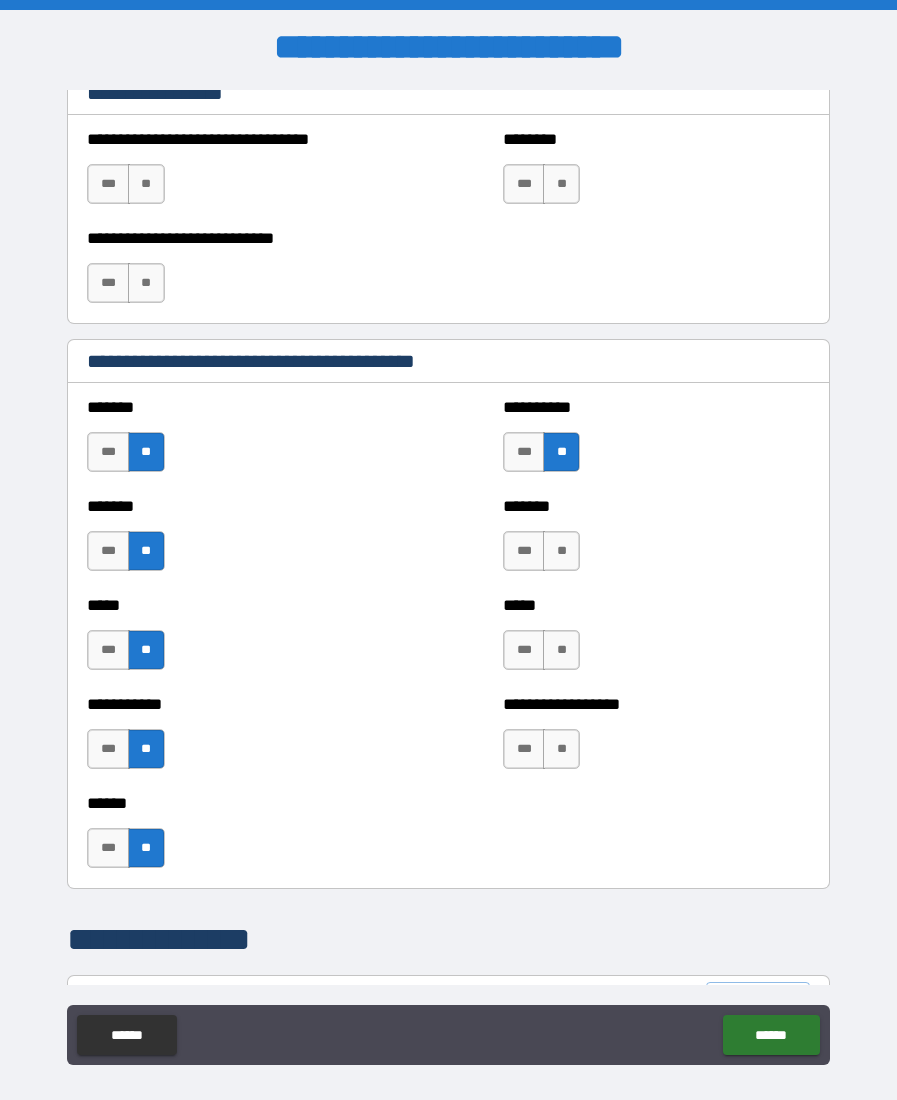 click on "**" at bounding box center (561, 551) 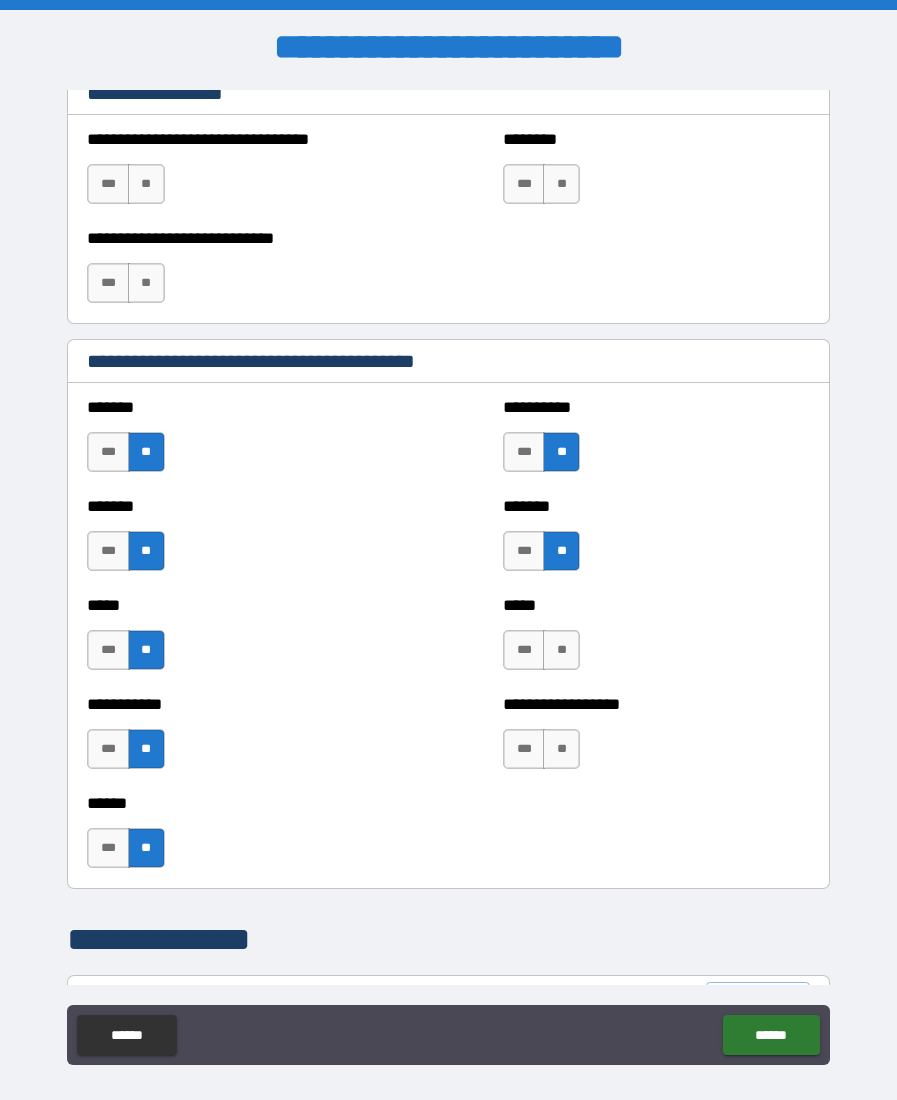 click on "**" at bounding box center (561, 650) 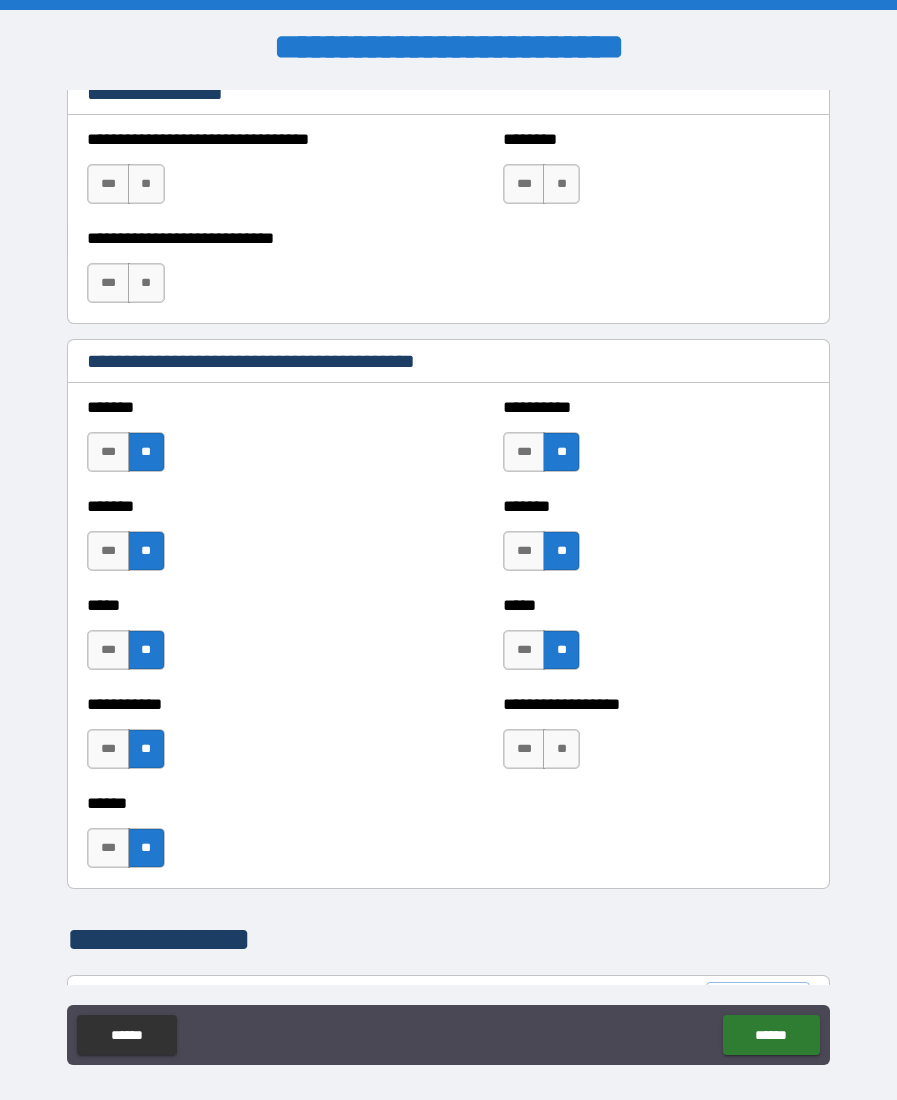 click on "**" at bounding box center (561, 749) 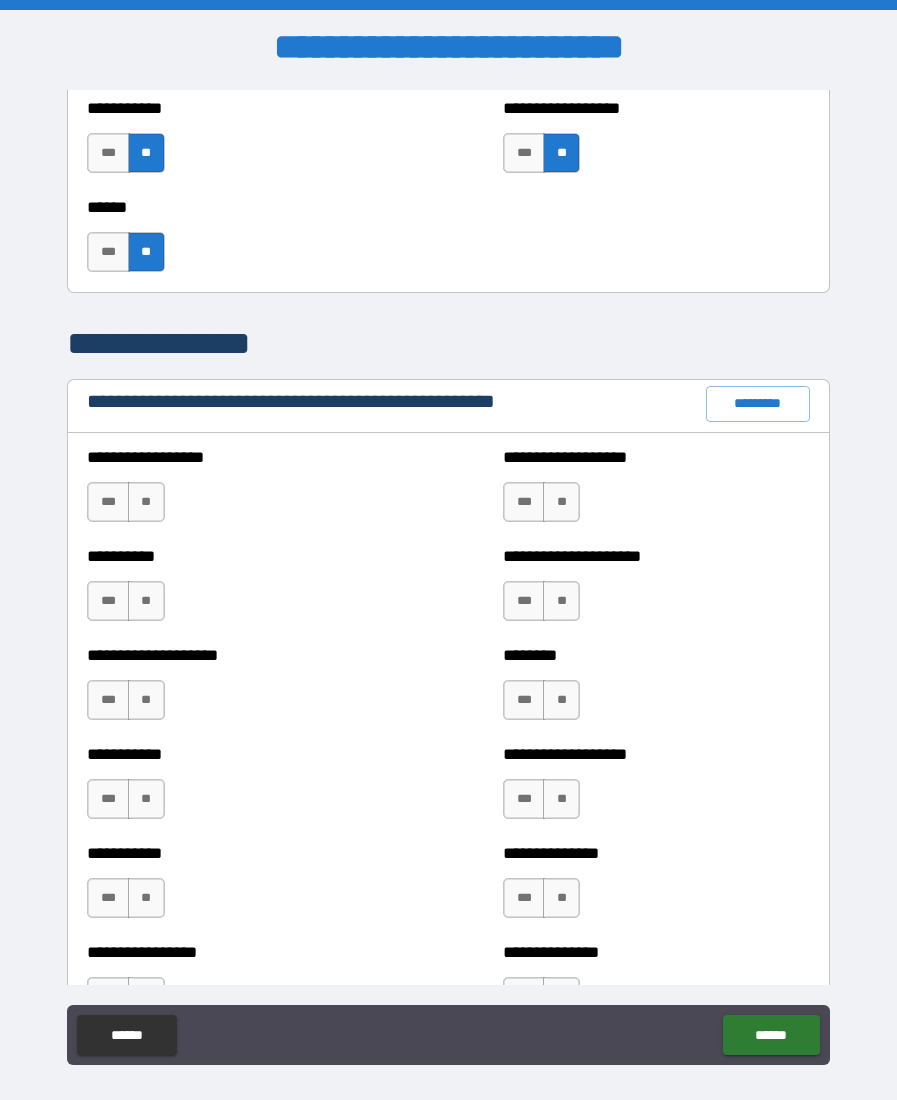 scroll, scrollTop: 2119, scrollLeft: 0, axis: vertical 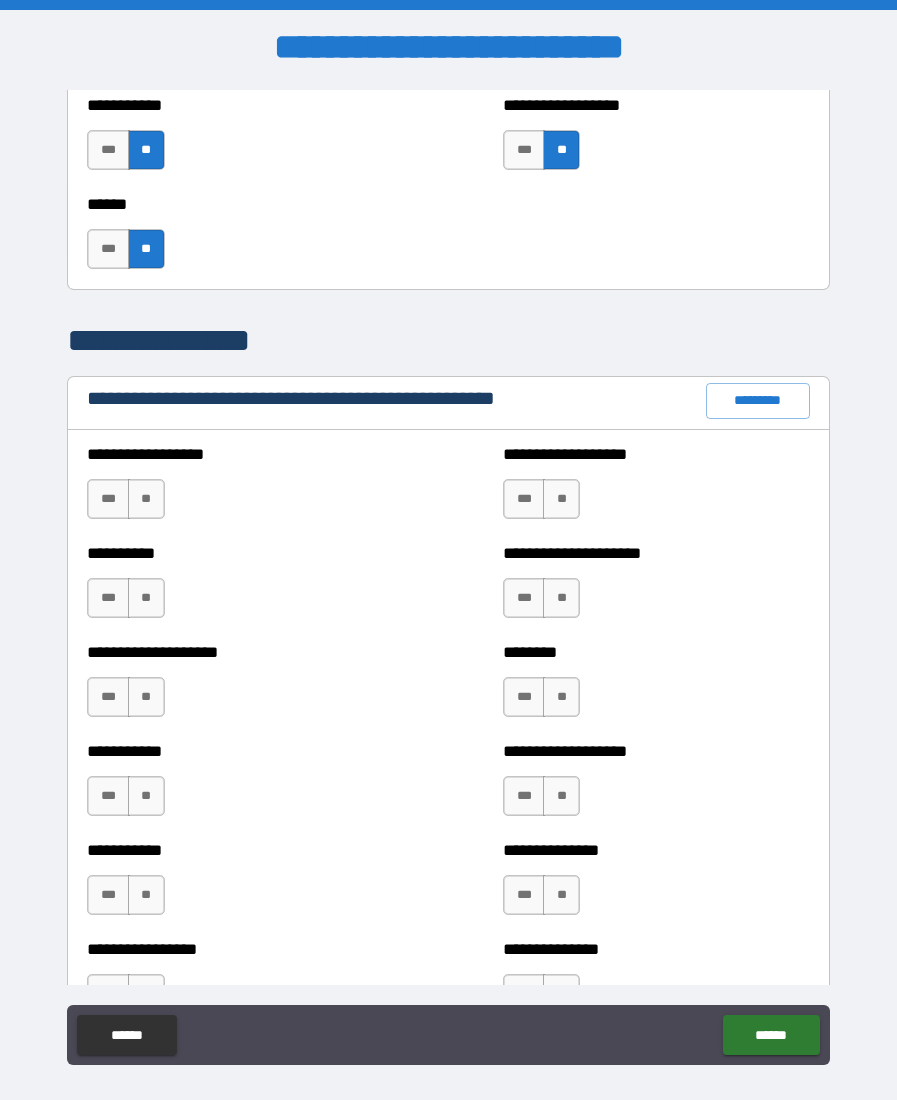 click on "**" at bounding box center [146, 499] 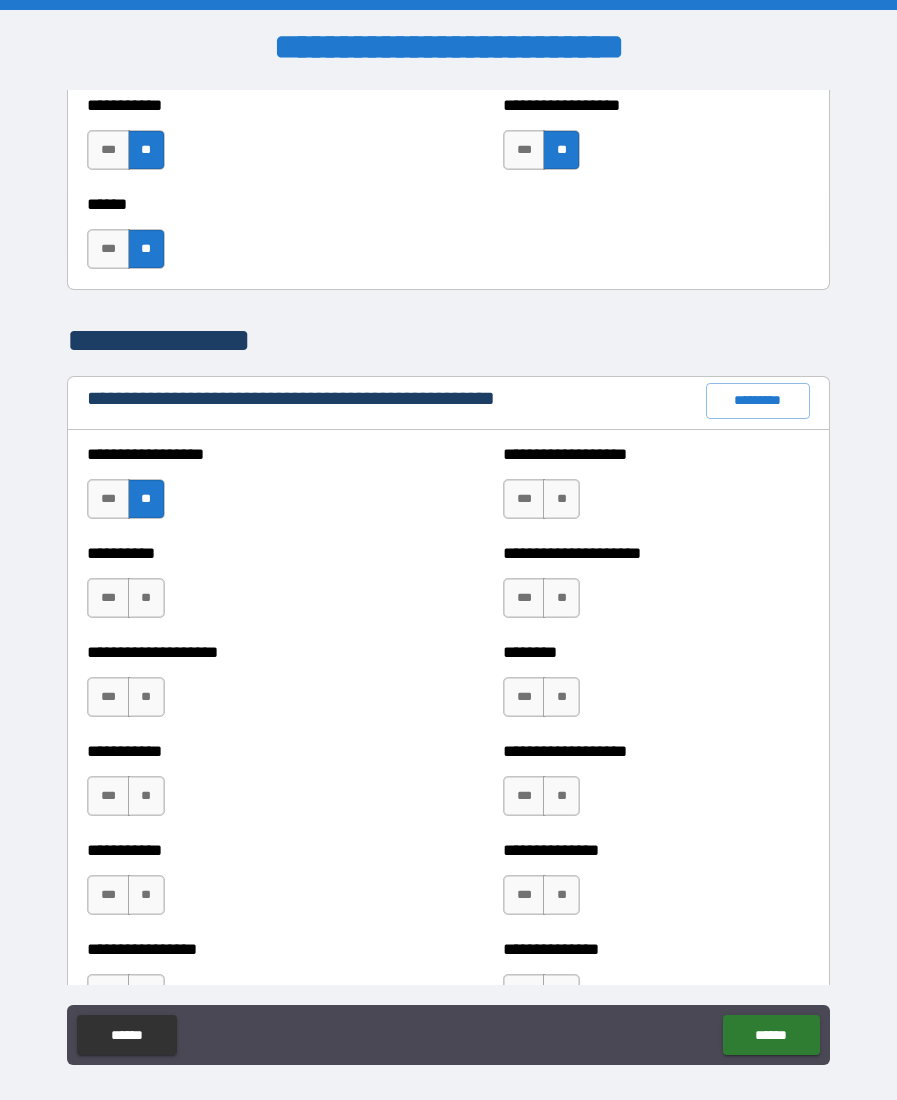 click on "**" at bounding box center [561, 499] 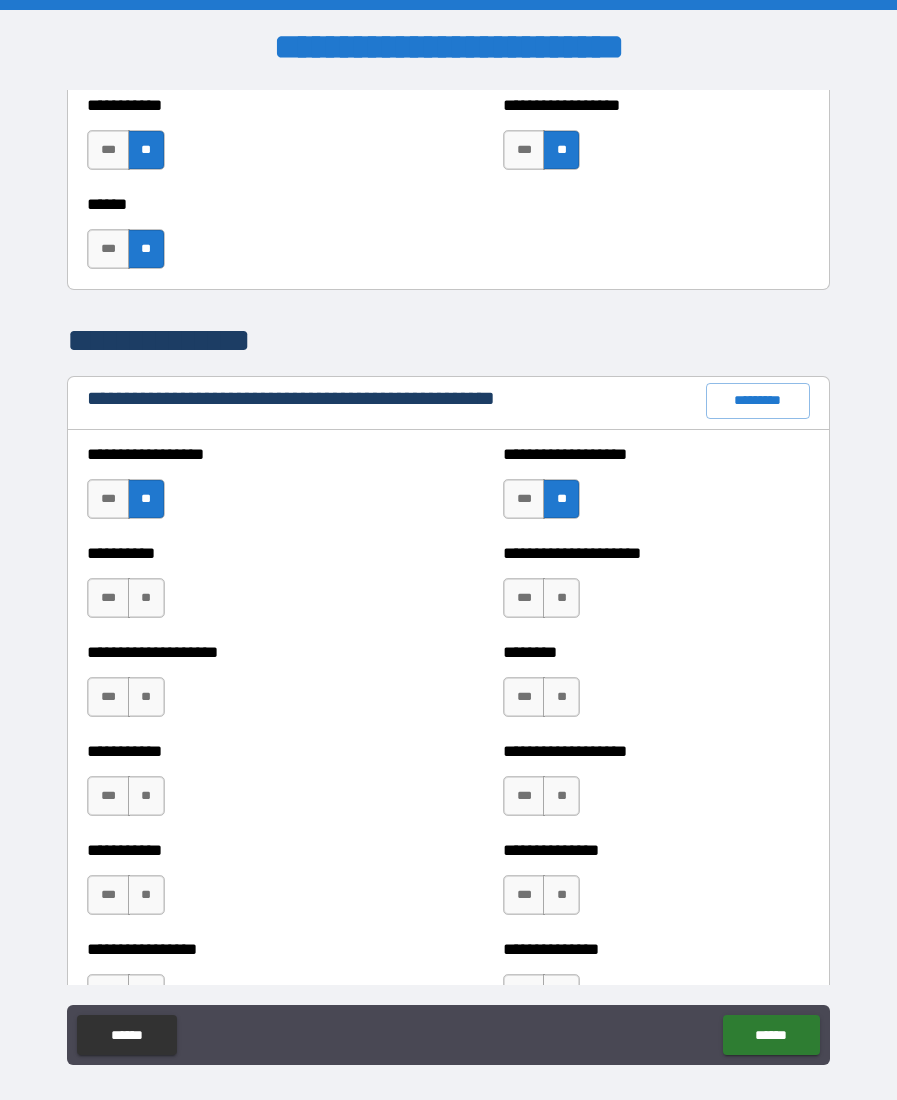 click on "**" at bounding box center (146, 598) 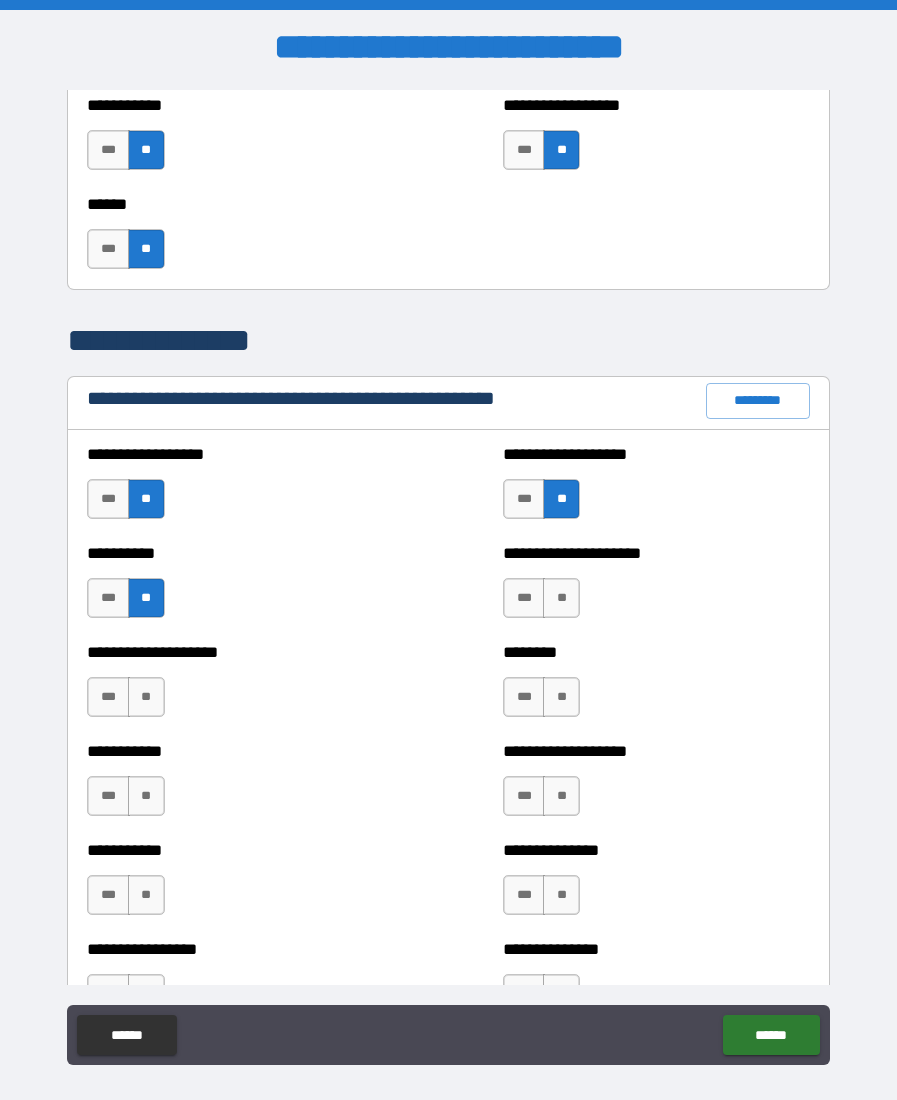 click on "**" at bounding box center [561, 598] 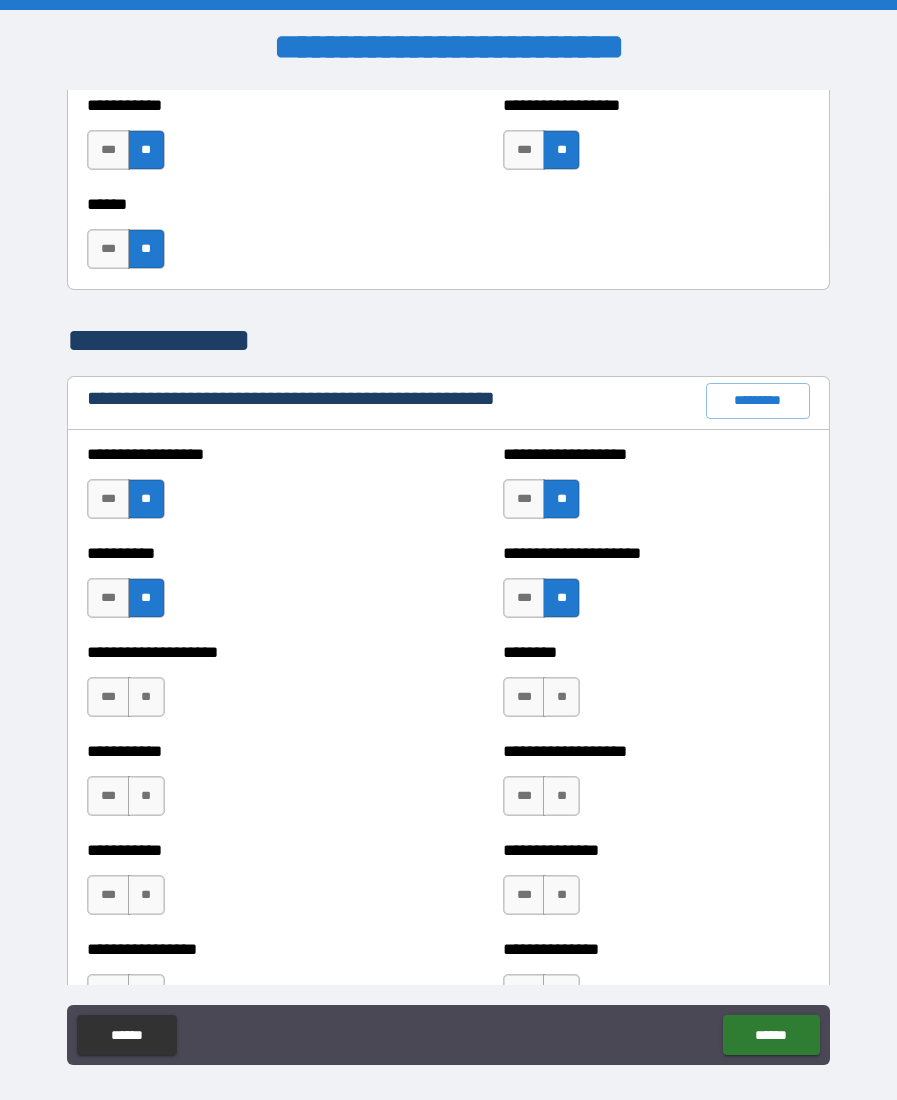 click on "**" at bounding box center [146, 697] 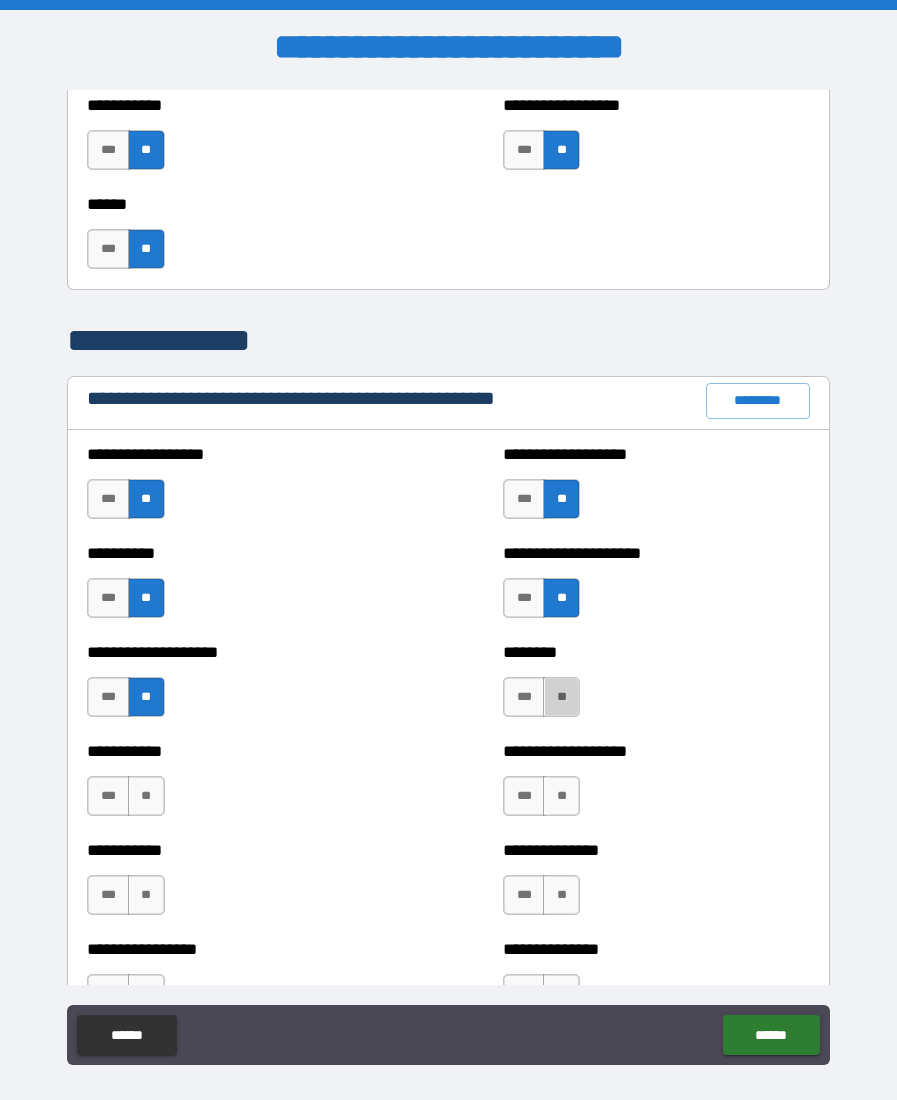 click on "**" at bounding box center (561, 697) 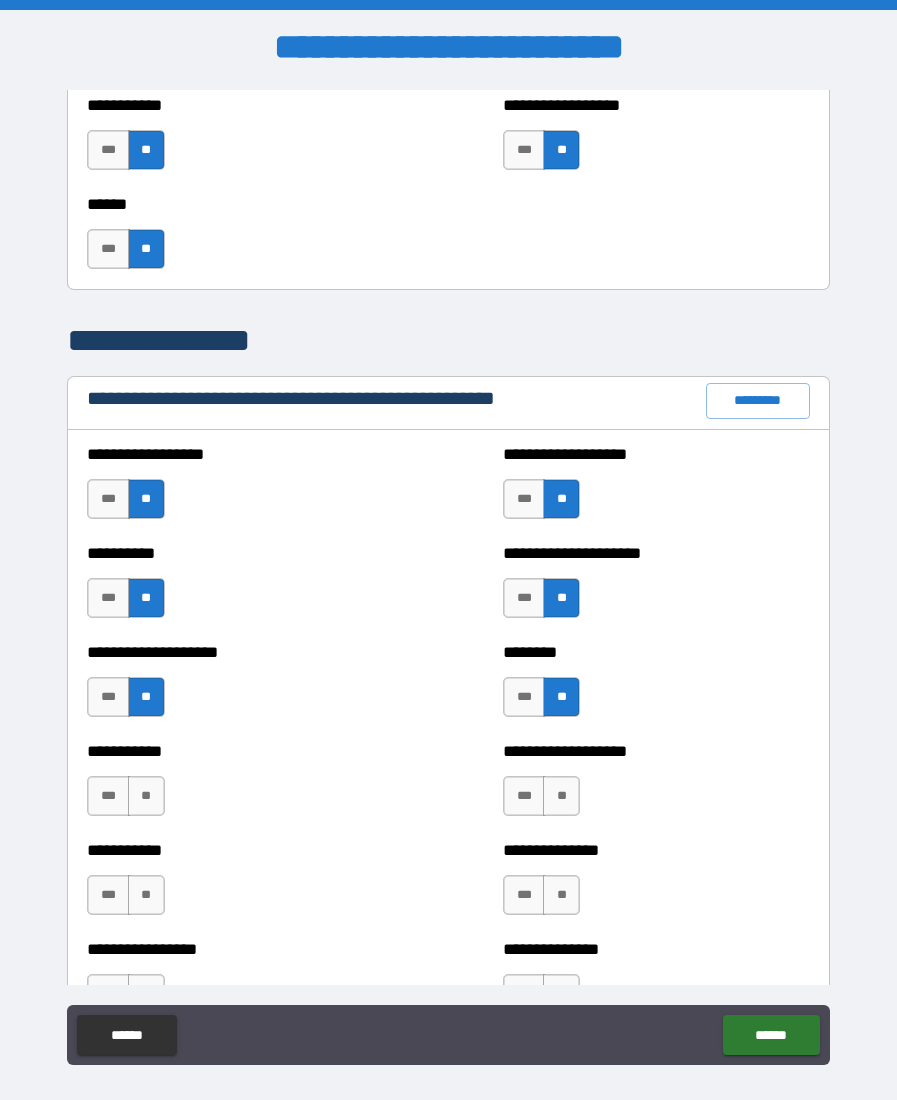 click on "**" at bounding box center [146, 796] 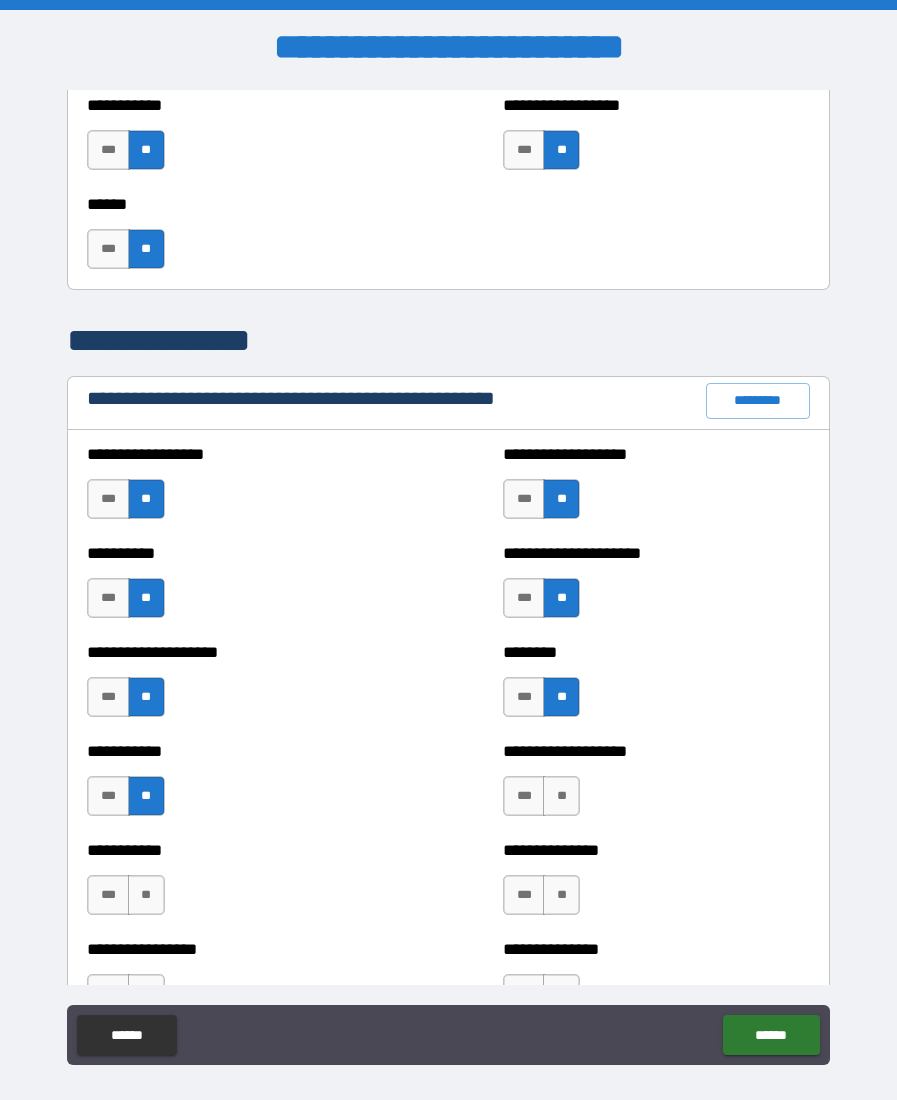 click on "**" at bounding box center (561, 796) 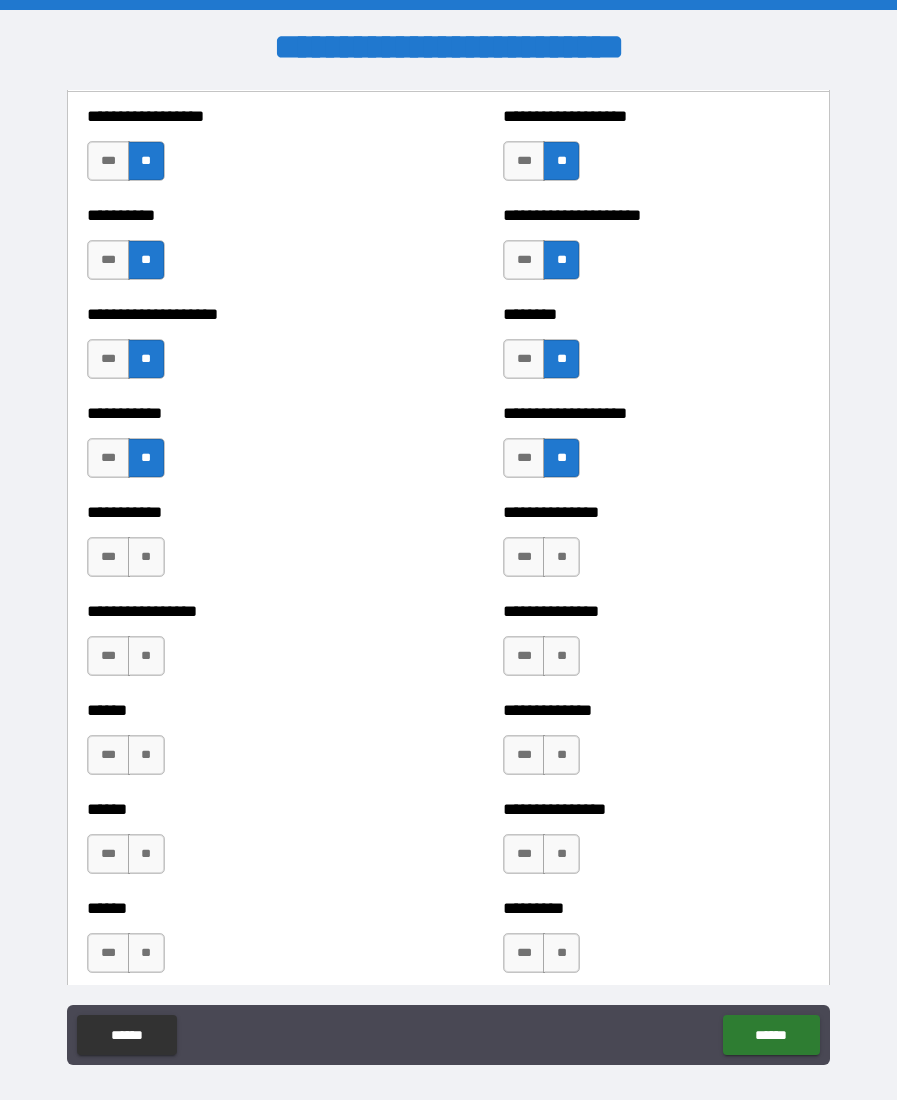 scroll, scrollTop: 2513, scrollLeft: 0, axis: vertical 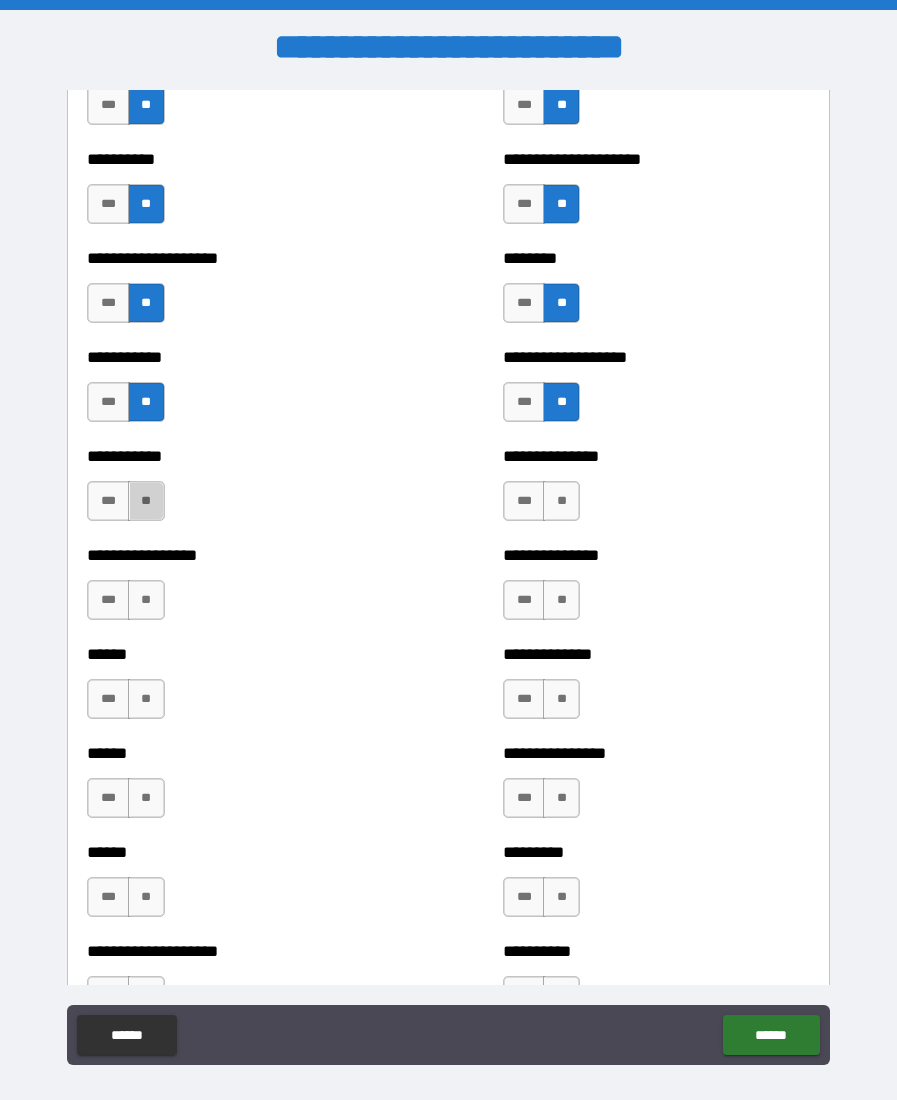 click on "**" at bounding box center (146, 501) 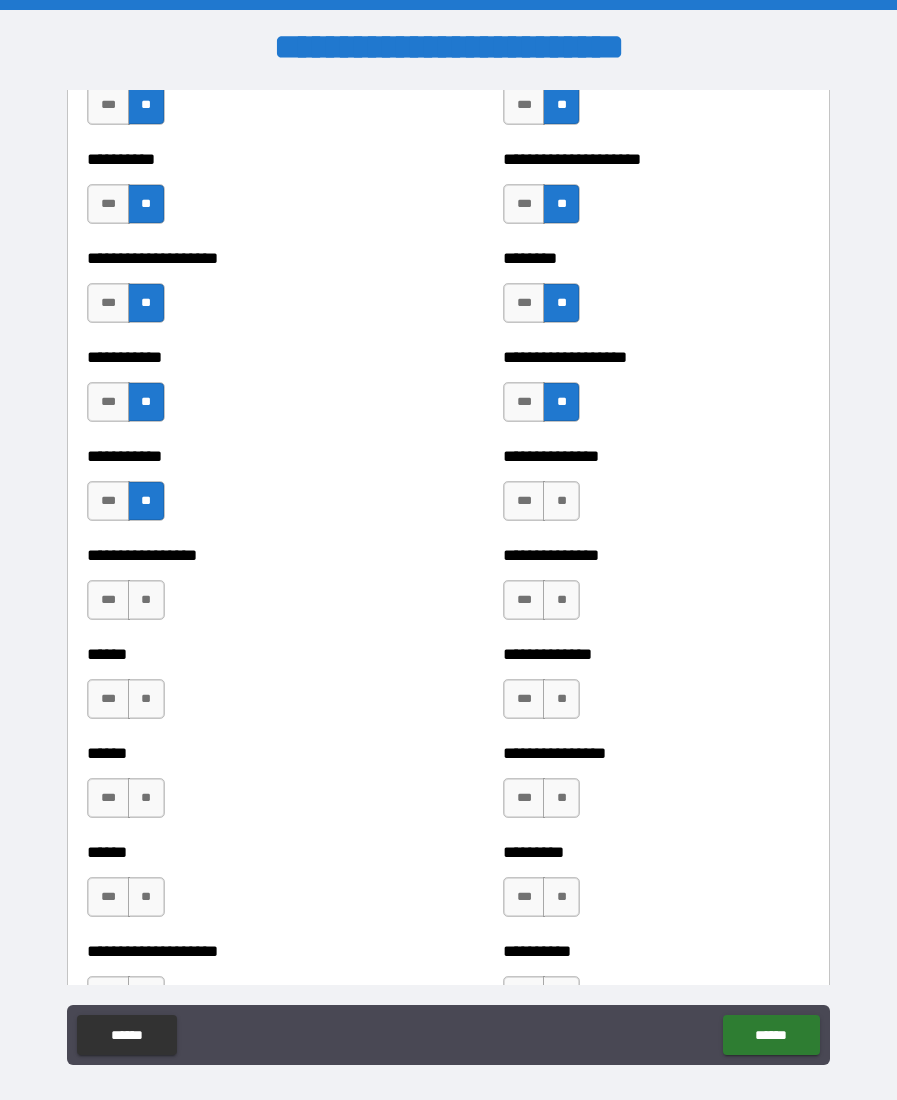 click on "**" at bounding box center [561, 501] 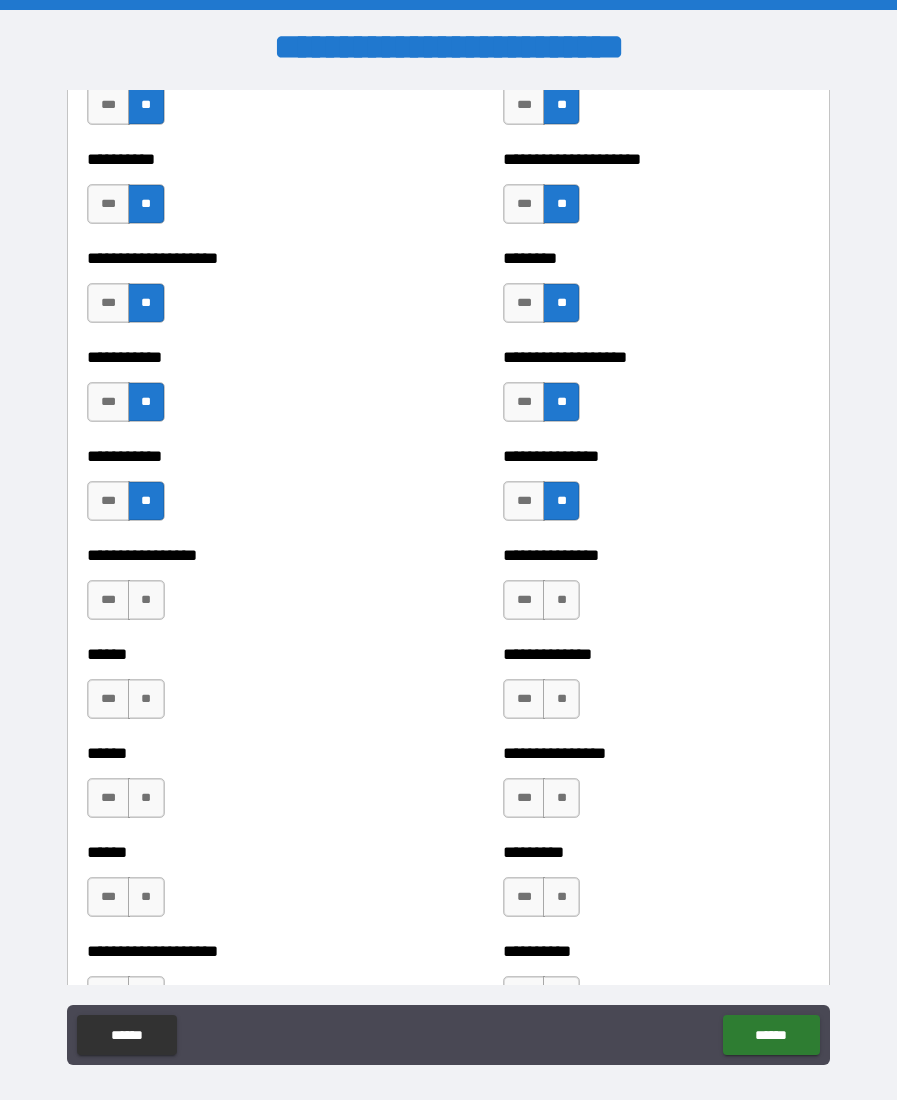 click on "**" at bounding box center (146, 600) 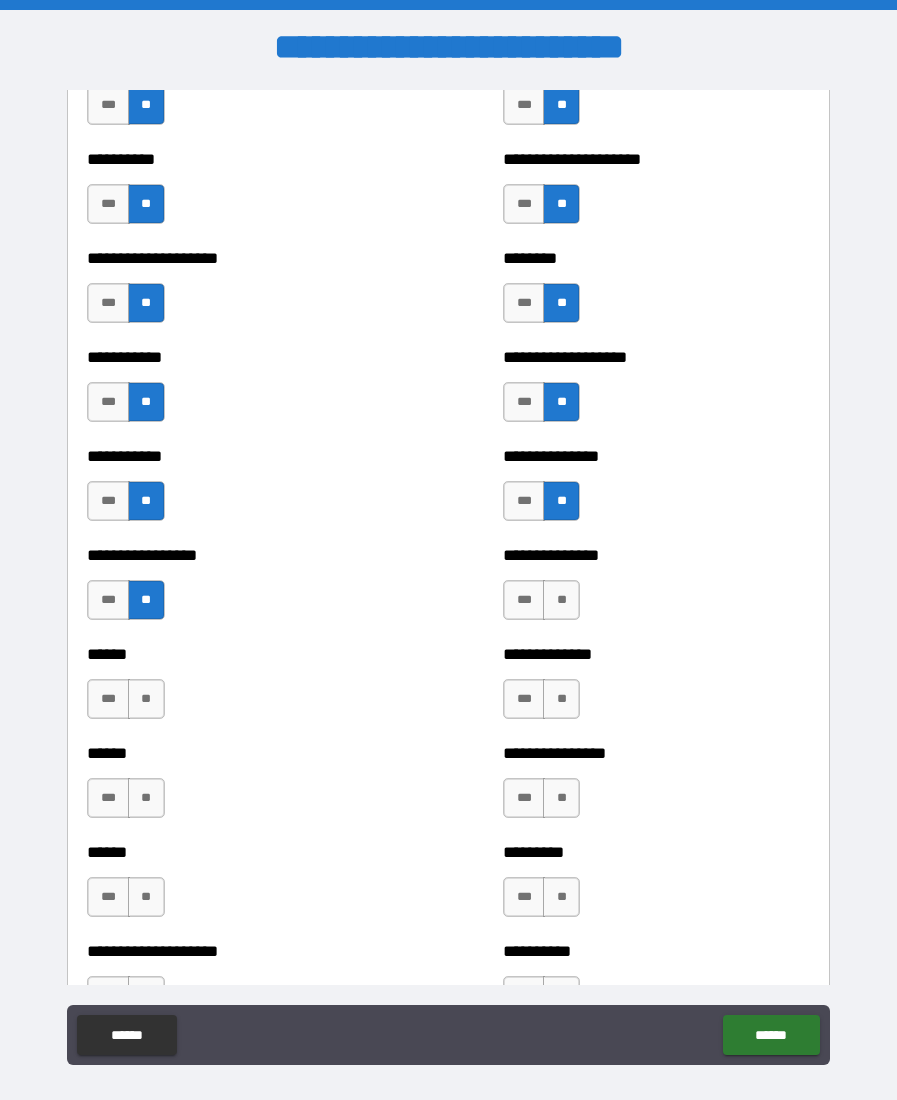 click on "**" at bounding box center [561, 600] 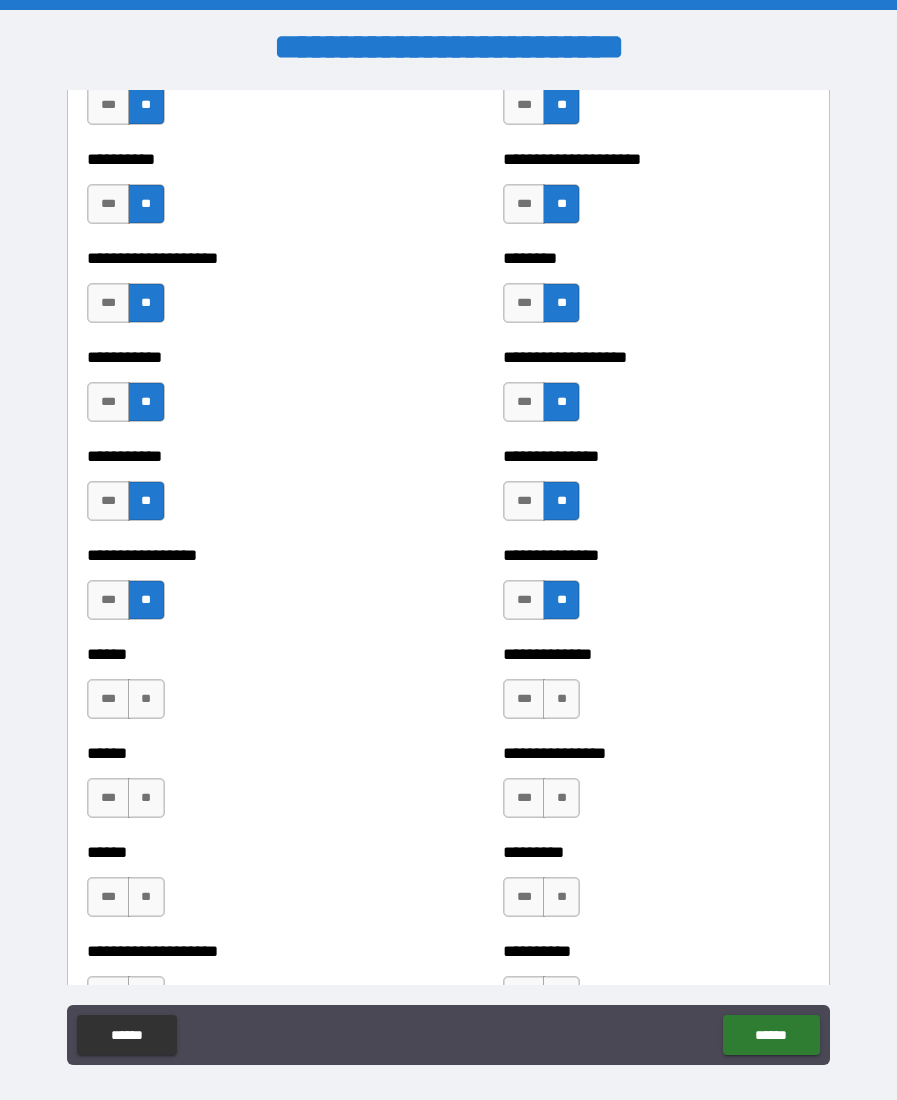 click on "**" at bounding box center [146, 699] 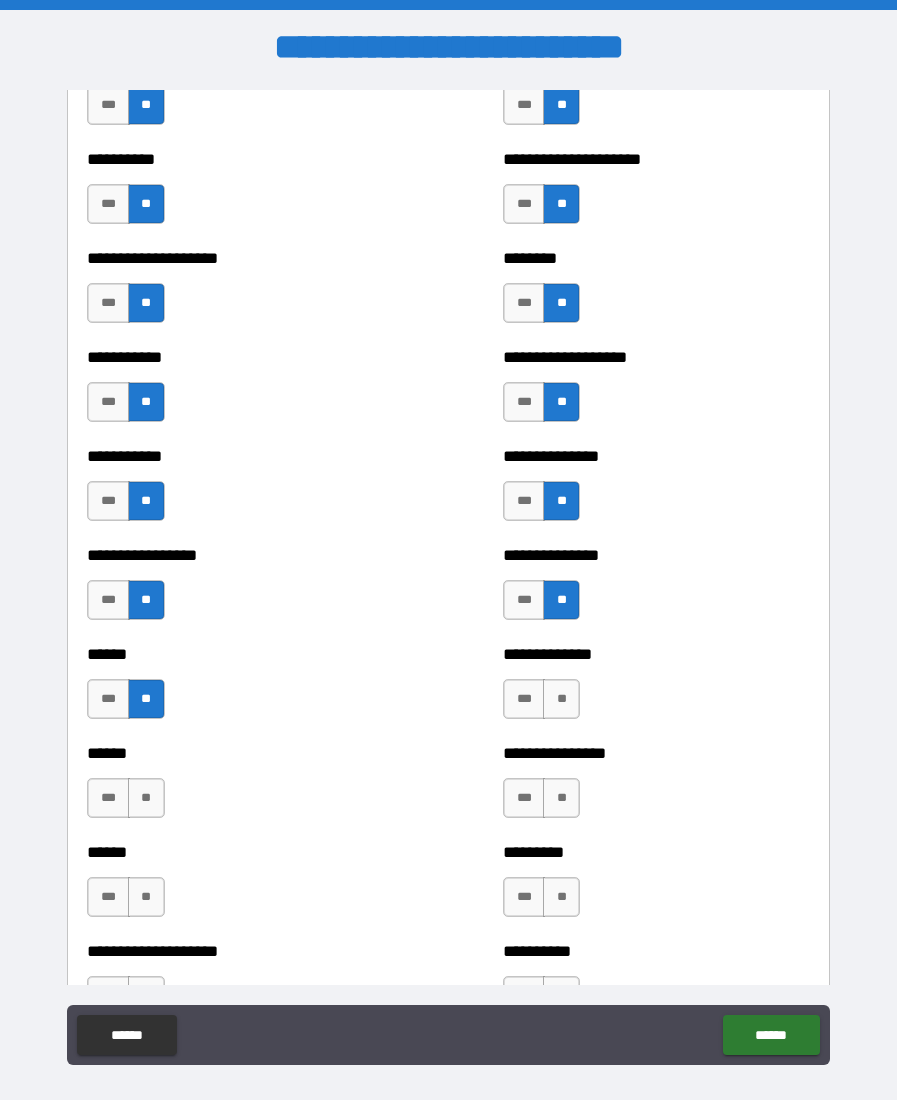 click on "**" at bounding box center [561, 699] 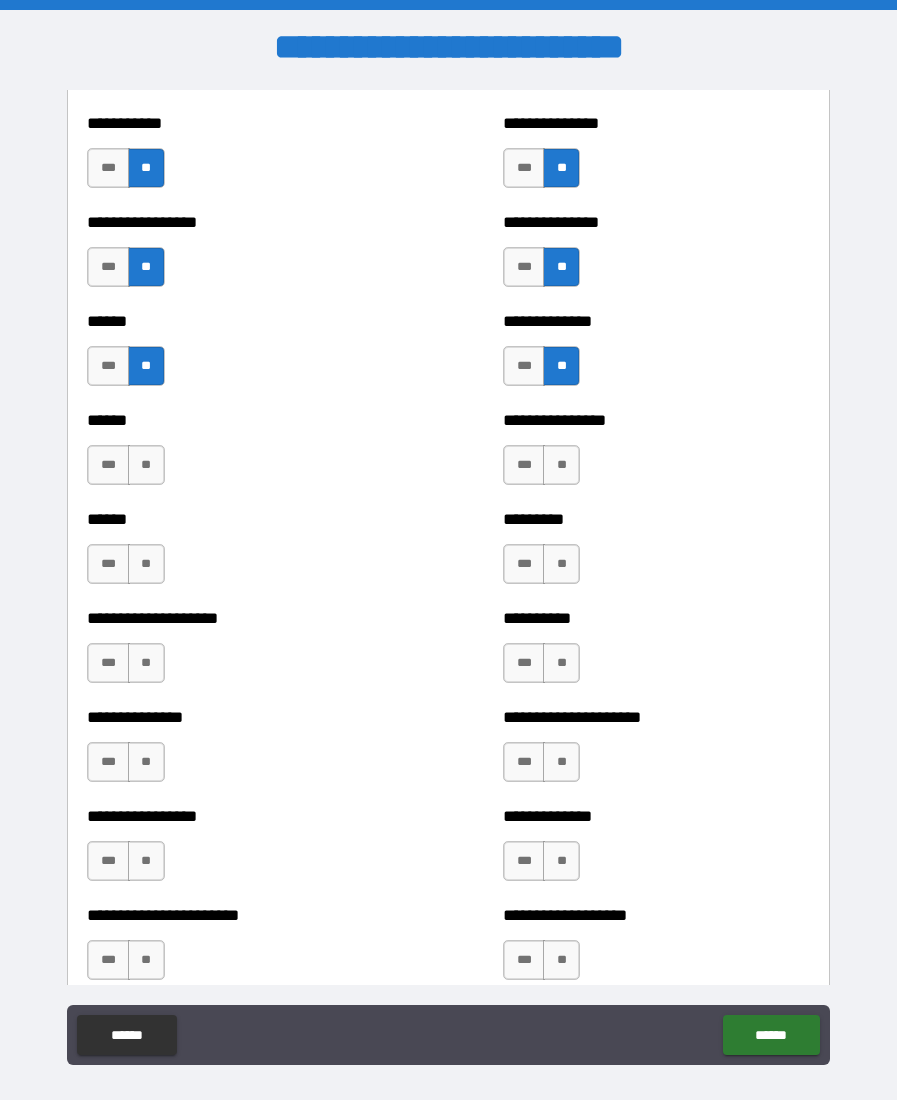 scroll, scrollTop: 2877, scrollLeft: 0, axis: vertical 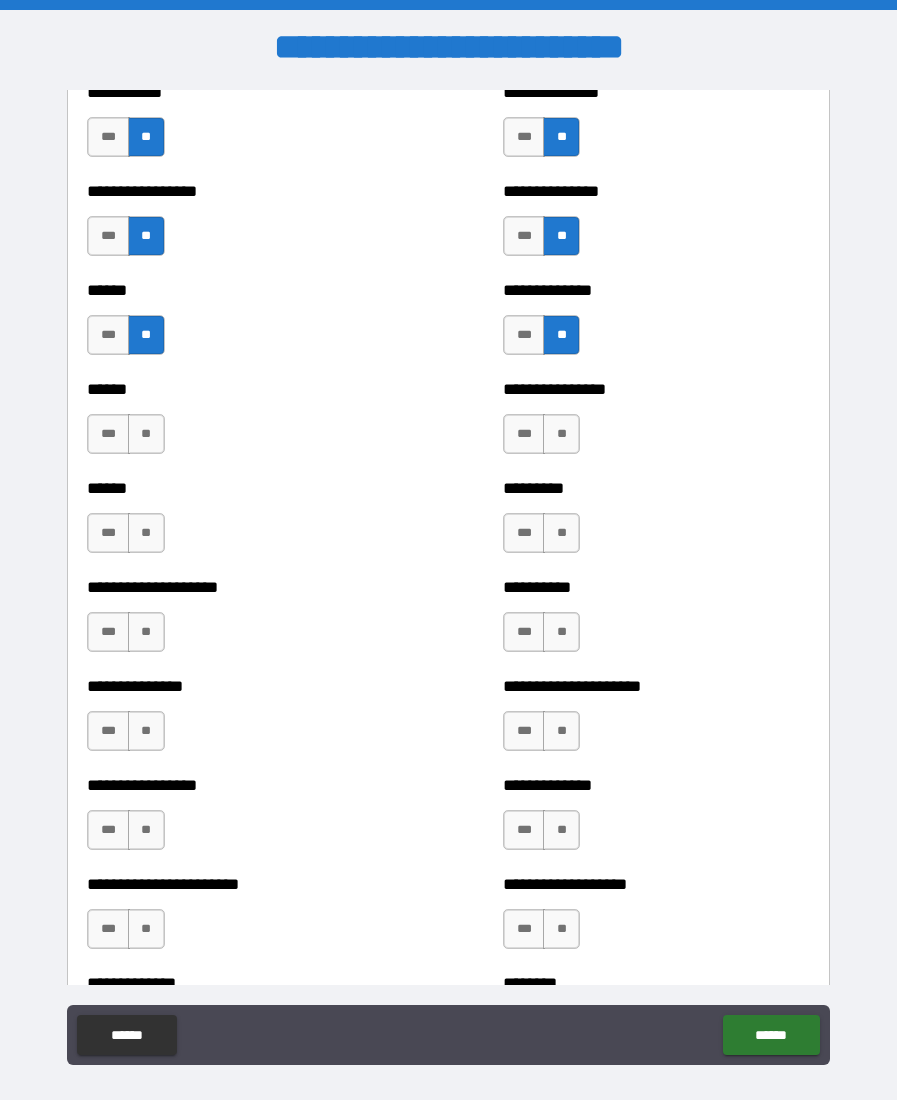 click on "**" at bounding box center (146, 434) 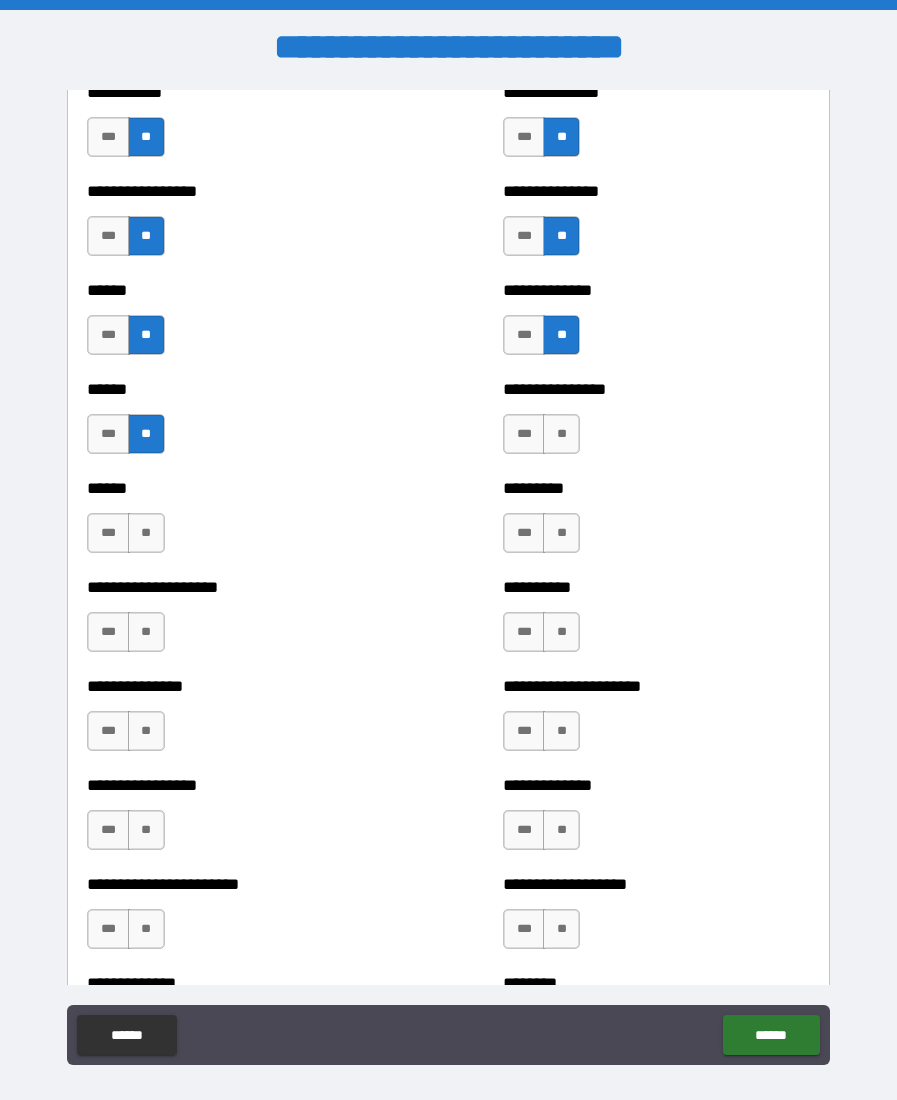 click on "**" at bounding box center (561, 434) 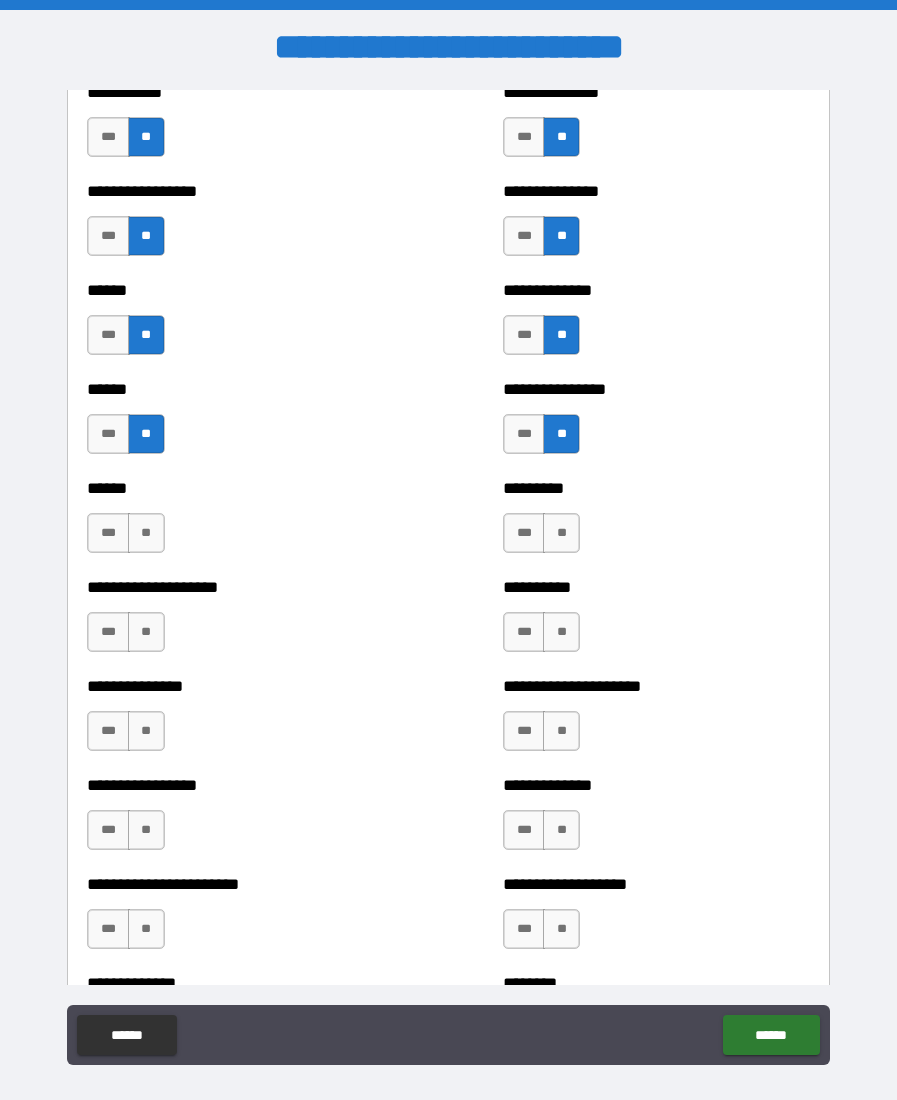 click on "**" at bounding box center (146, 533) 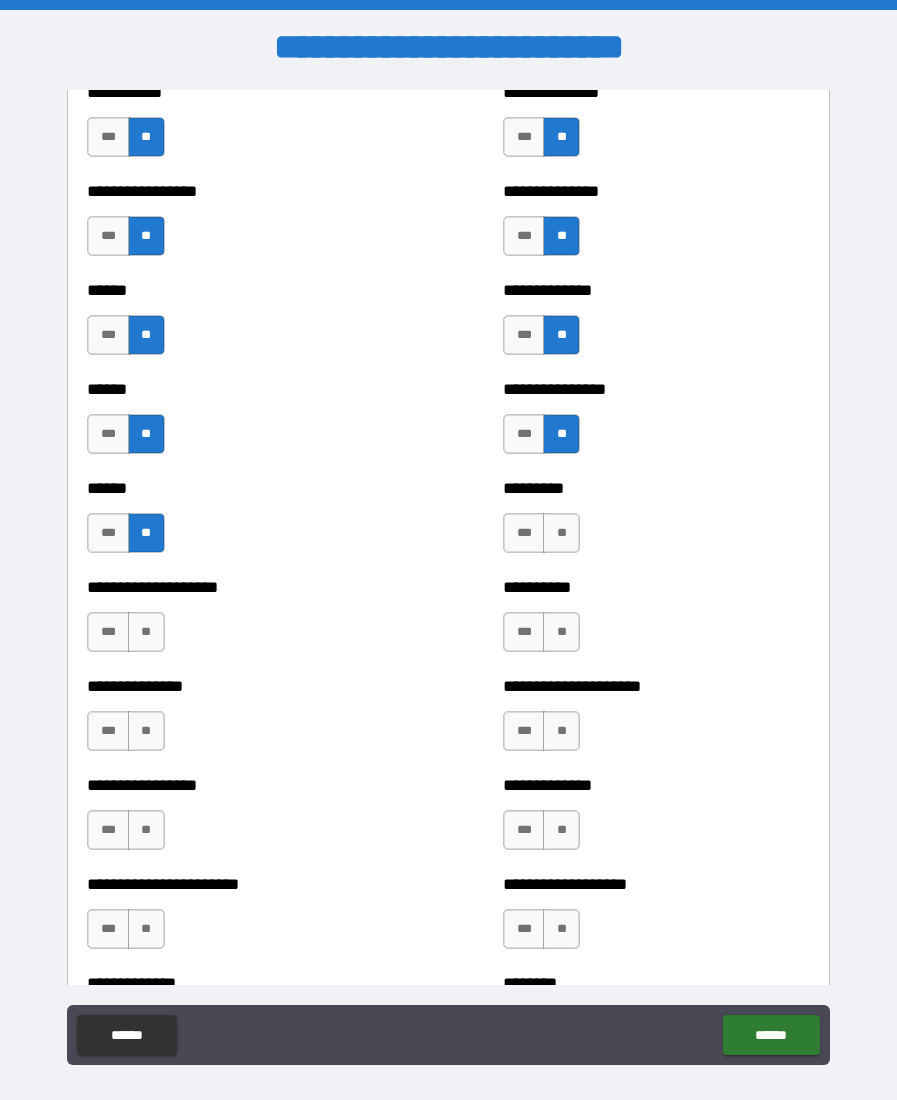 click on "**" at bounding box center [561, 533] 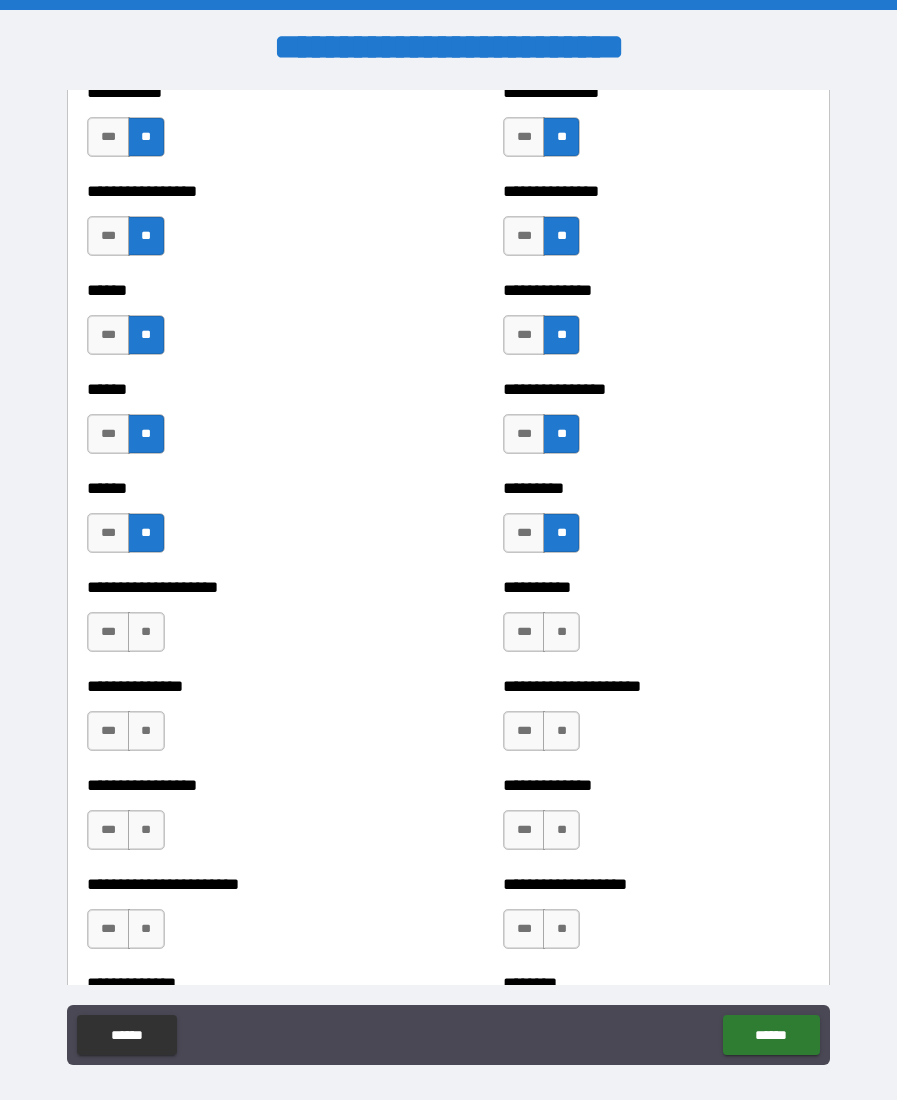 click on "***" at bounding box center [108, 632] 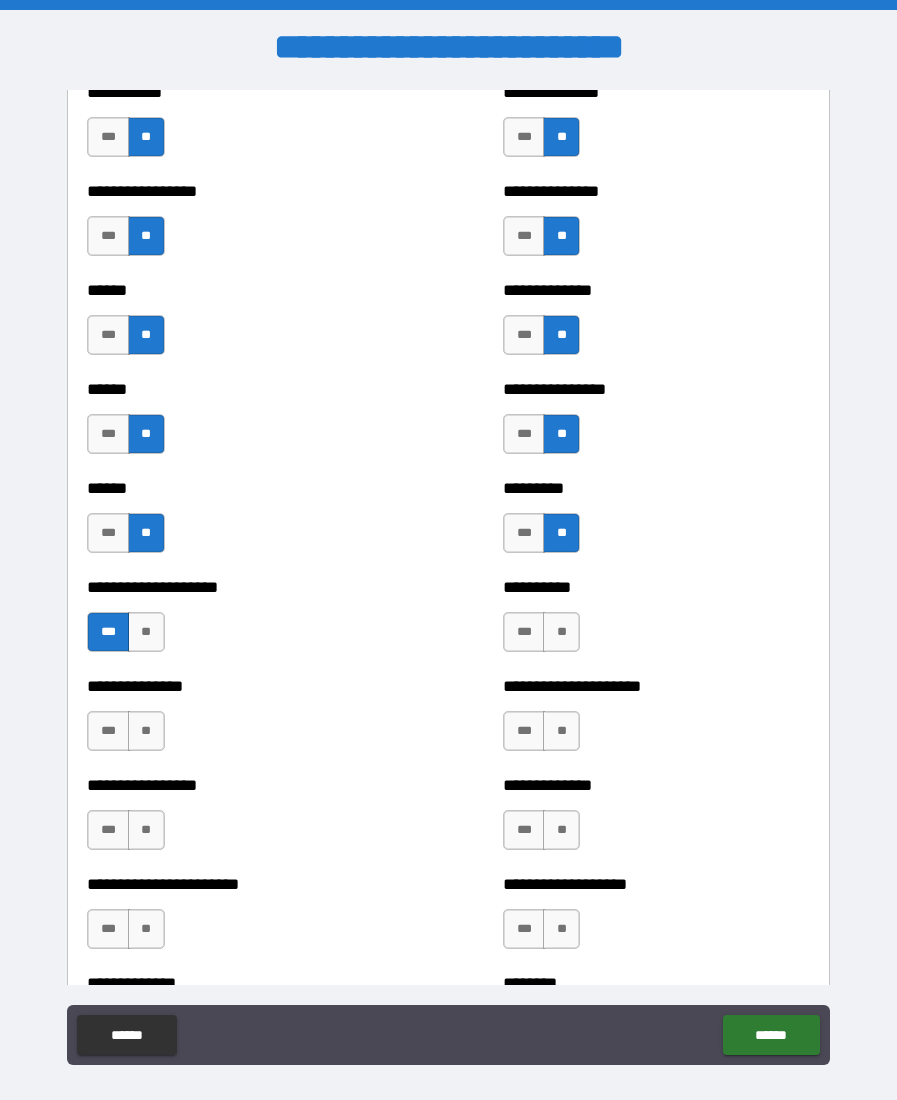 click on "**" at bounding box center (561, 632) 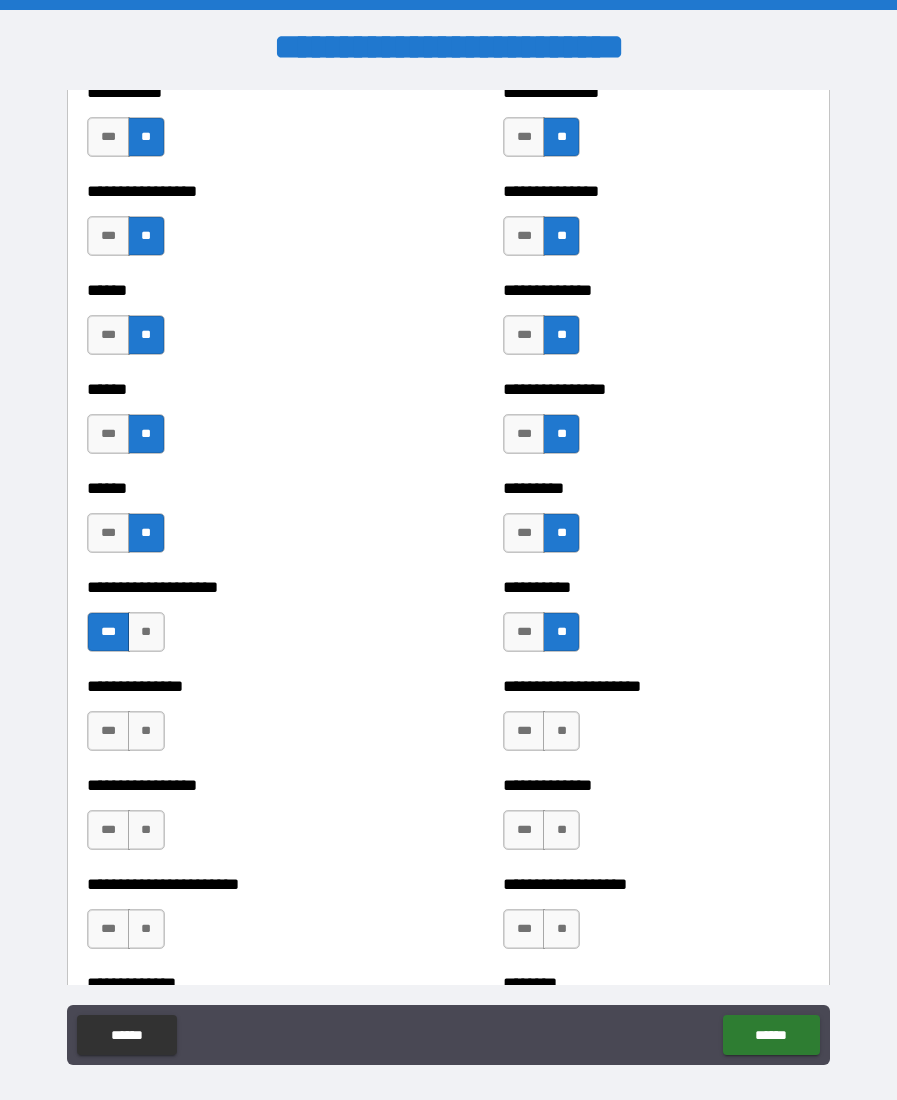 click on "**" at bounding box center [146, 731] 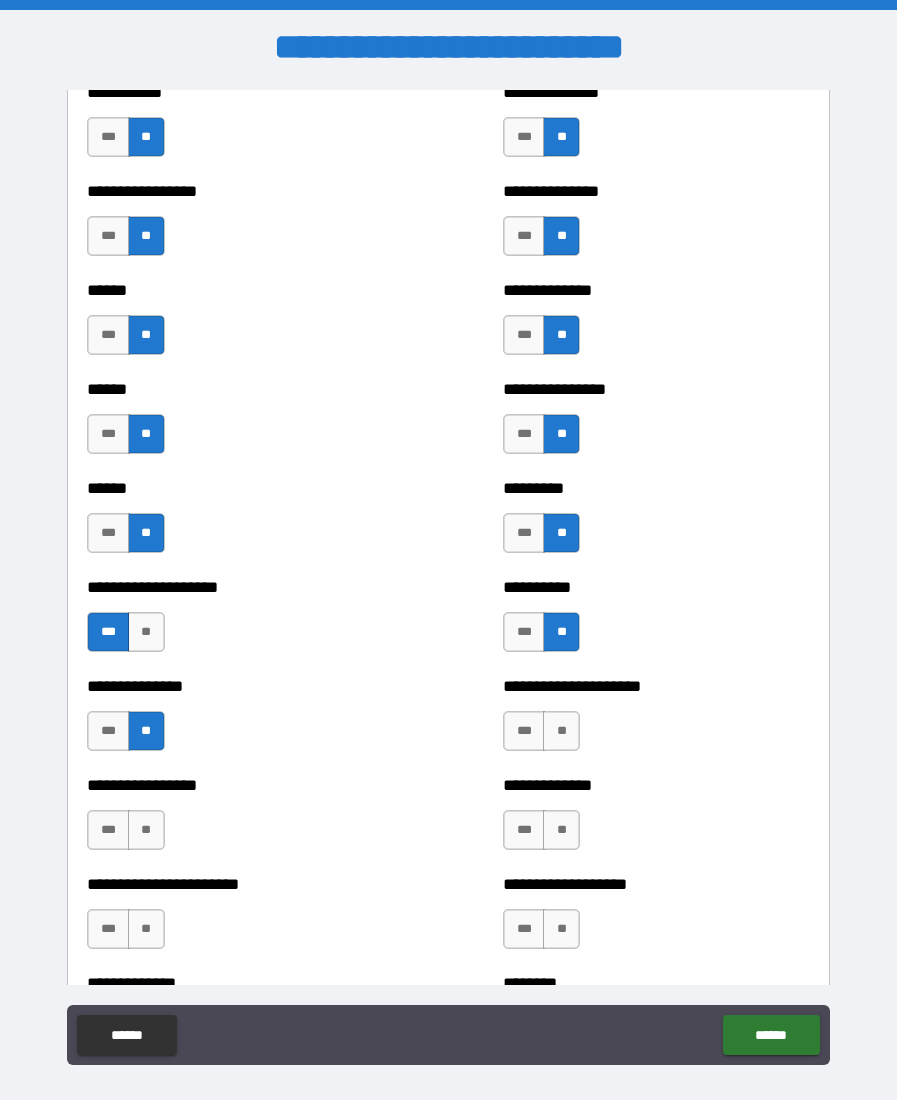 click on "**" at bounding box center [561, 731] 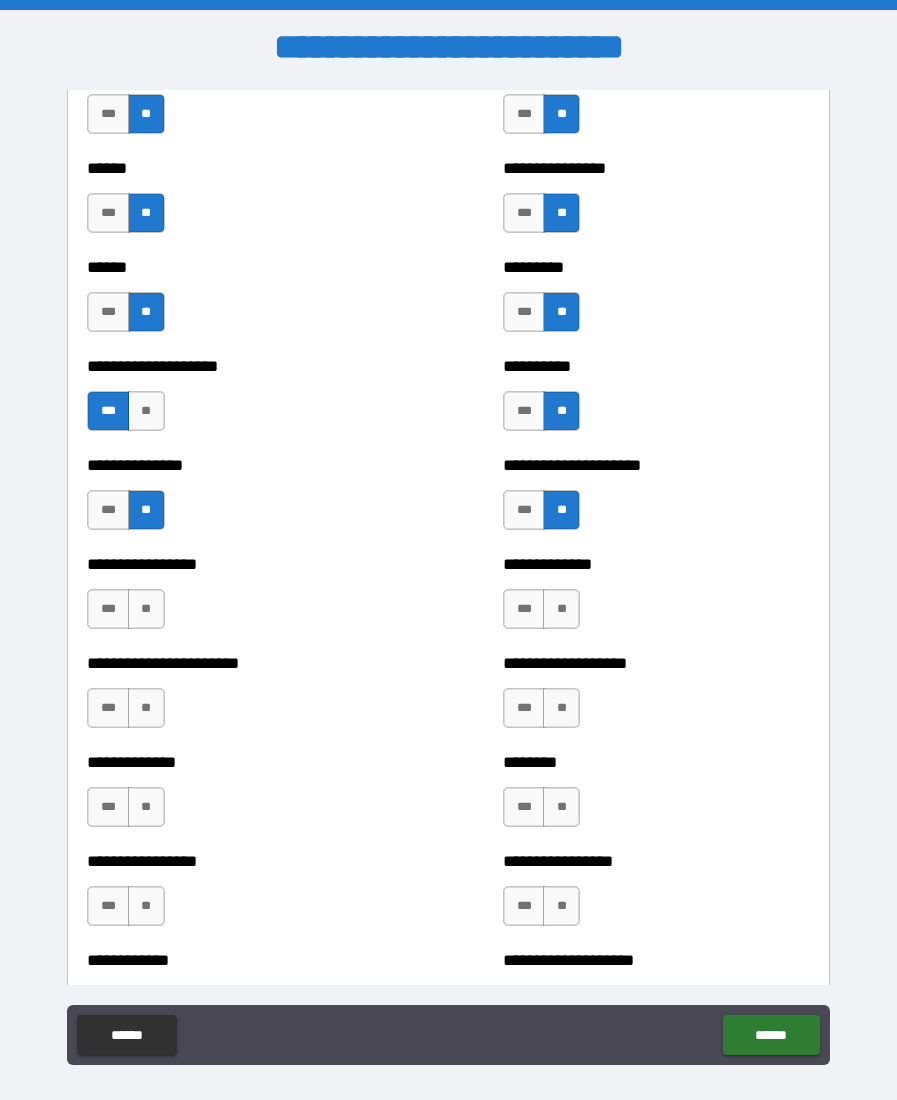 scroll, scrollTop: 3097, scrollLeft: 0, axis: vertical 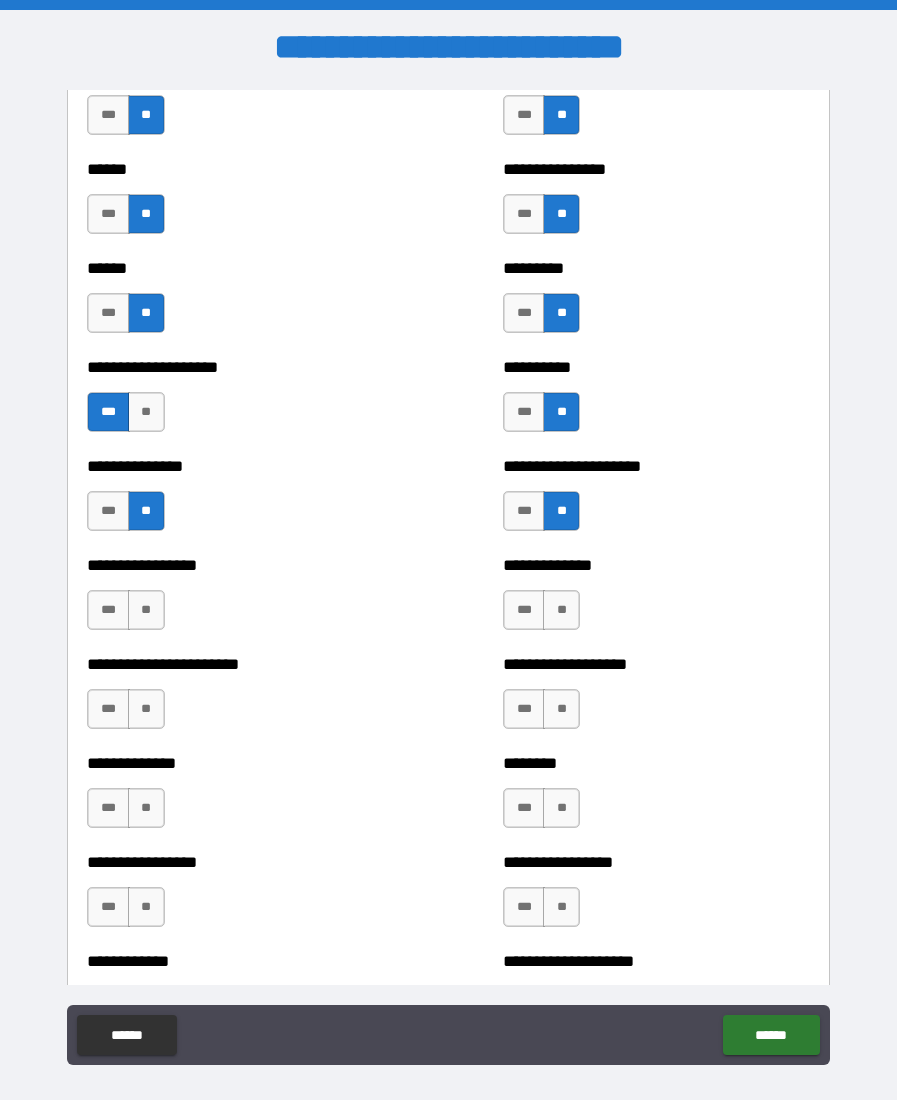 click on "**" at bounding box center [146, 610] 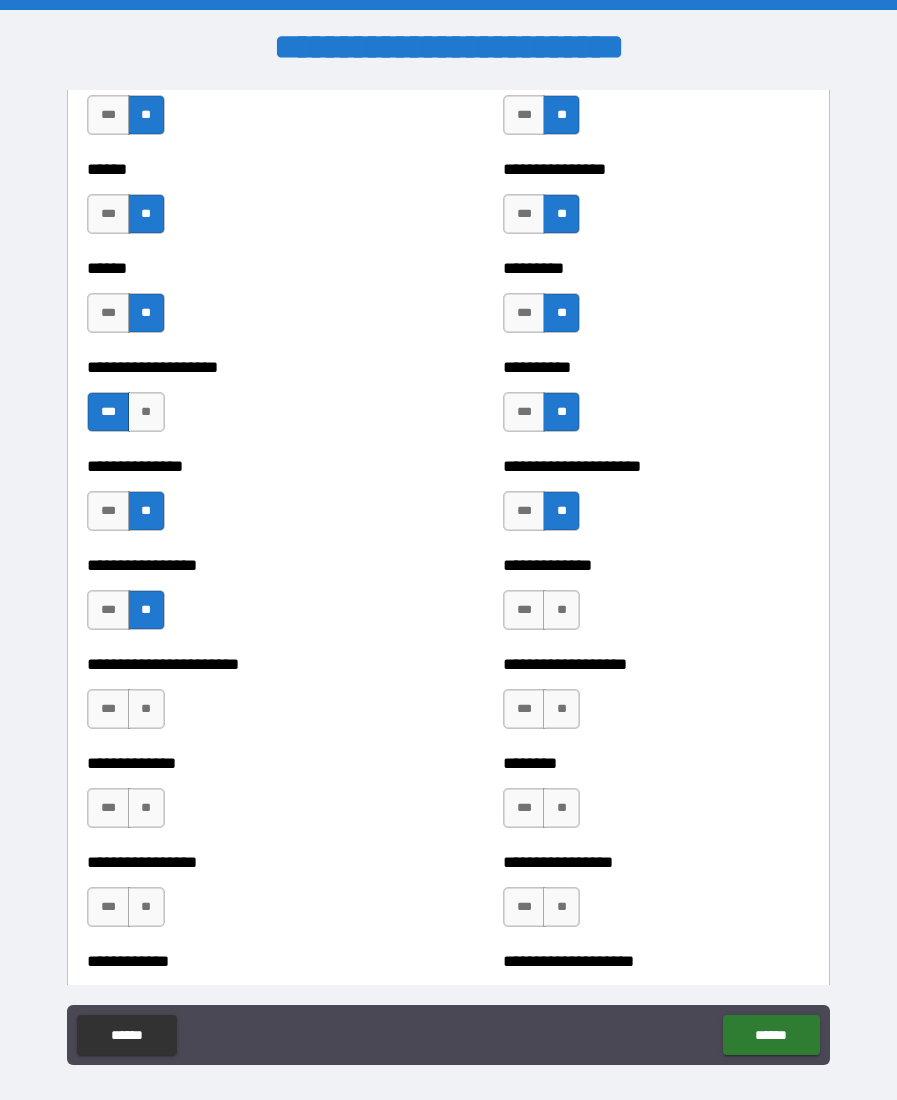 click on "**" at bounding box center [561, 610] 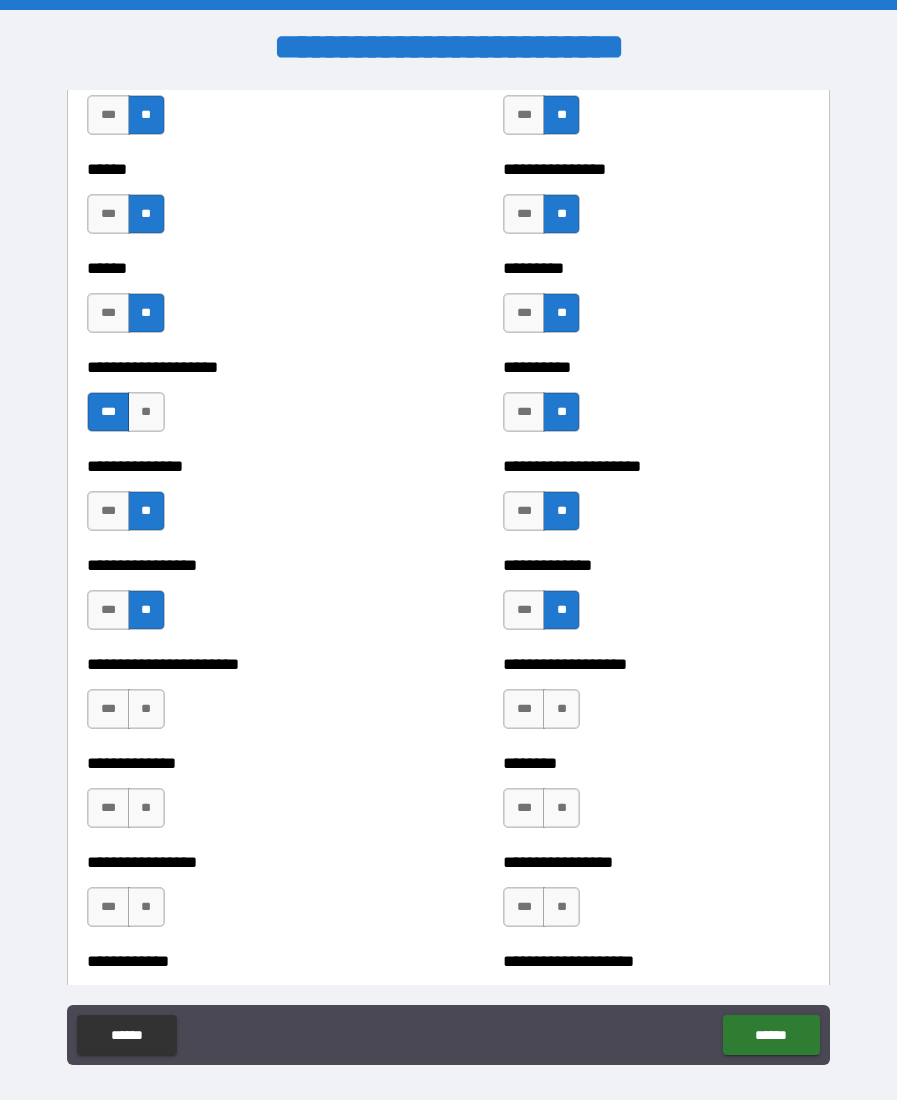 click on "**" at bounding box center [146, 709] 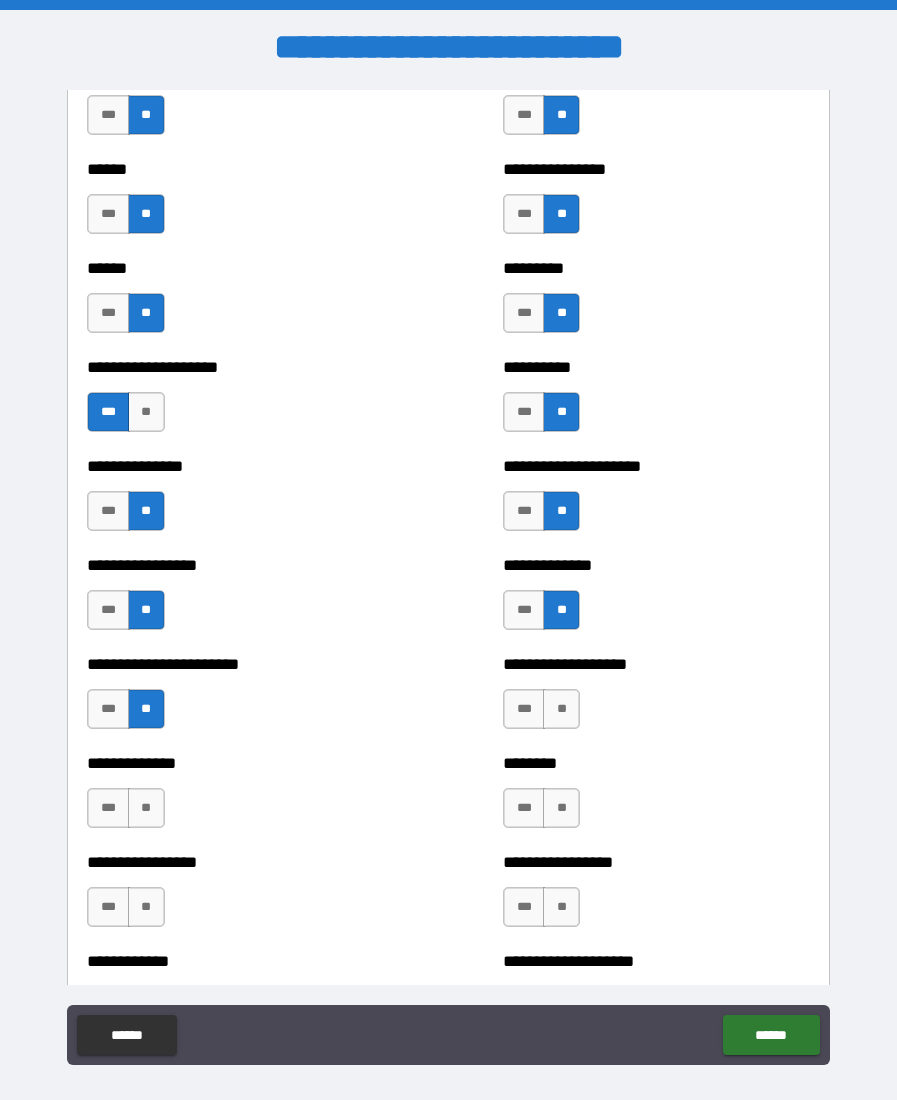 click on "**" at bounding box center [561, 709] 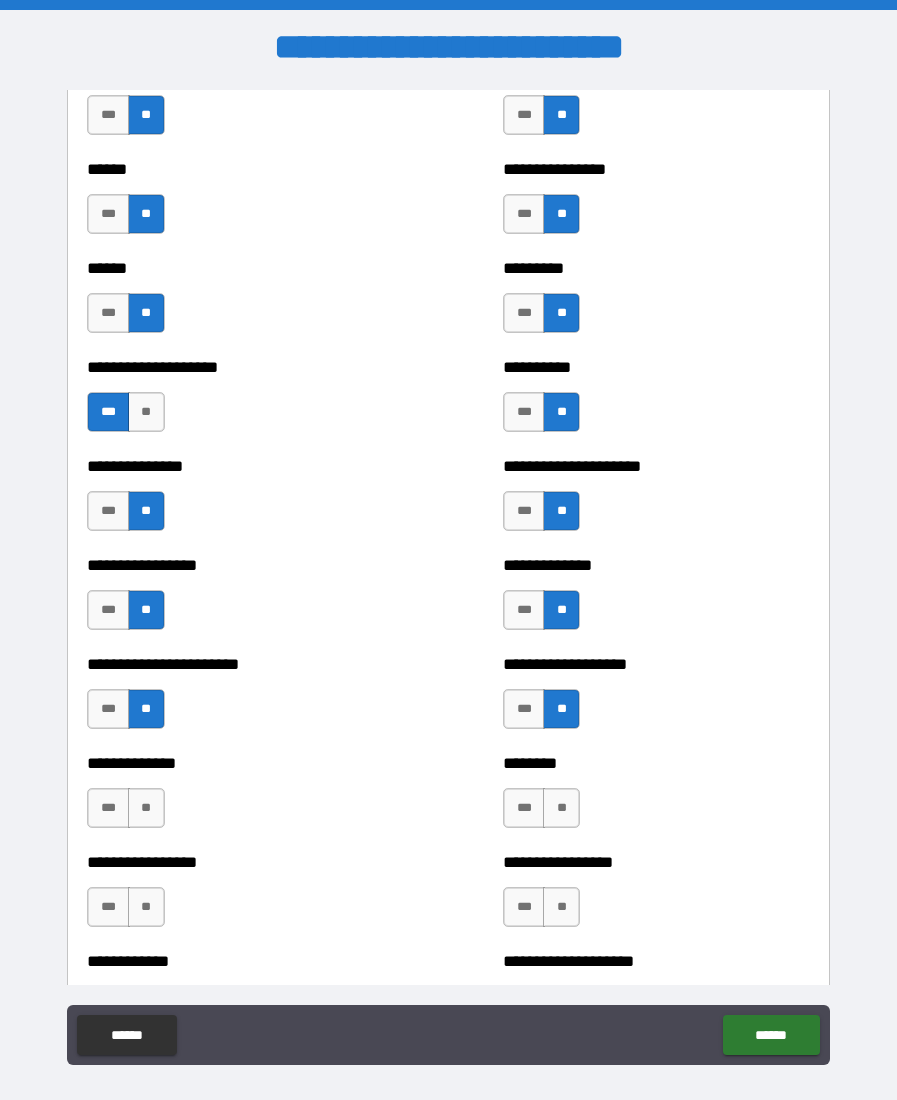 click on "**" at bounding box center (146, 808) 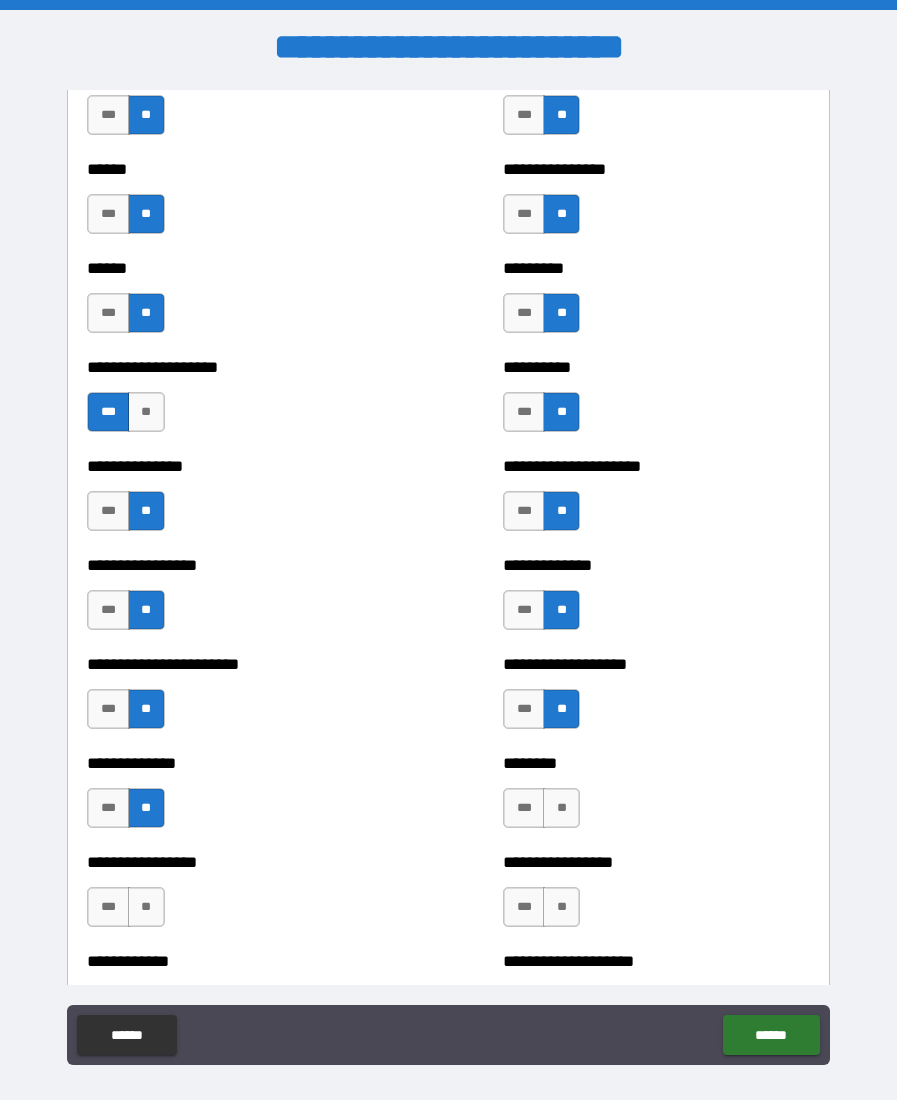 click on "***" at bounding box center (524, 808) 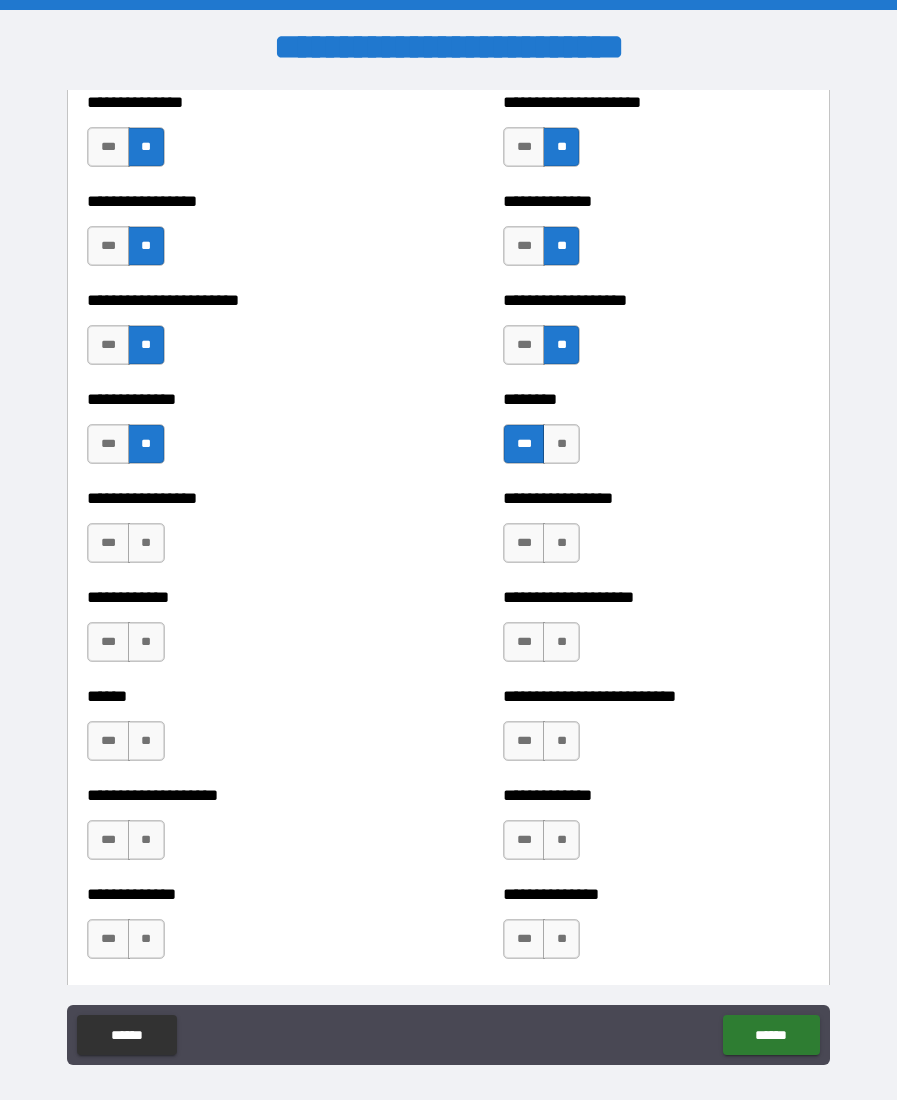 scroll, scrollTop: 3517, scrollLeft: 0, axis: vertical 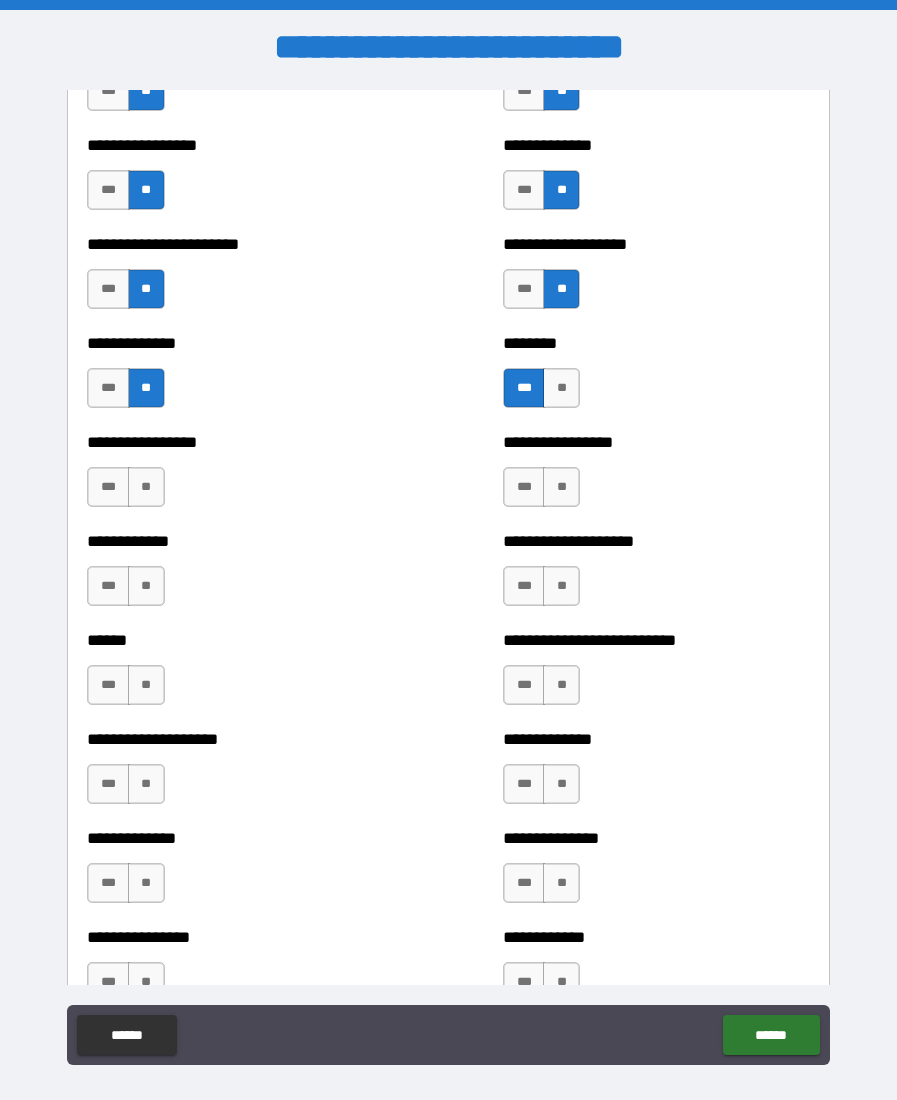 click on "**" at bounding box center (146, 487) 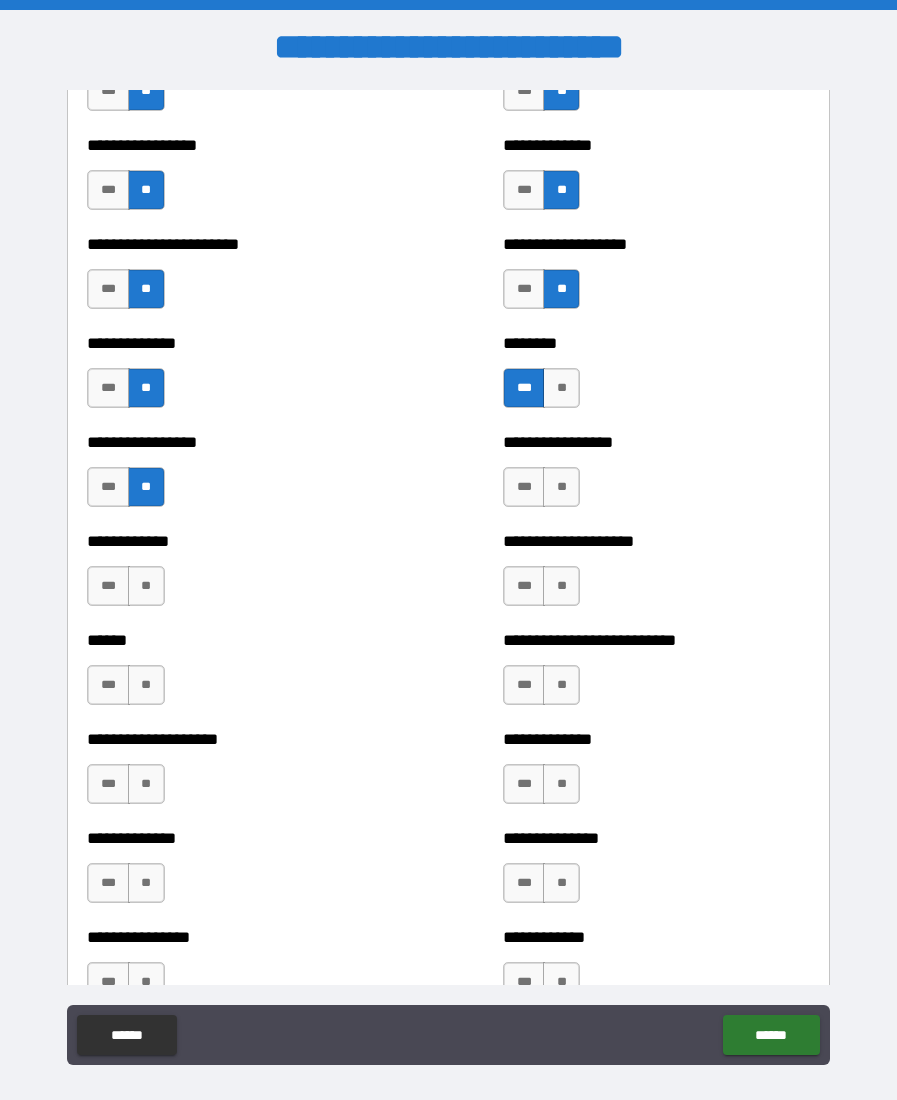 click on "**" at bounding box center [561, 487] 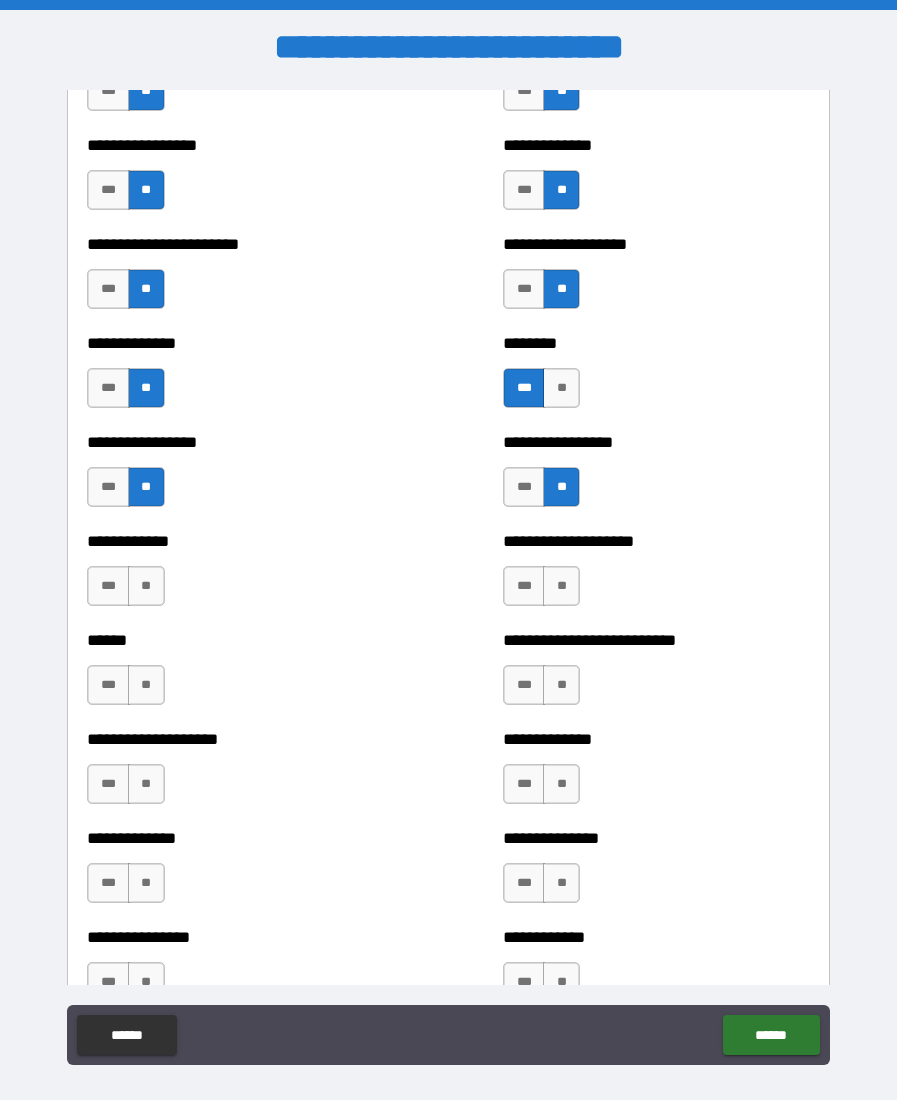 click on "**" at bounding box center [146, 586] 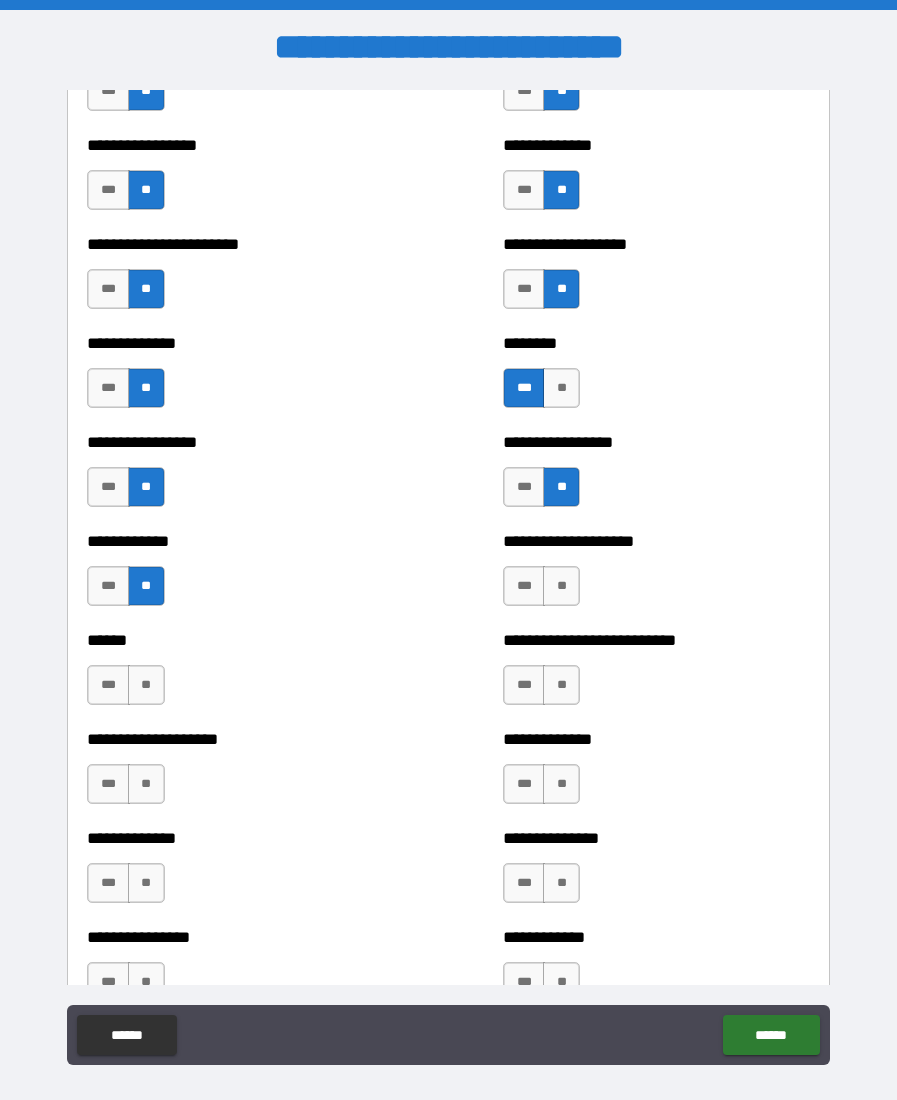 click on "**" at bounding box center [561, 586] 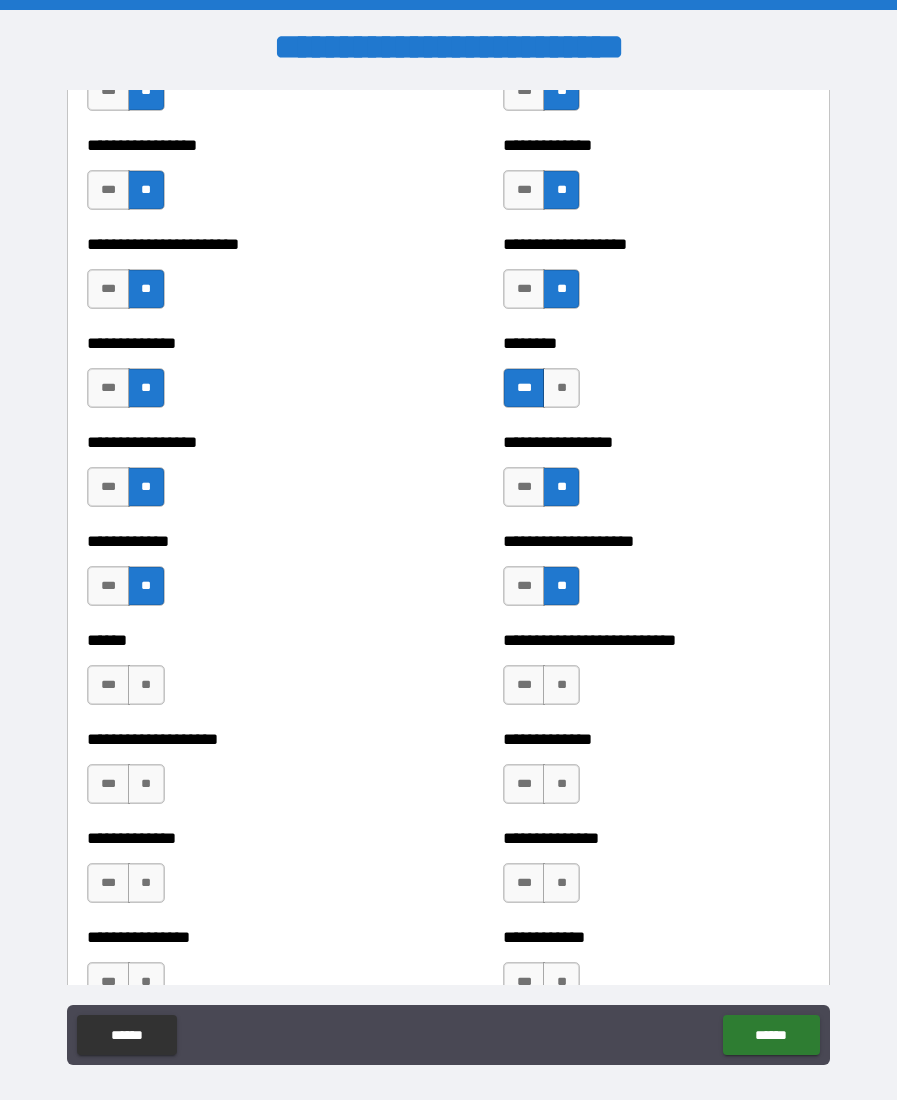 click on "**" at bounding box center [146, 685] 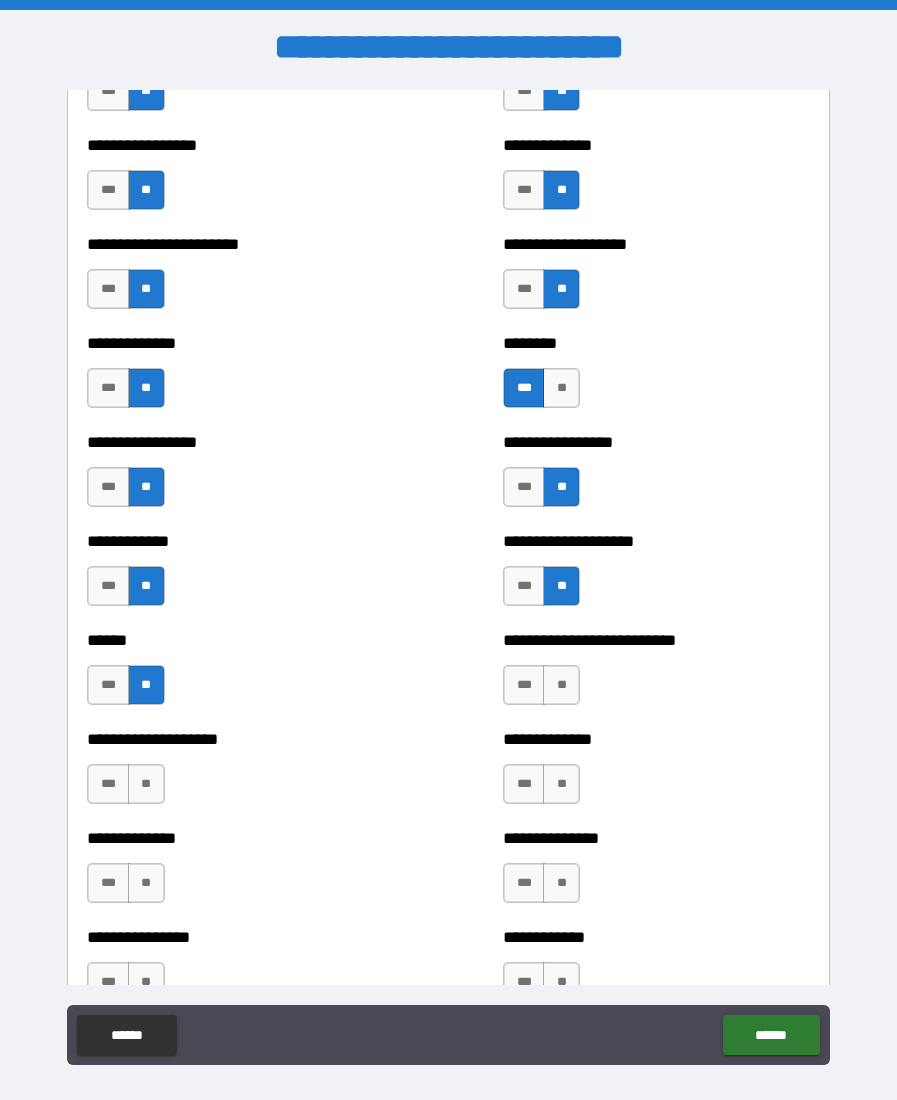 click on "**" at bounding box center [561, 685] 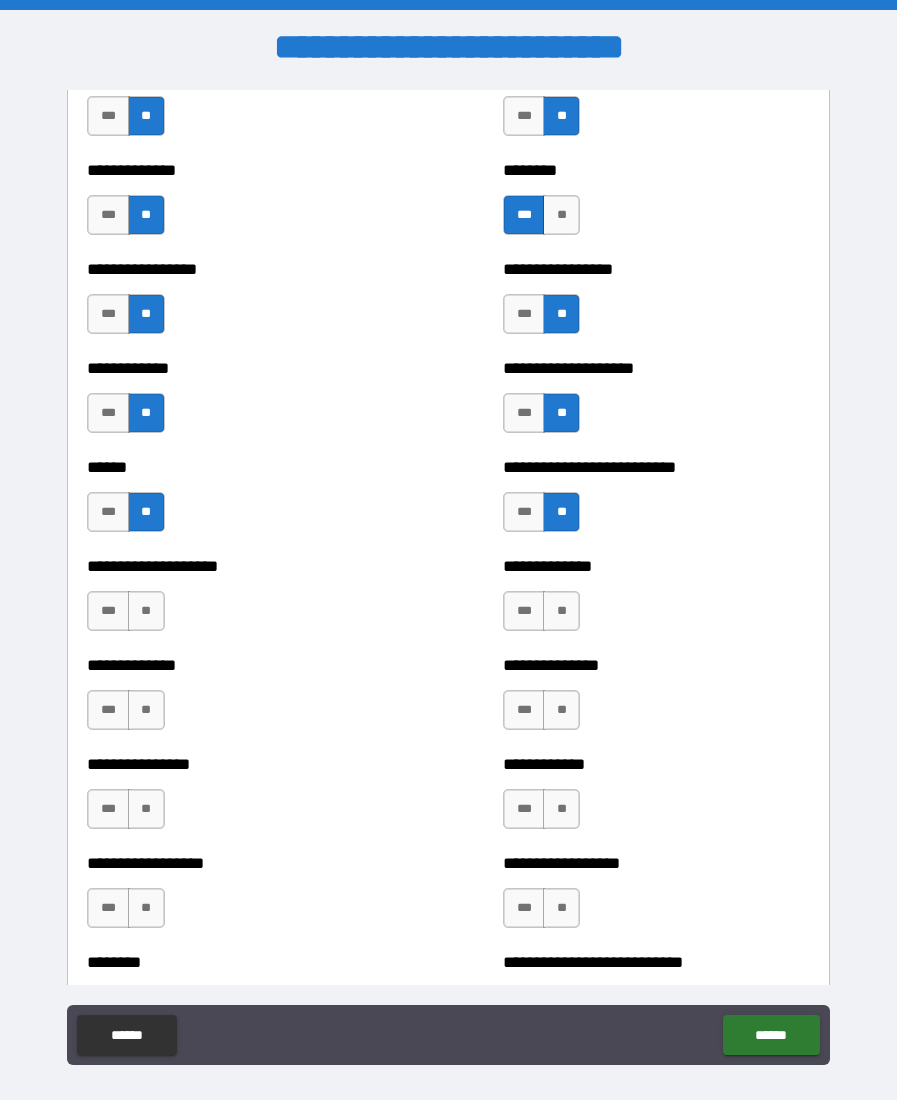 scroll, scrollTop: 3691, scrollLeft: 0, axis: vertical 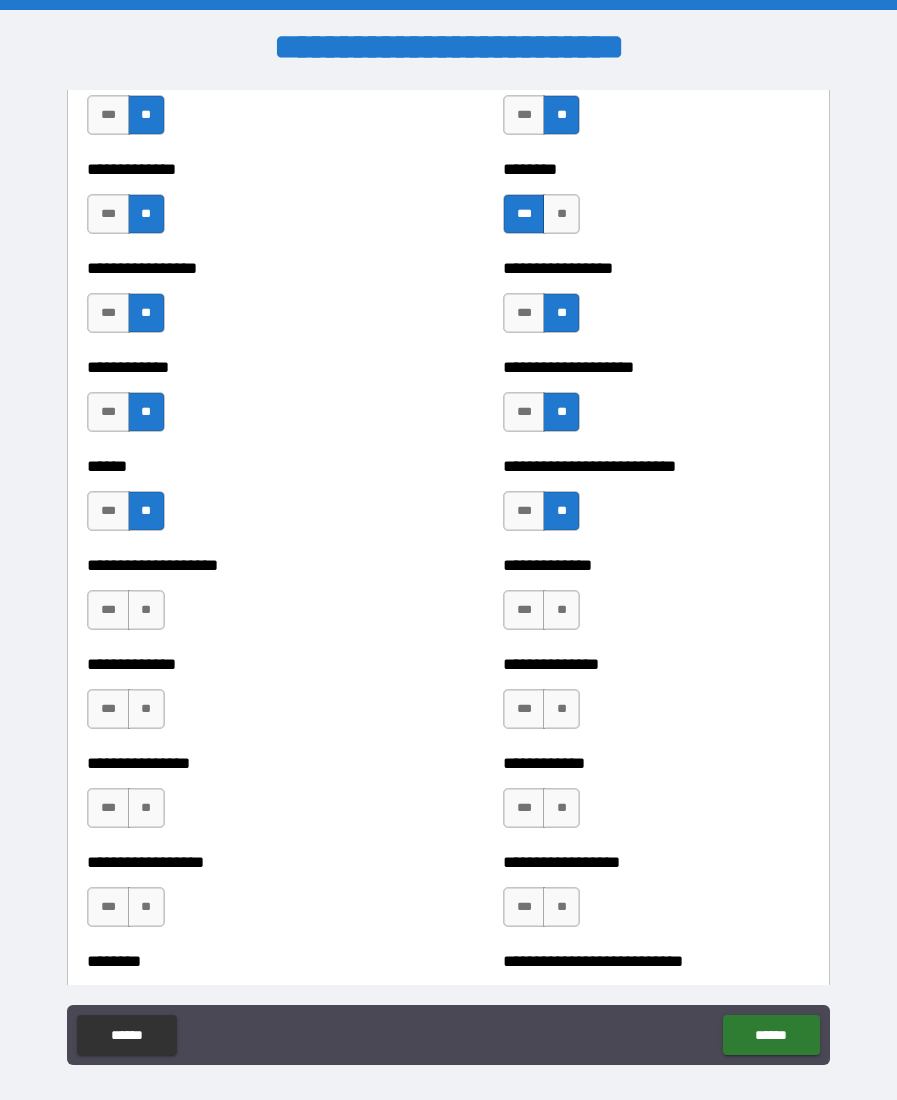 click on "**" at bounding box center (146, 610) 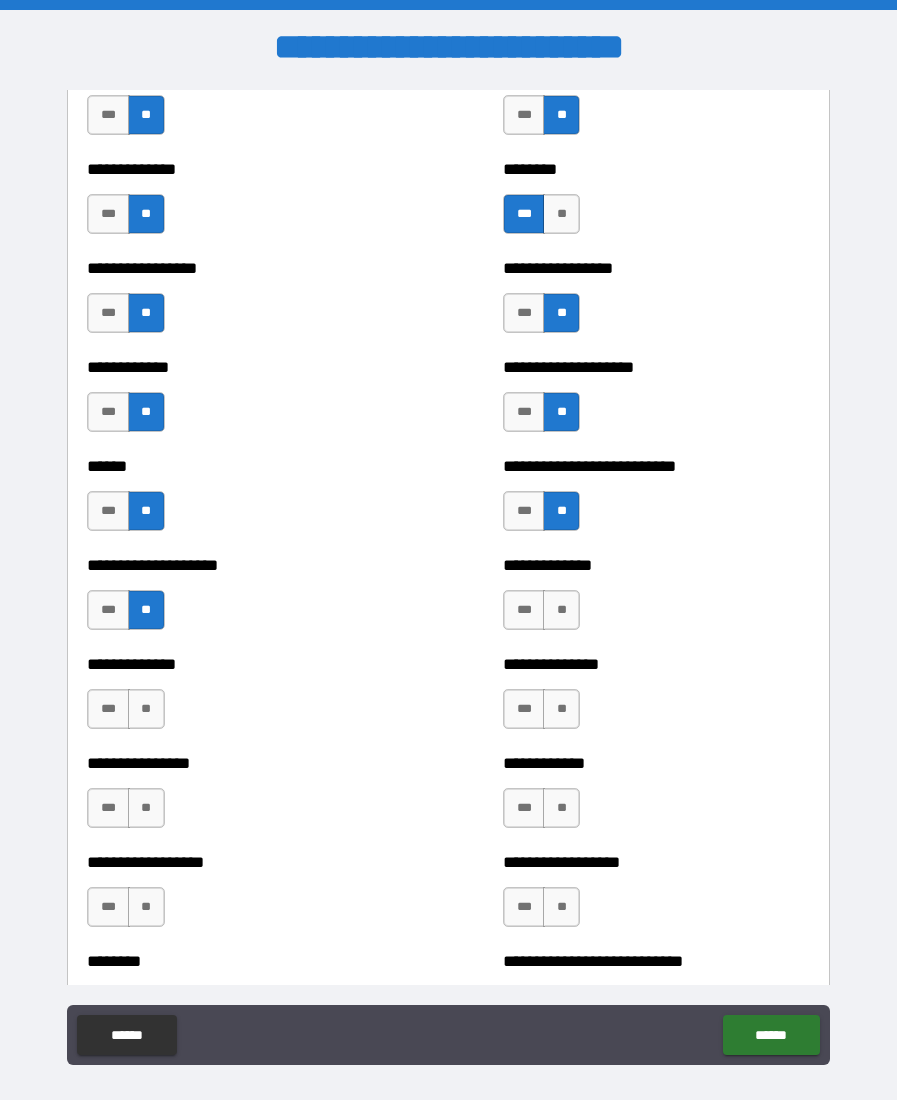 click on "**" at bounding box center (561, 610) 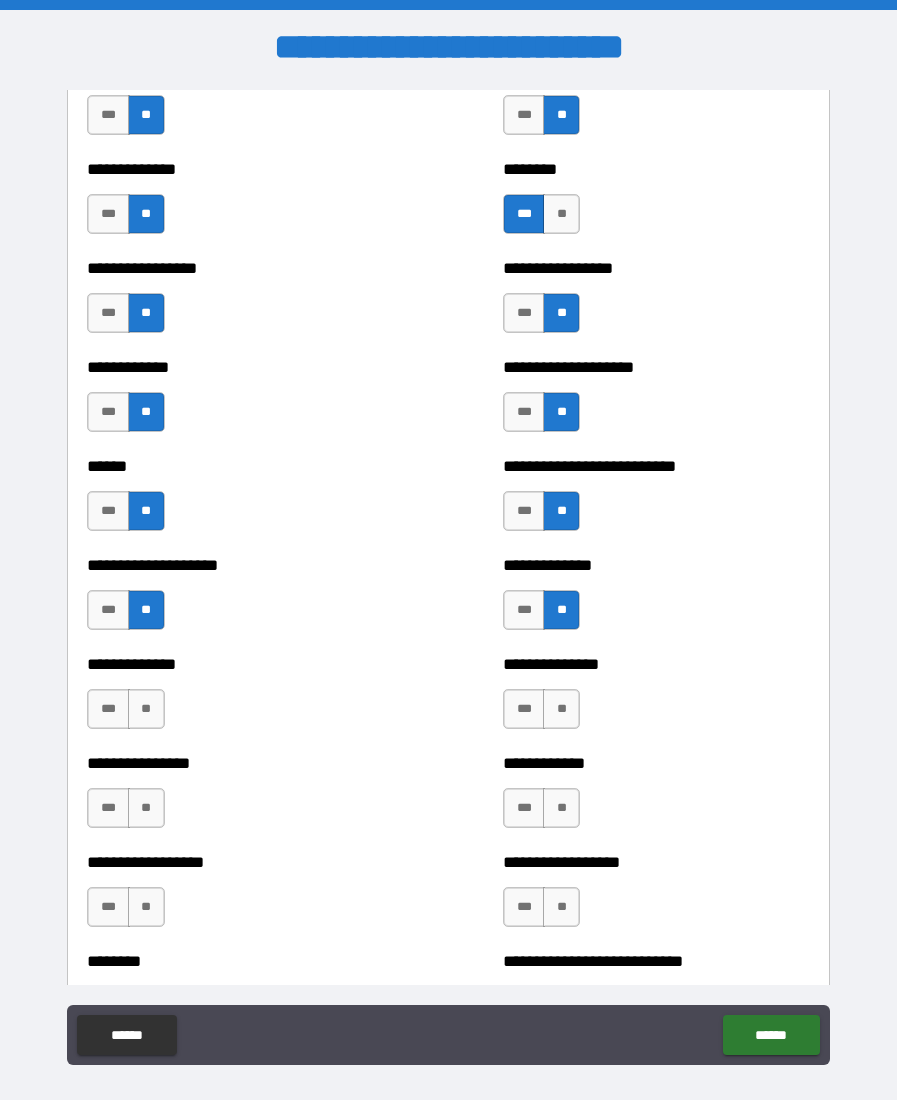 click on "**" at bounding box center (146, 709) 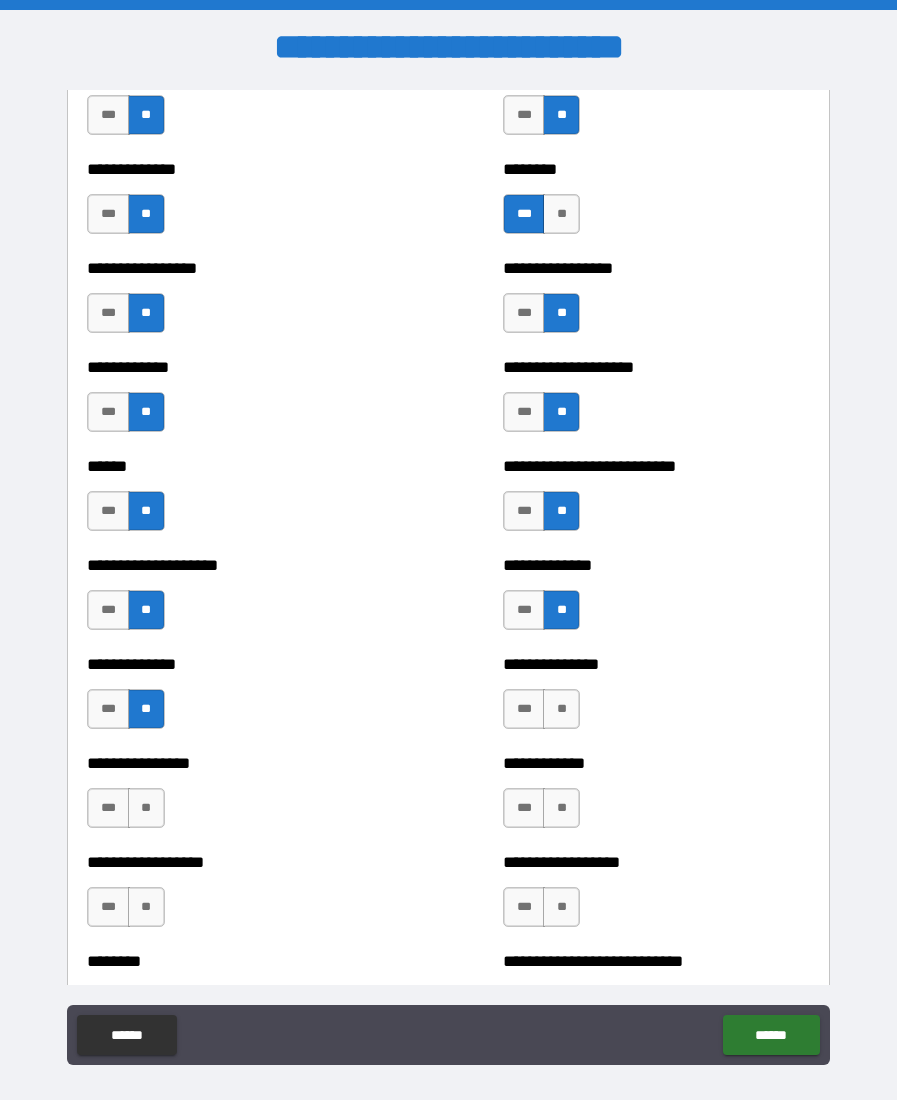 click on "**" at bounding box center (561, 709) 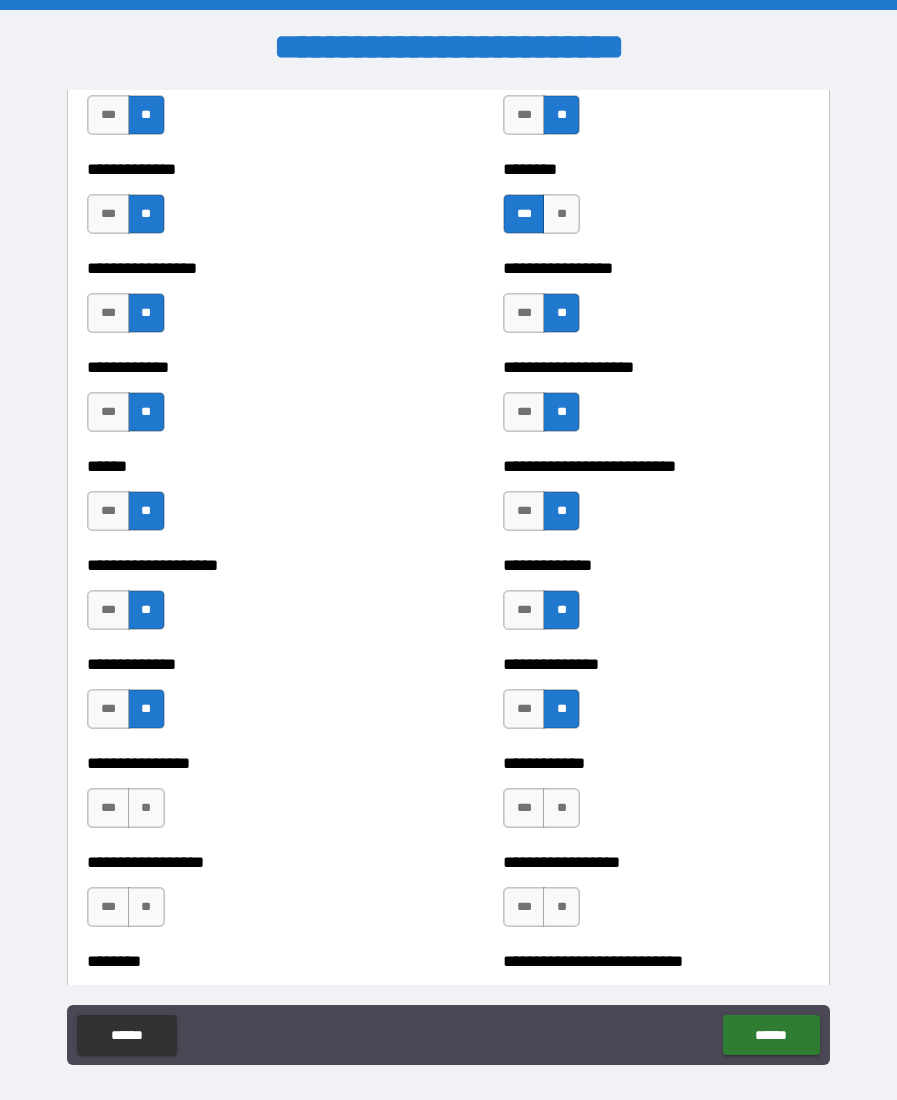 click on "**" at bounding box center (146, 808) 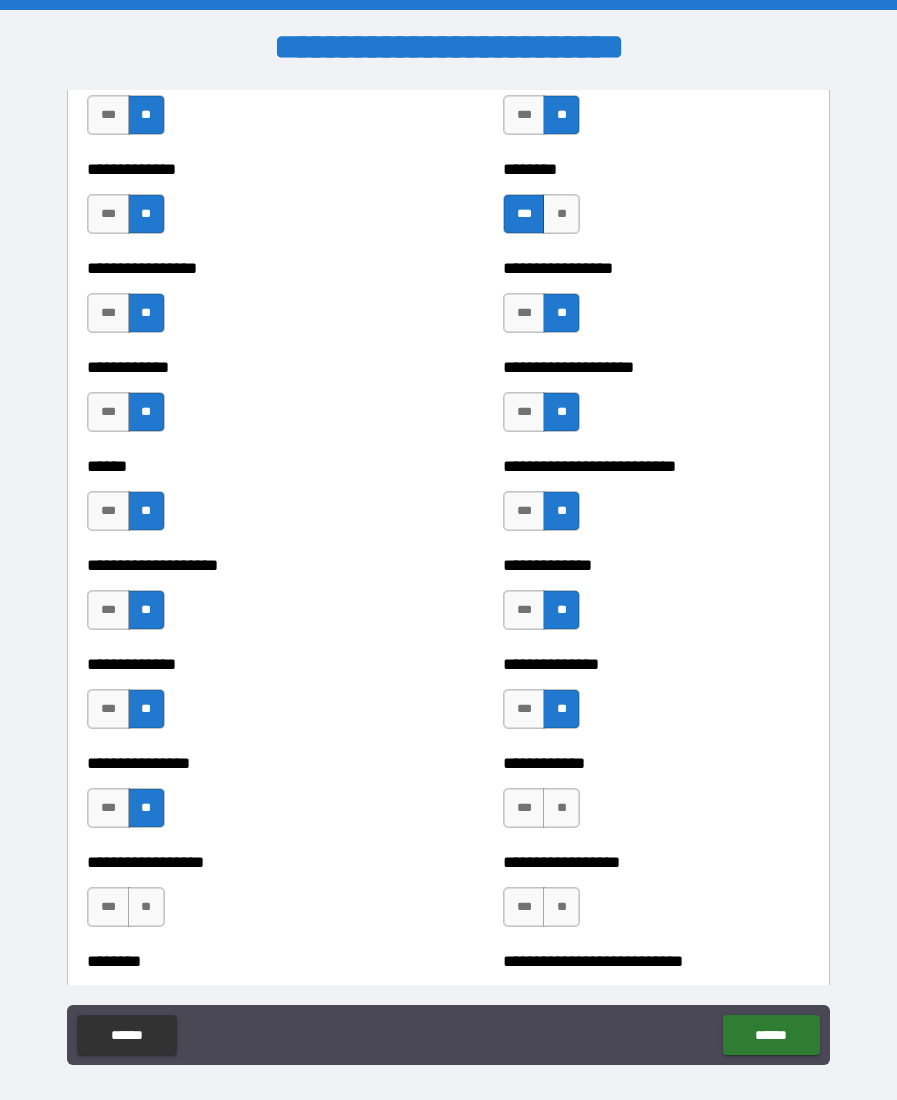 click on "**" at bounding box center [561, 808] 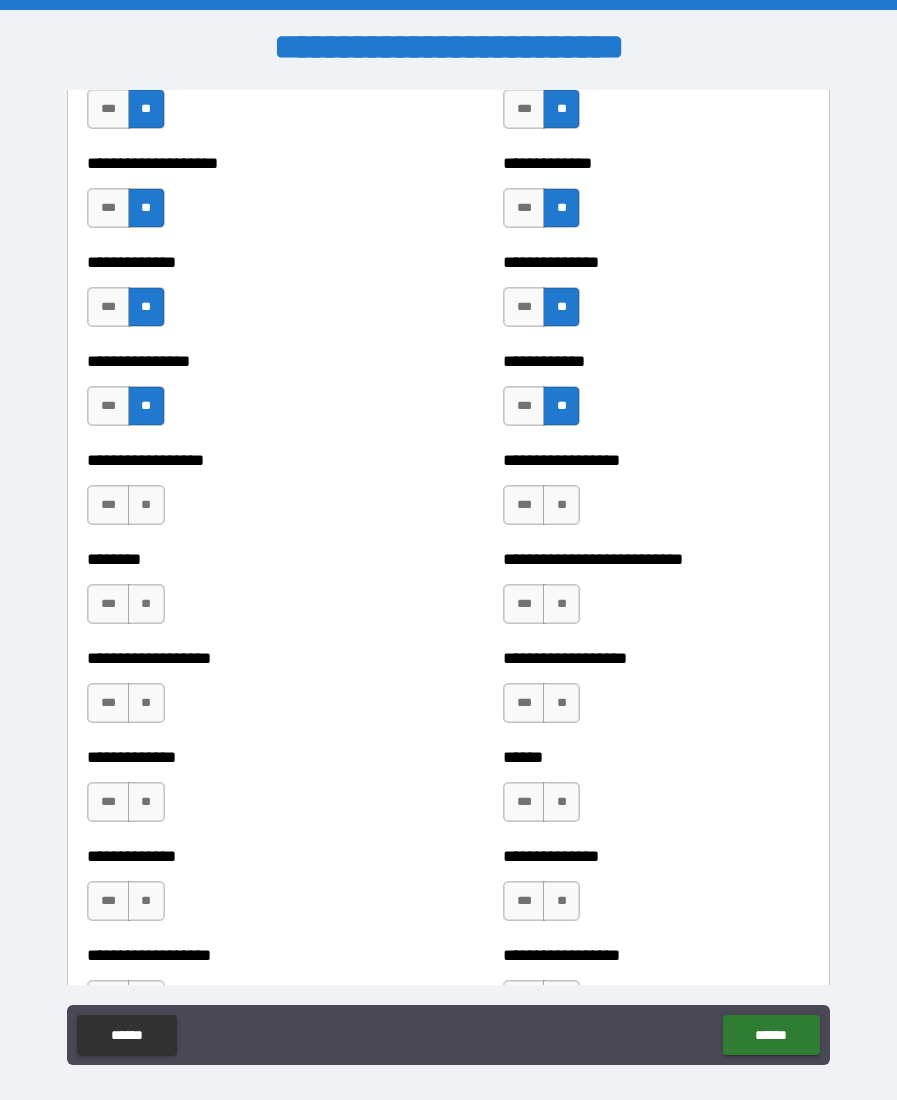 scroll, scrollTop: 4209, scrollLeft: 0, axis: vertical 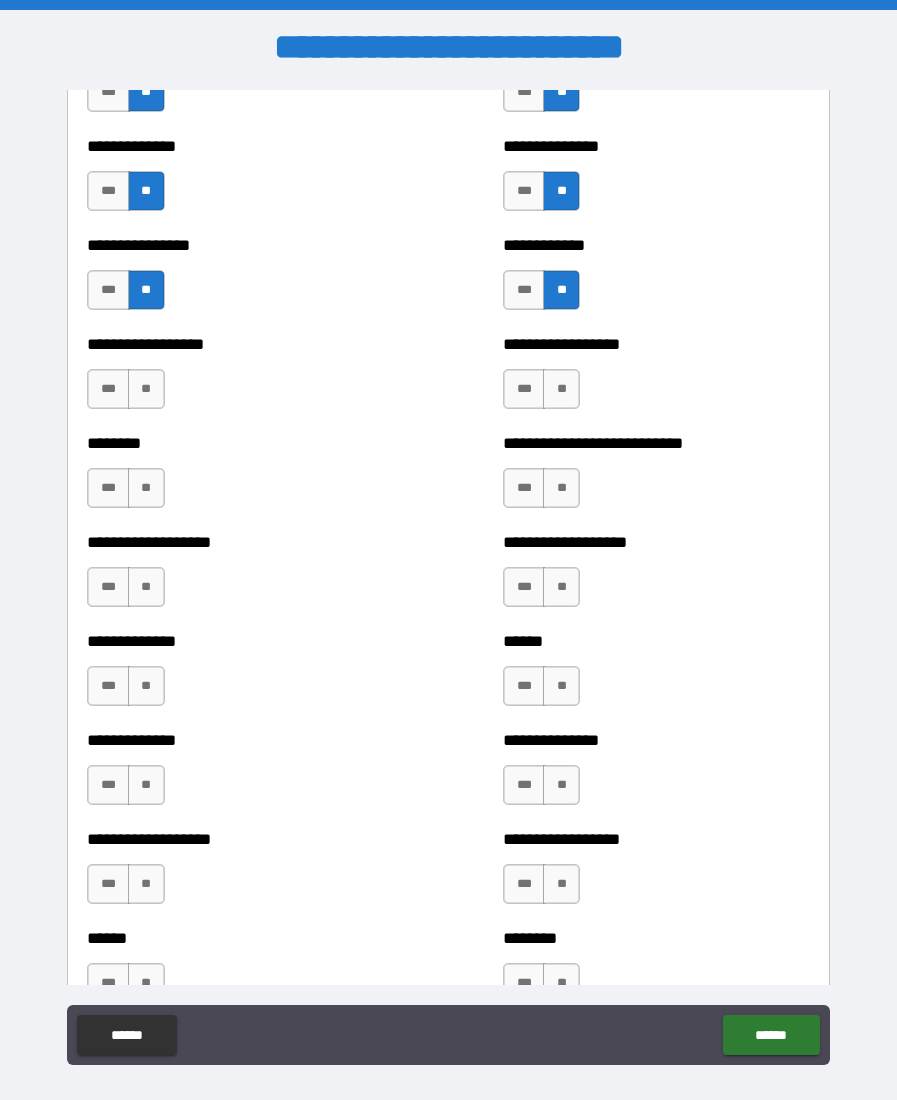click on "**" at bounding box center (146, 389) 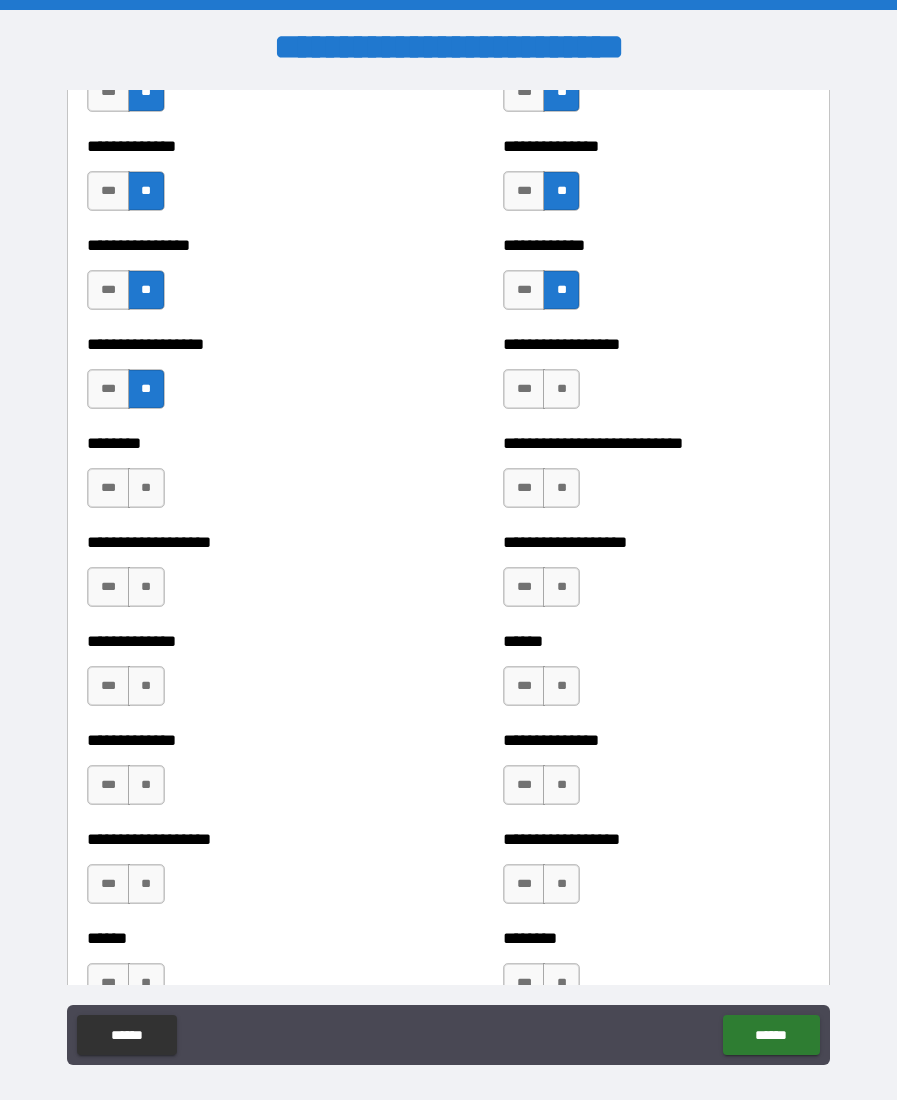 click on "**" at bounding box center [561, 389] 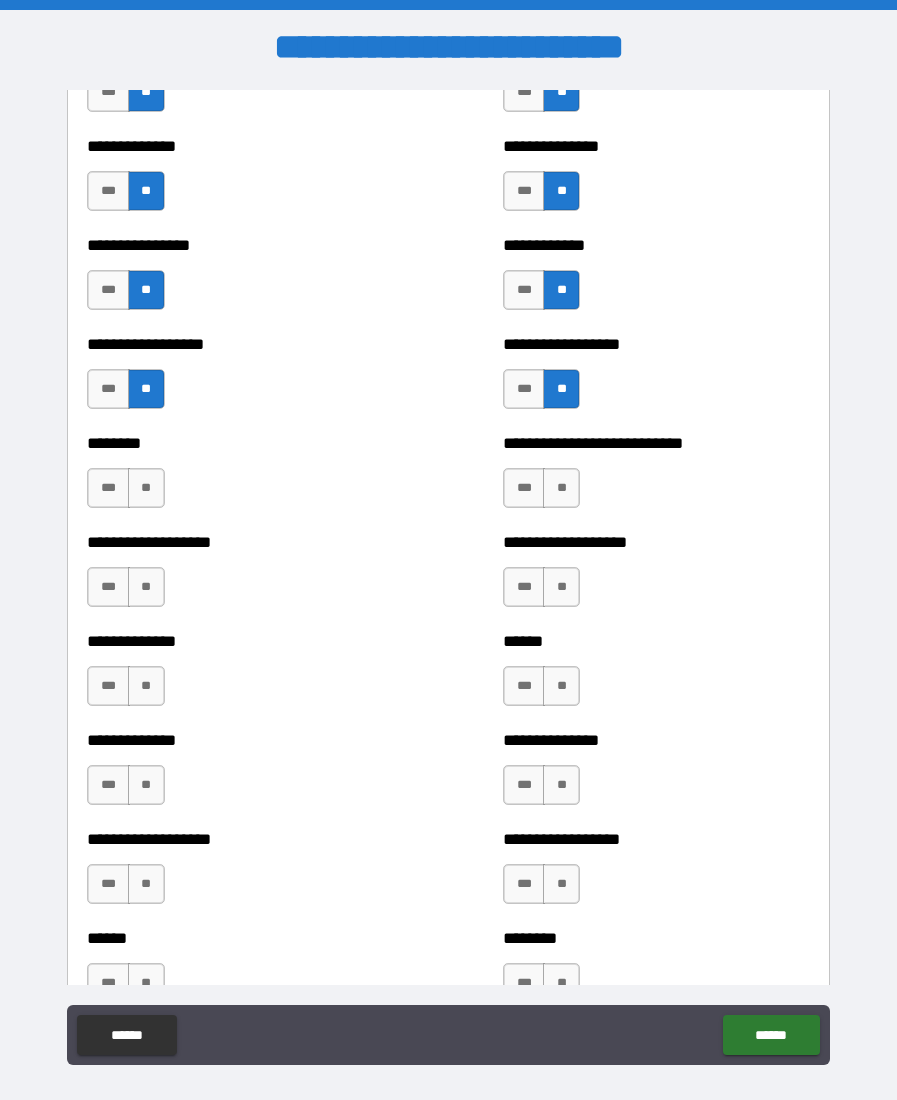click on "**" at bounding box center (146, 488) 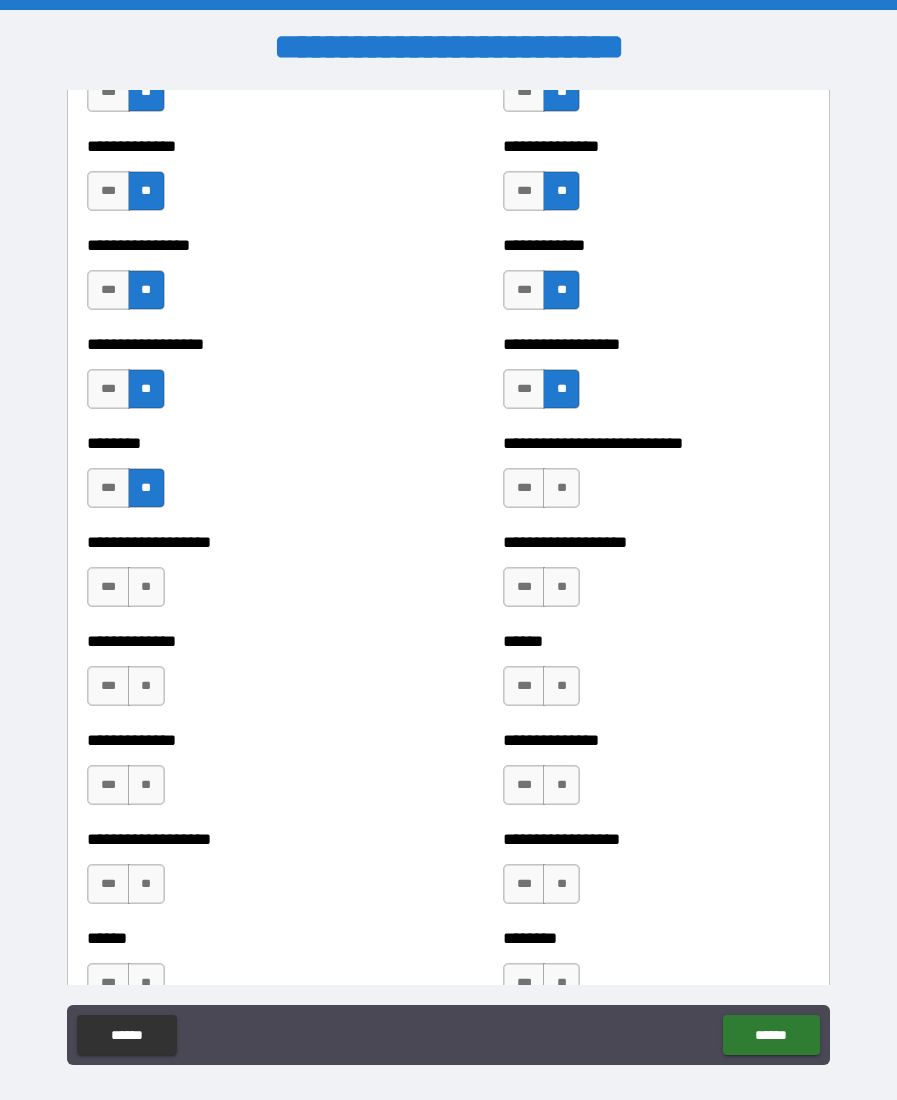 click on "**" at bounding box center (561, 488) 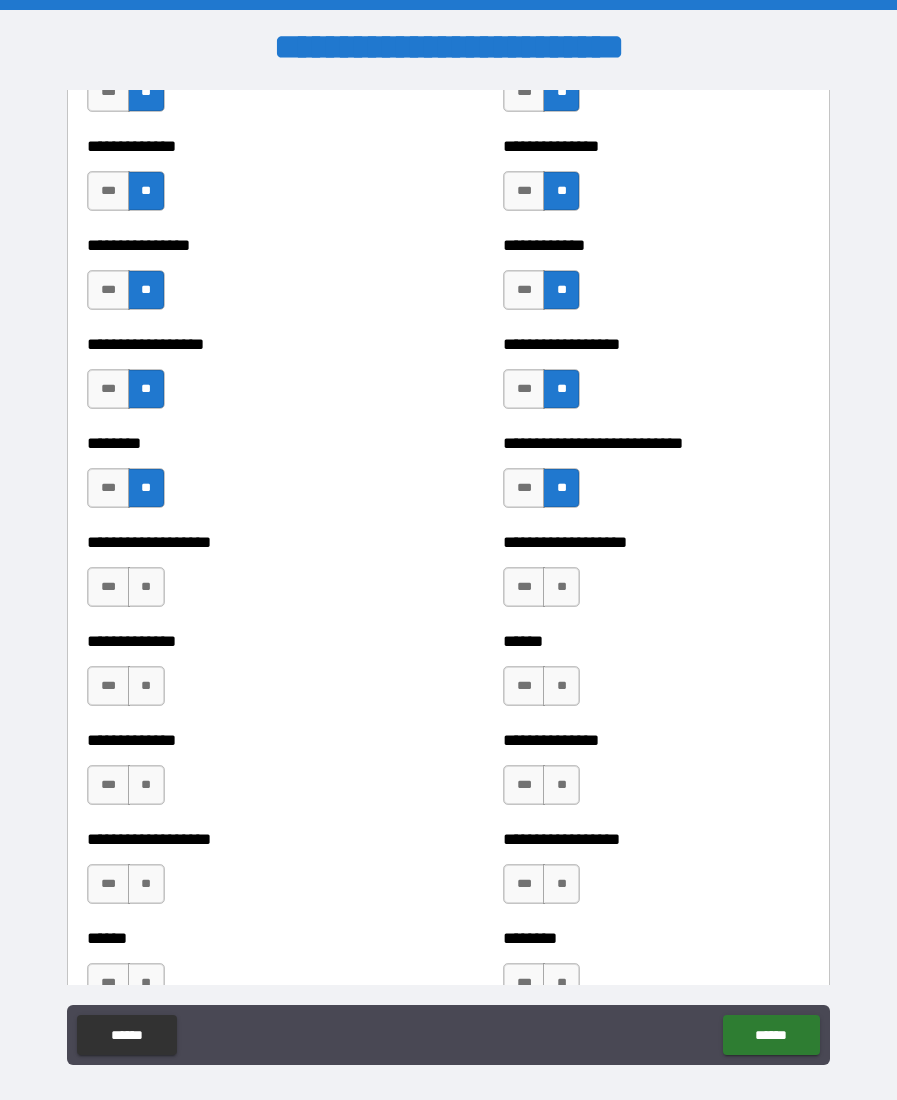 click on "**" at bounding box center (146, 587) 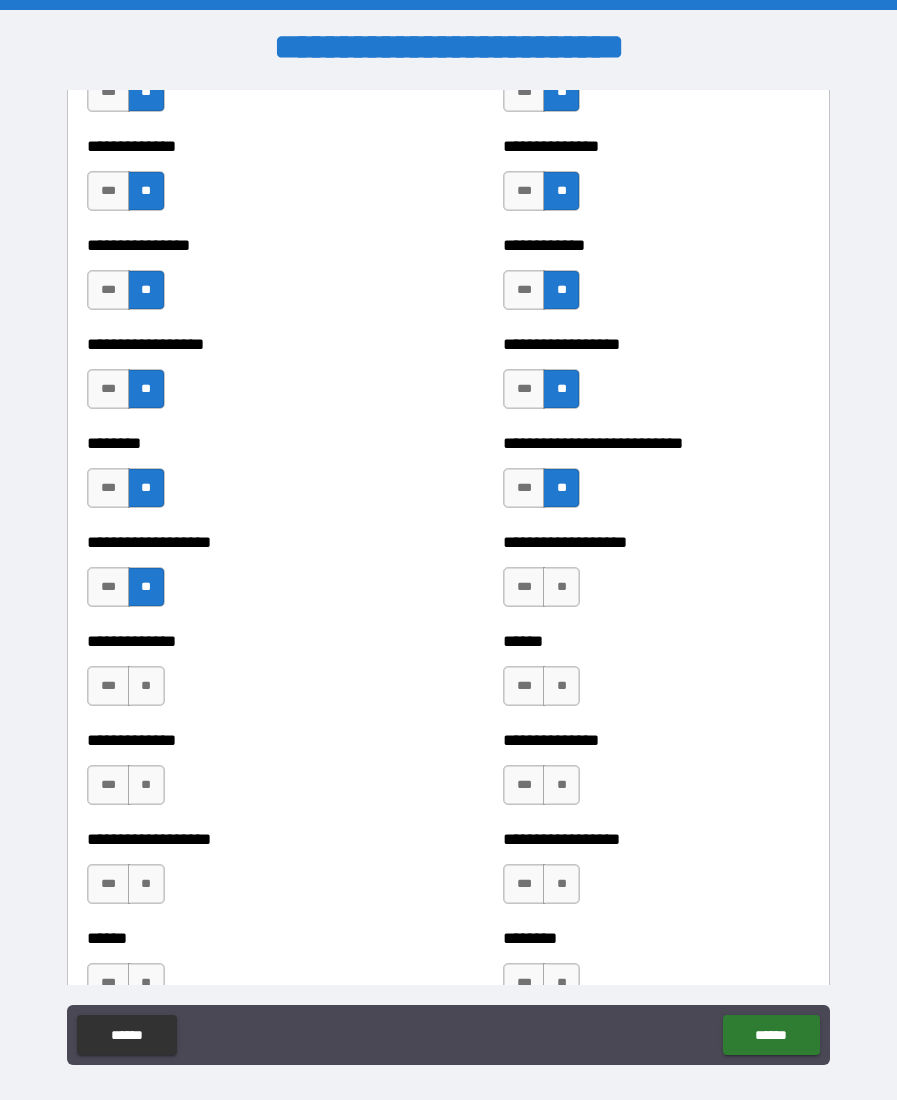 click on "**" at bounding box center (561, 587) 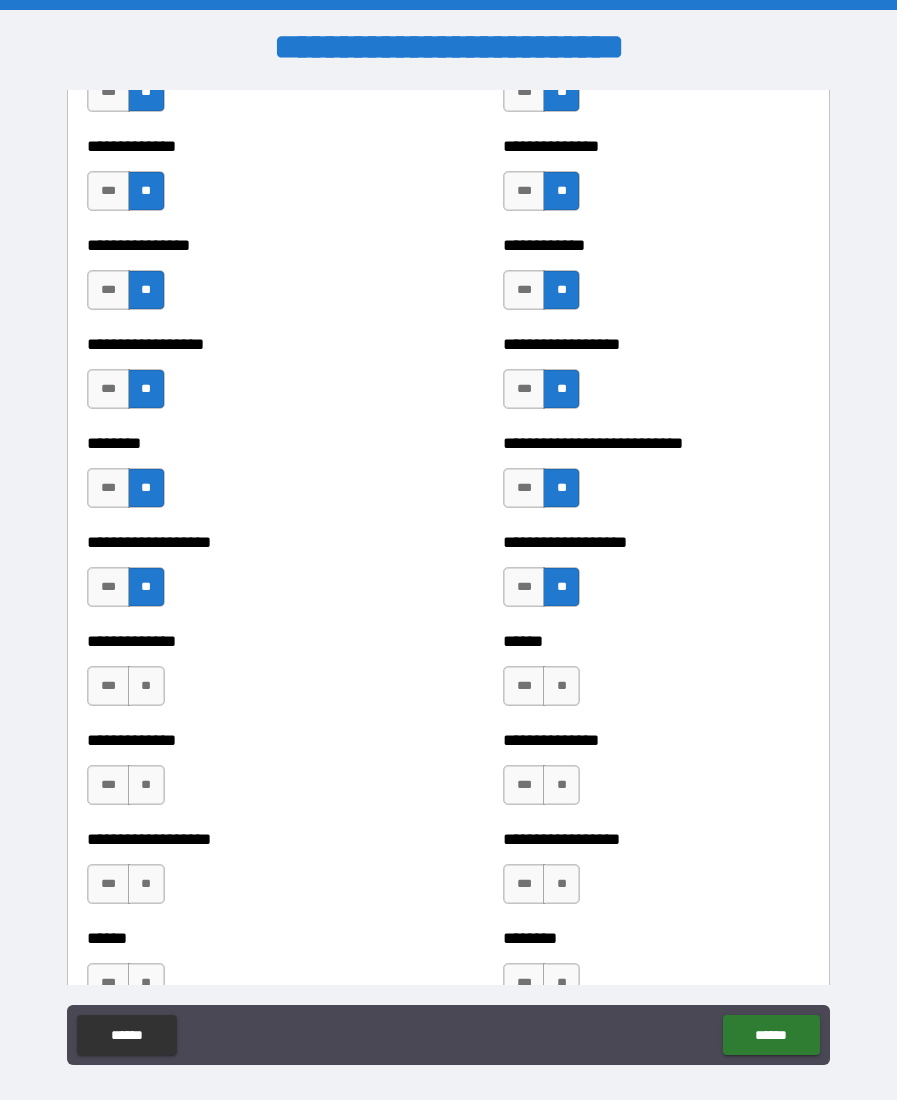 click on "**" at bounding box center [146, 686] 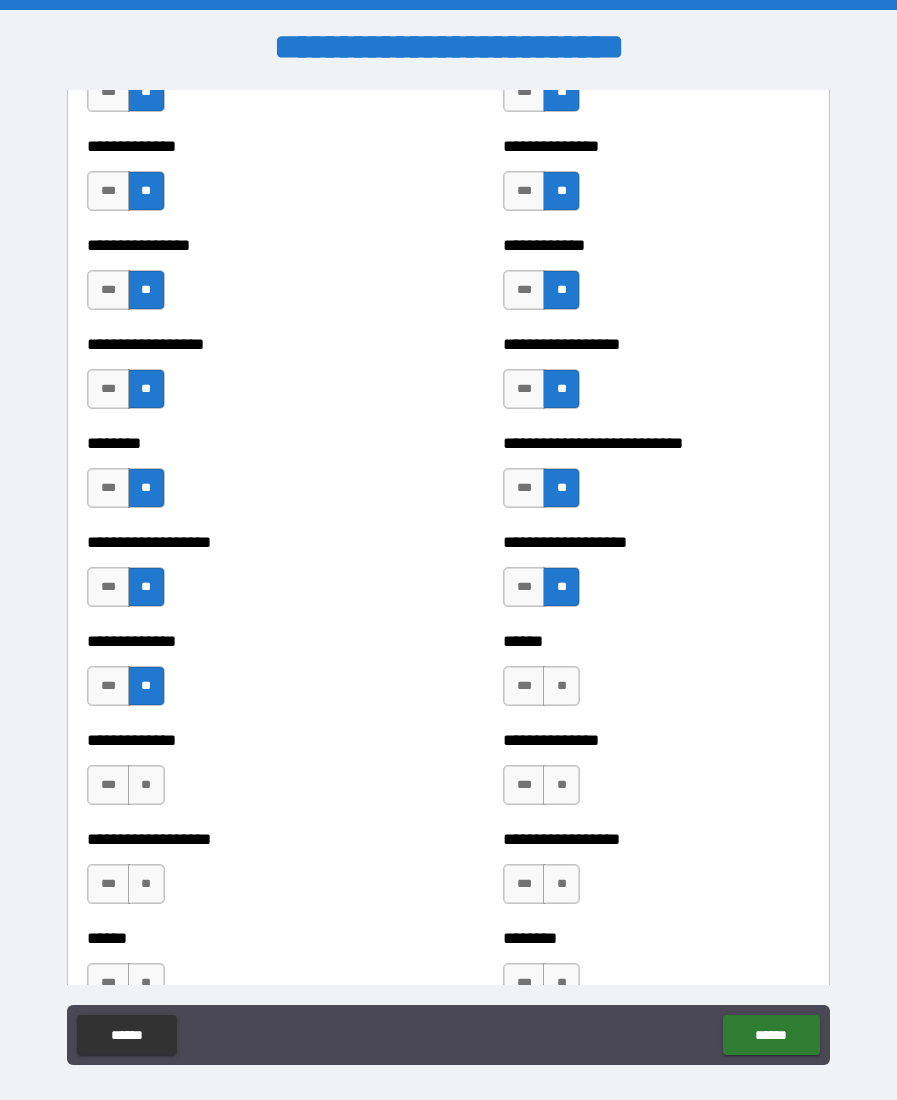 click on "**" at bounding box center [561, 686] 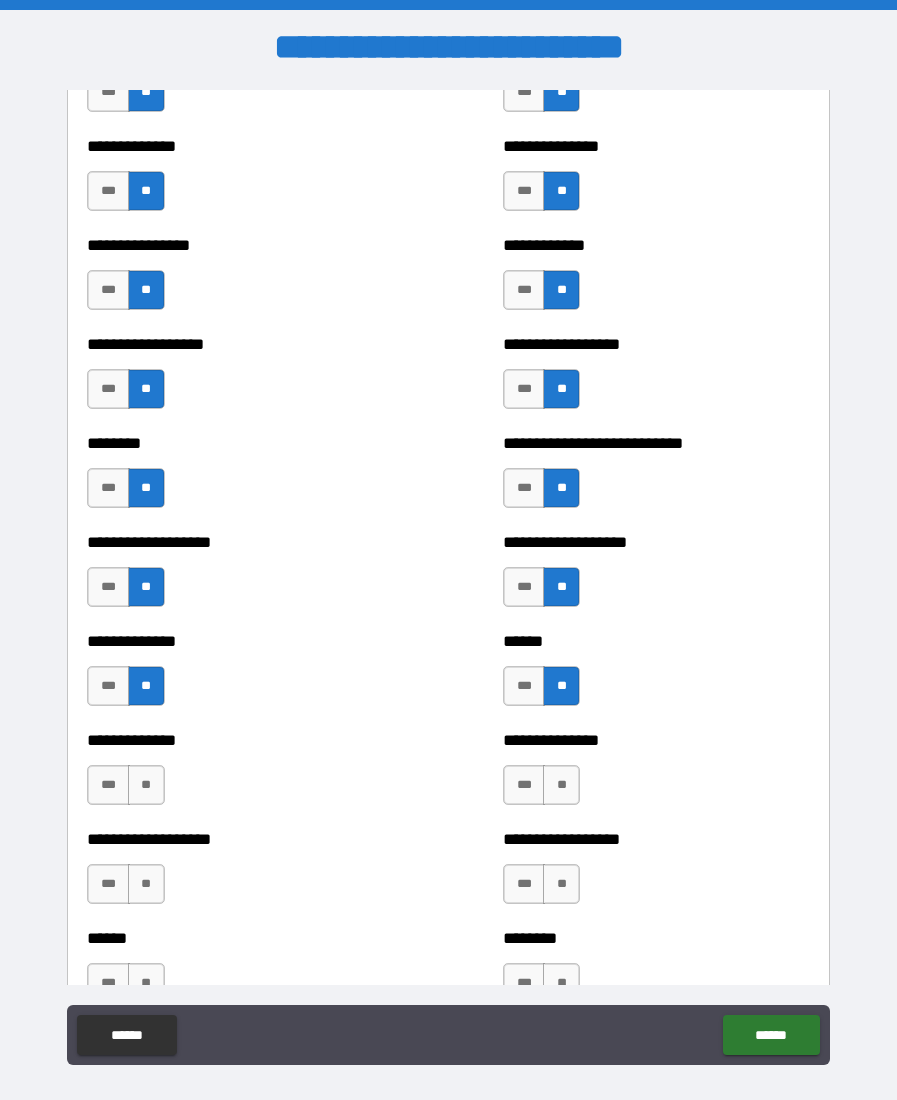 click on "**" at bounding box center [146, 785] 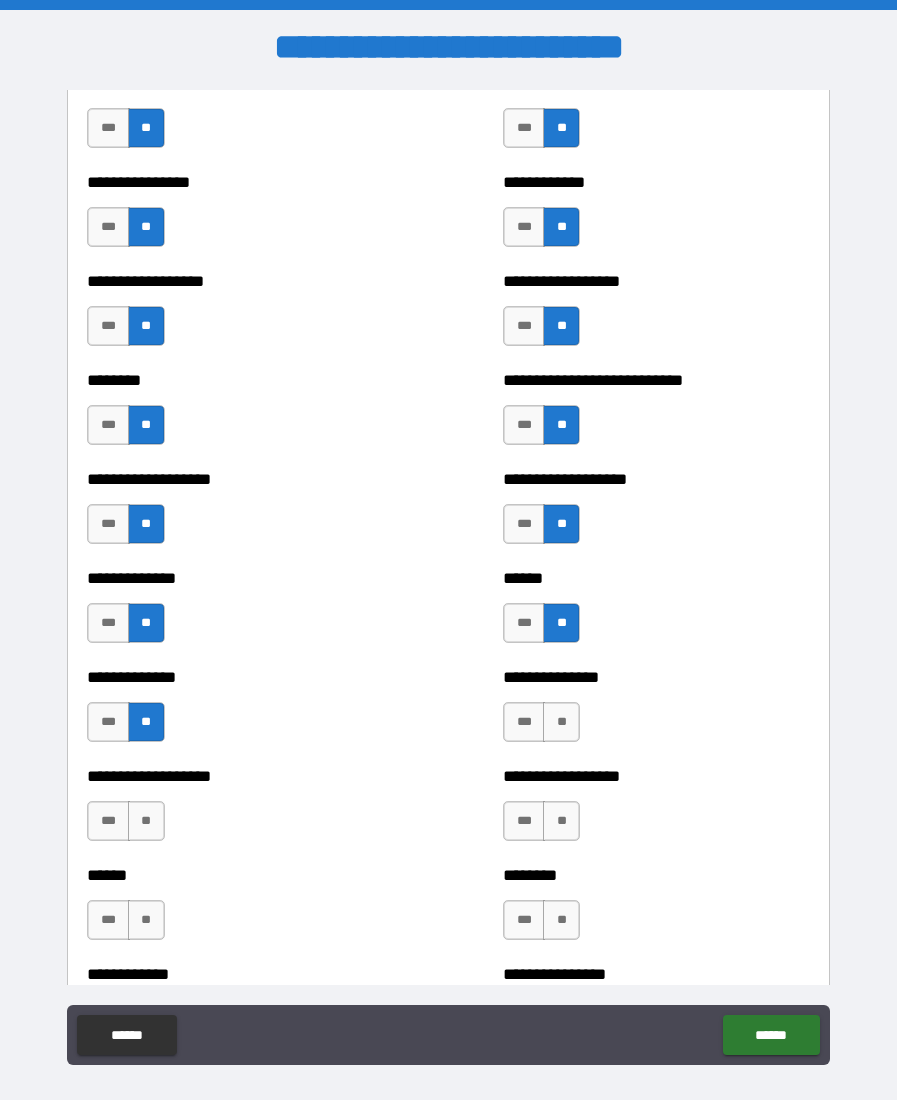 scroll, scrollTop: 4273, scrollLeft: 0, axis: vertical 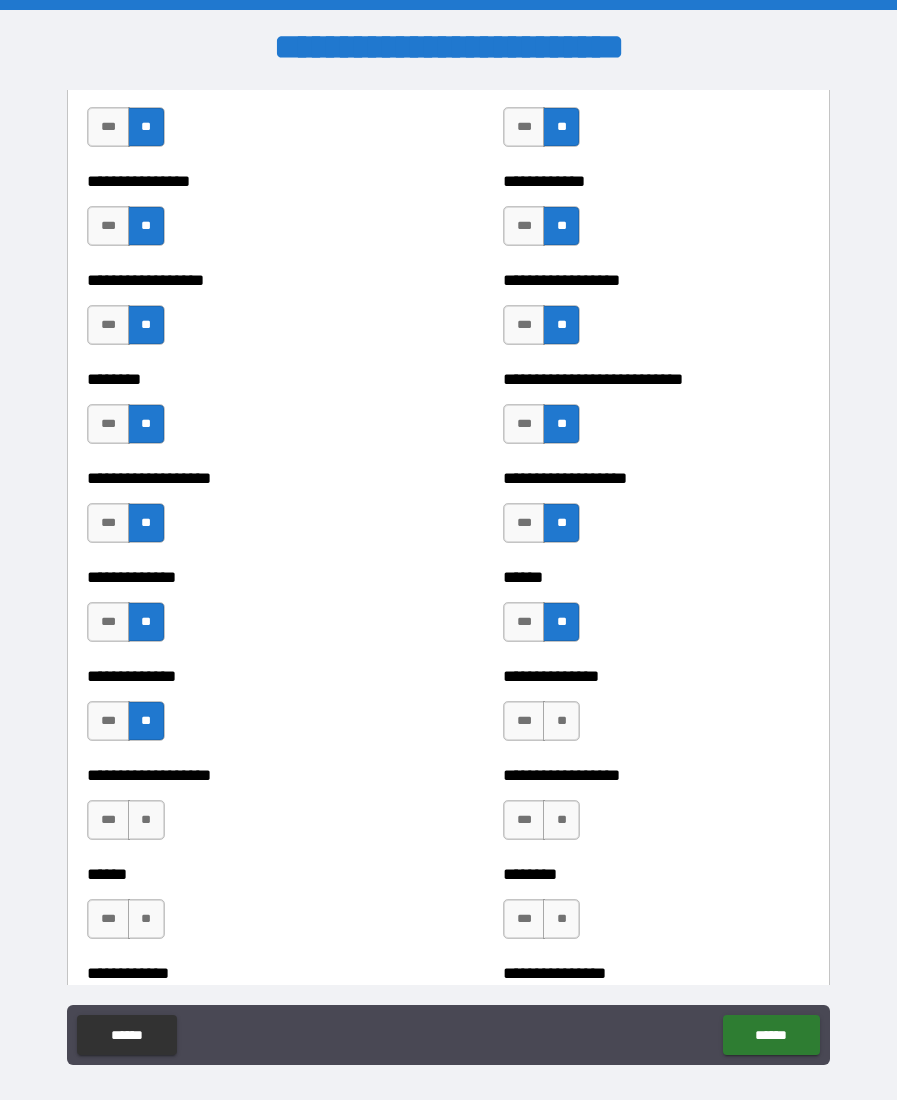 click on "**" at bounding box center (561, 721) 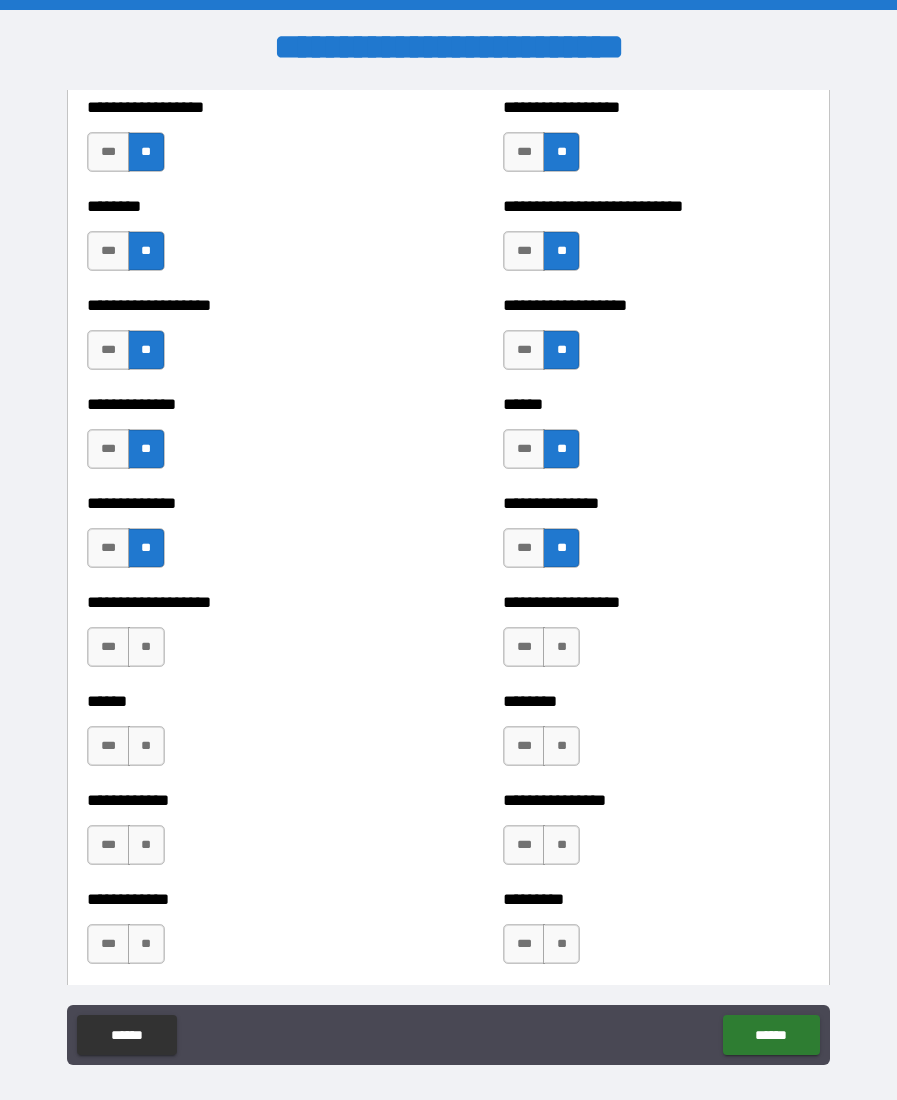 scroll, scrollTop: 4466, scrollLeft: 0, axis: vertical 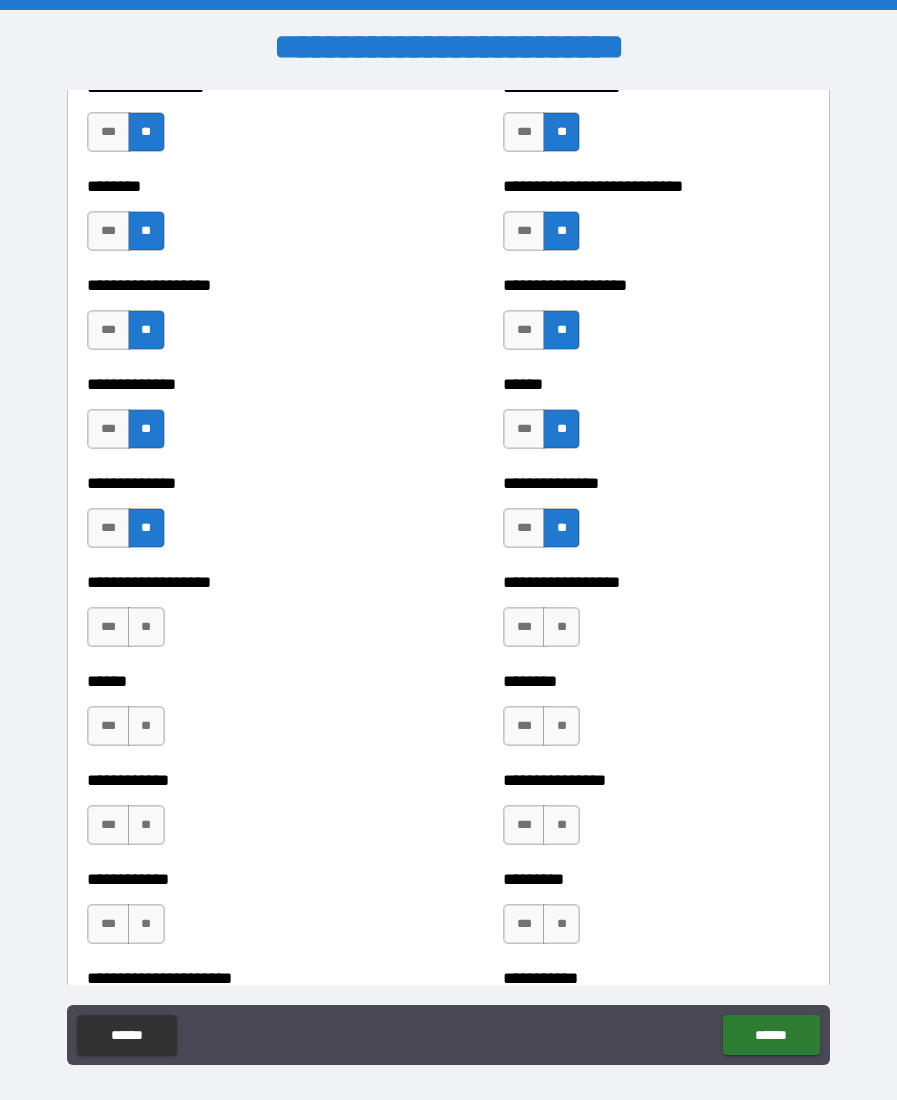 click on "**" at bounding box center (146, 627) 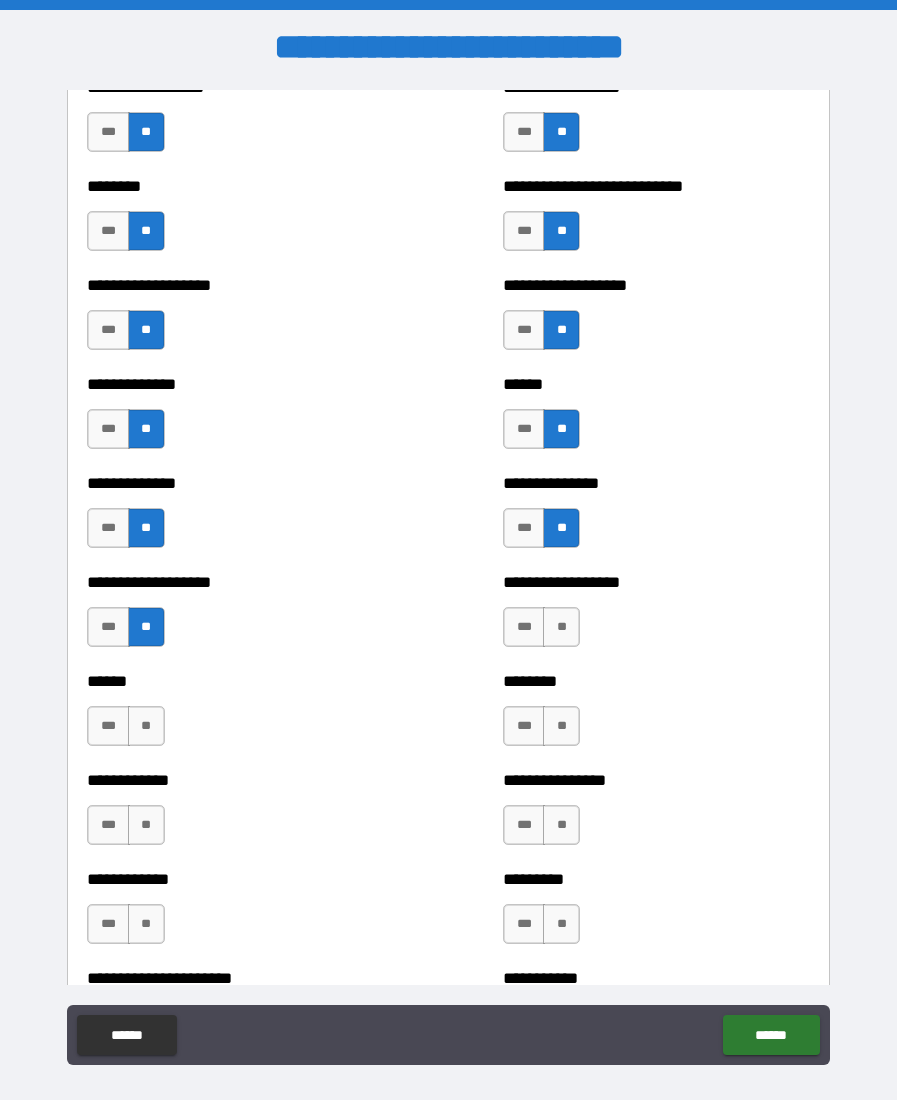 click on "**" at bounding box center [561, 627] 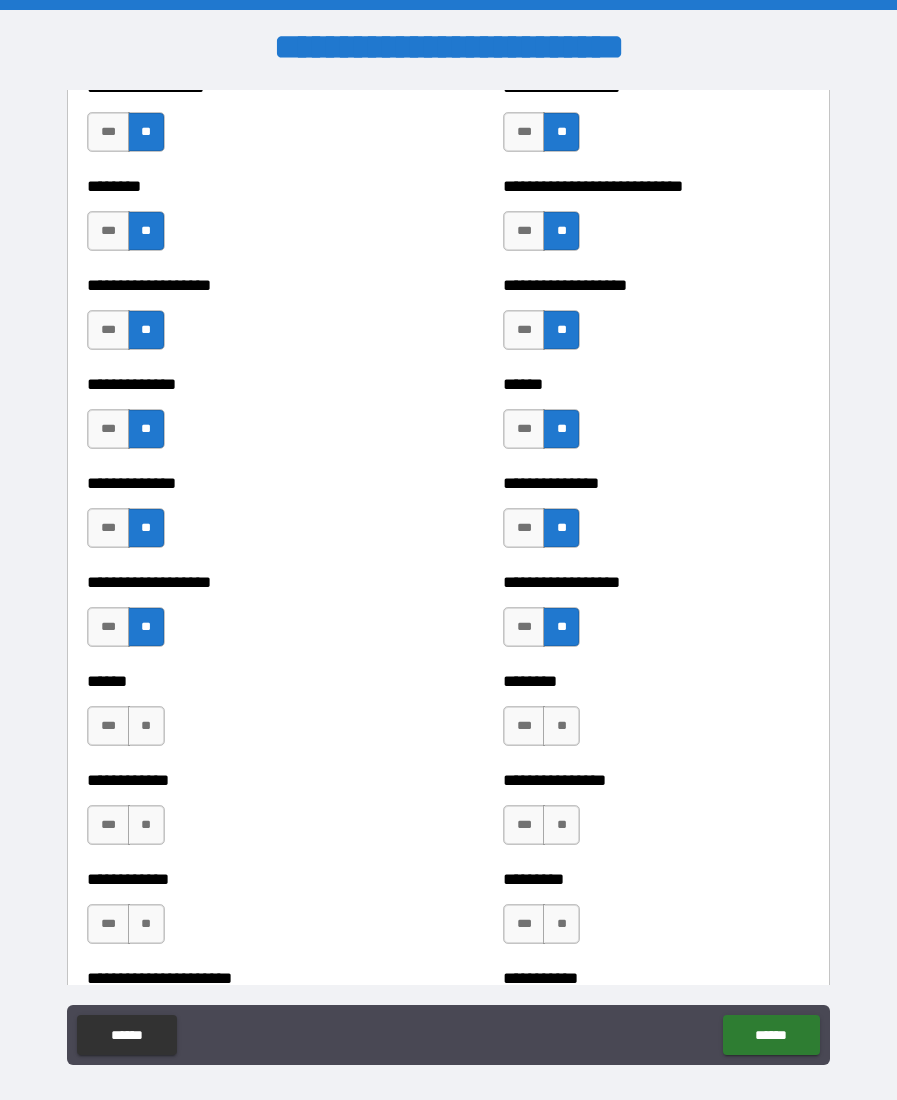 click on "**" at bounding box center [146, 726] 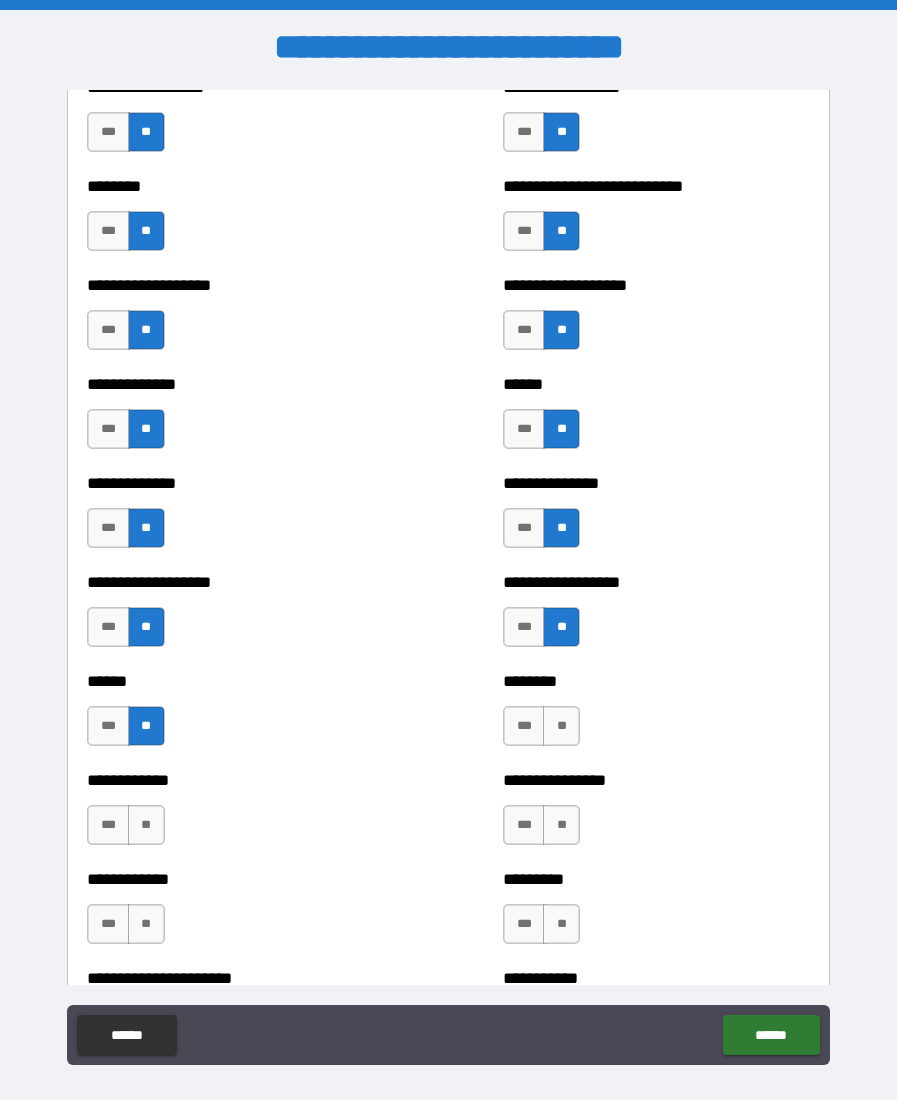click on "**" at bounding box center (561, 726) 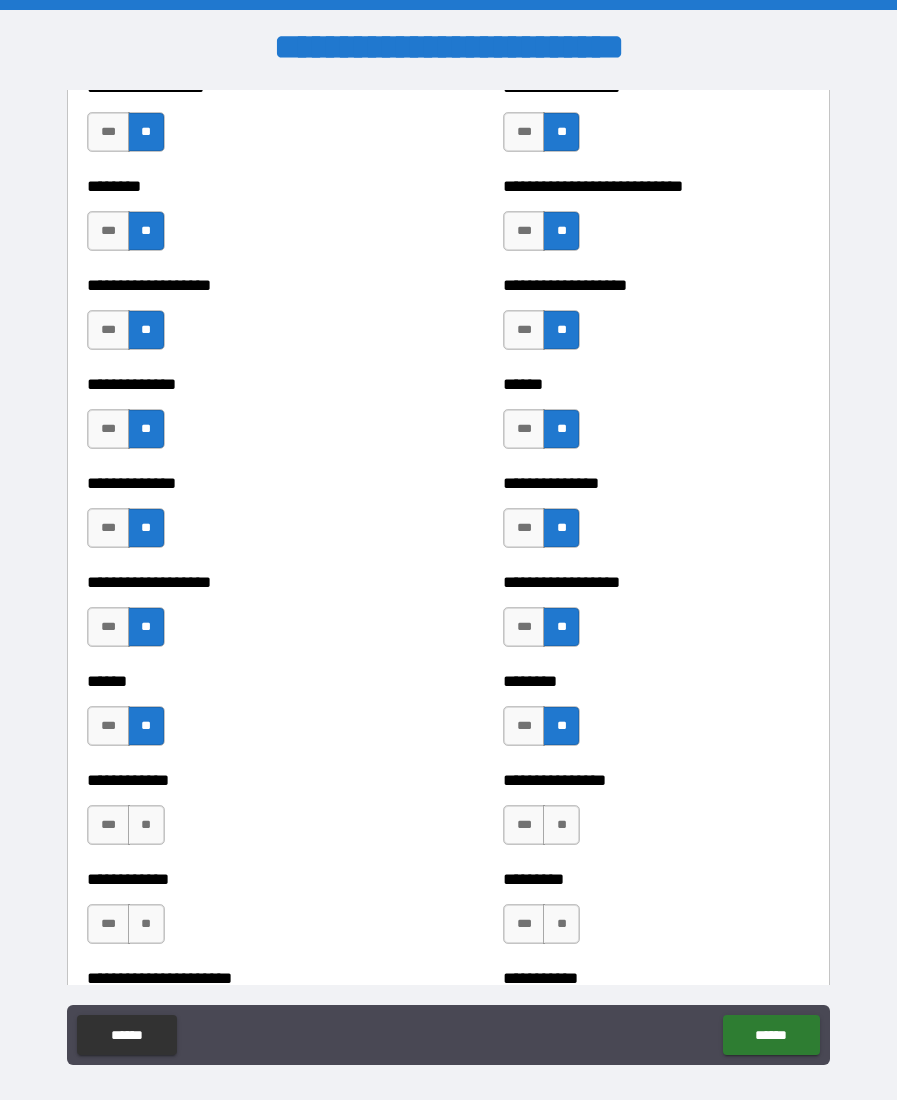 click on "**" at bounding box center [146, 825] 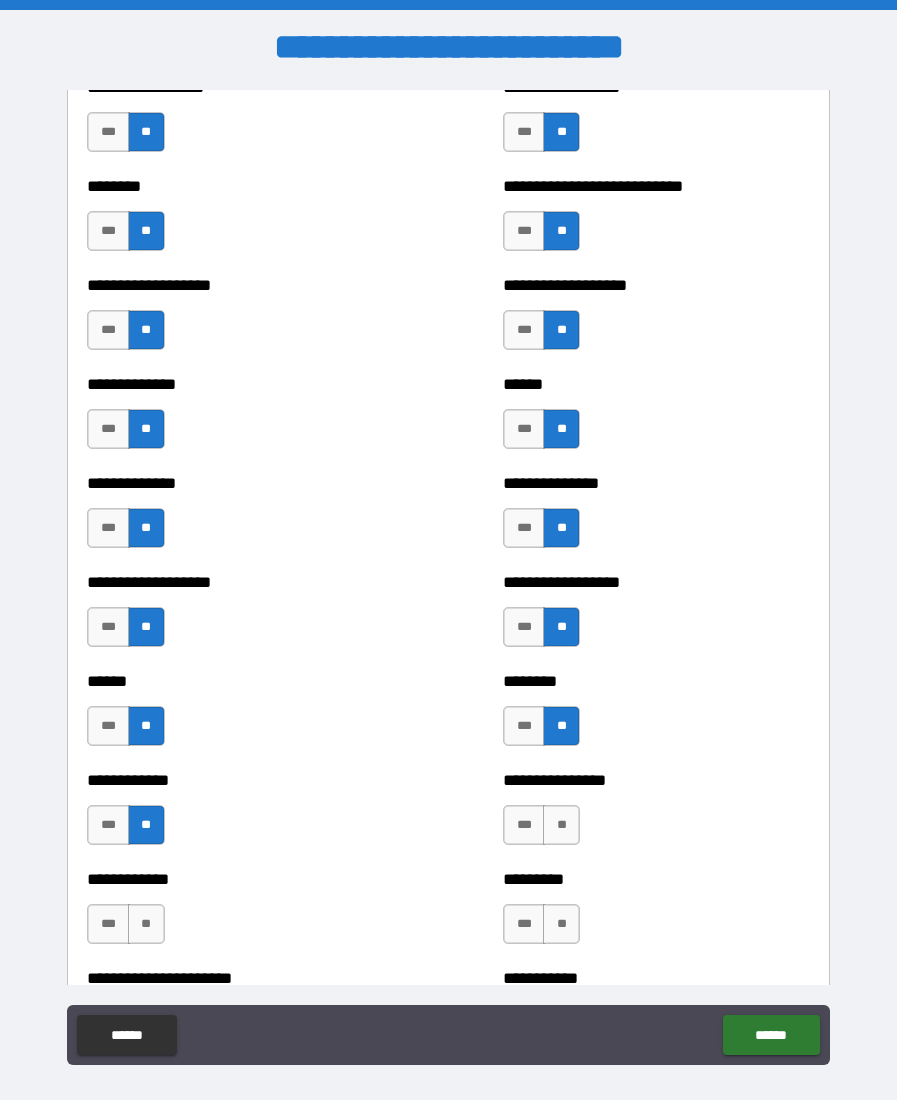 click on "**" at bounding box center [561, 825] 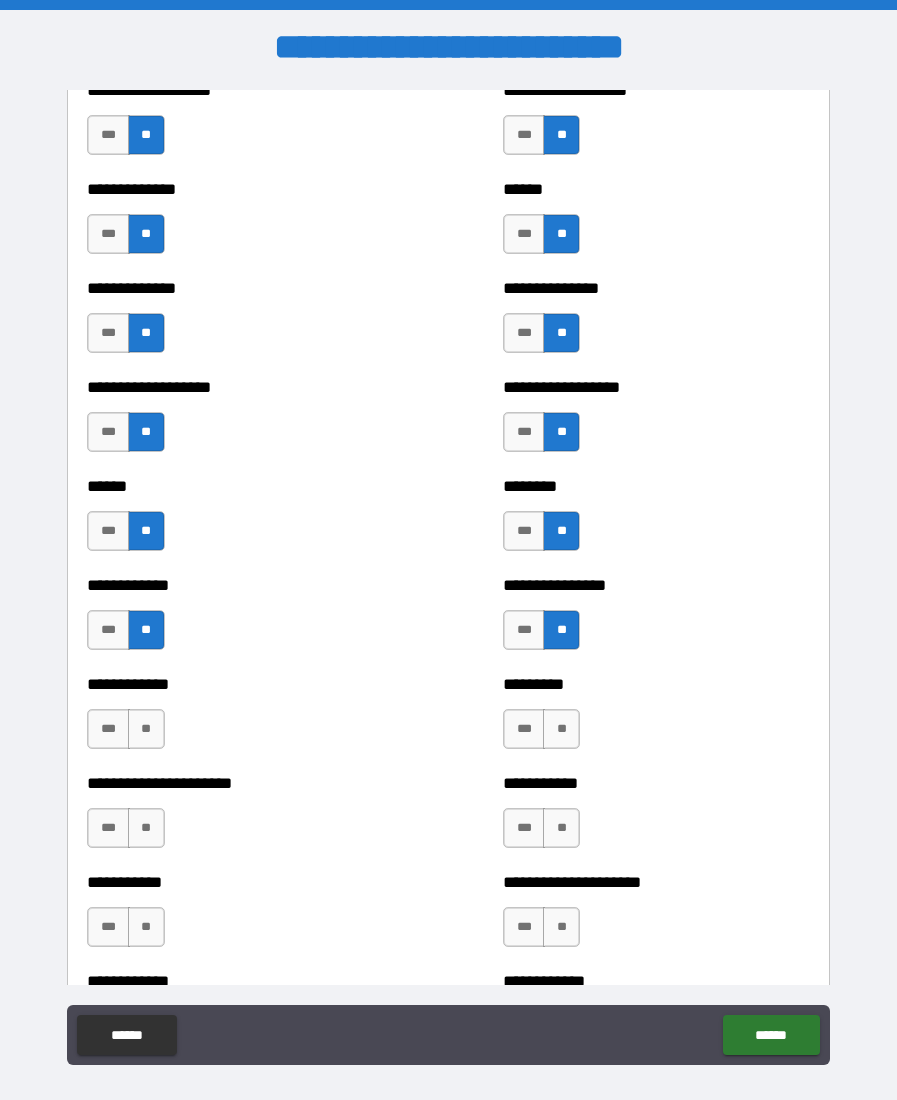 scroll, scrollTop: 4658, scrollLeft: 0, axis: vertical 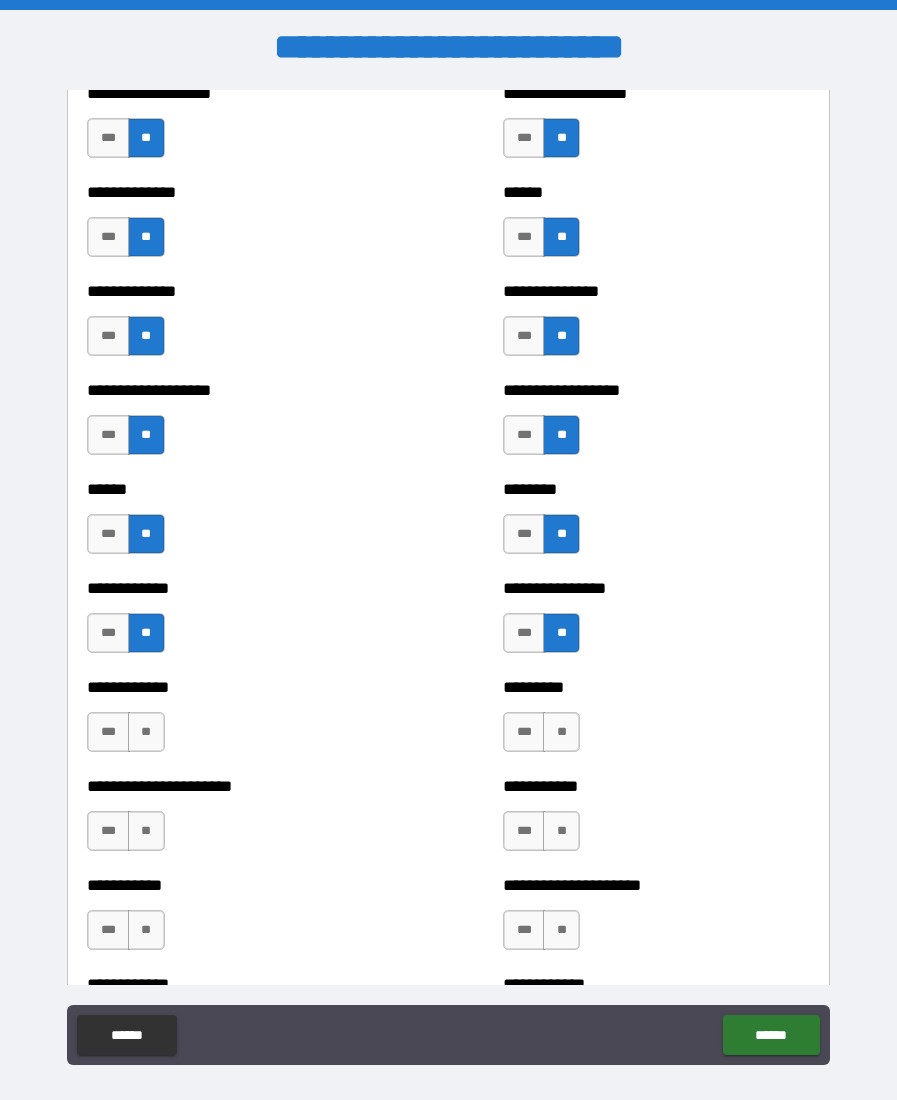click on "**" at bounding box center (146, 732) 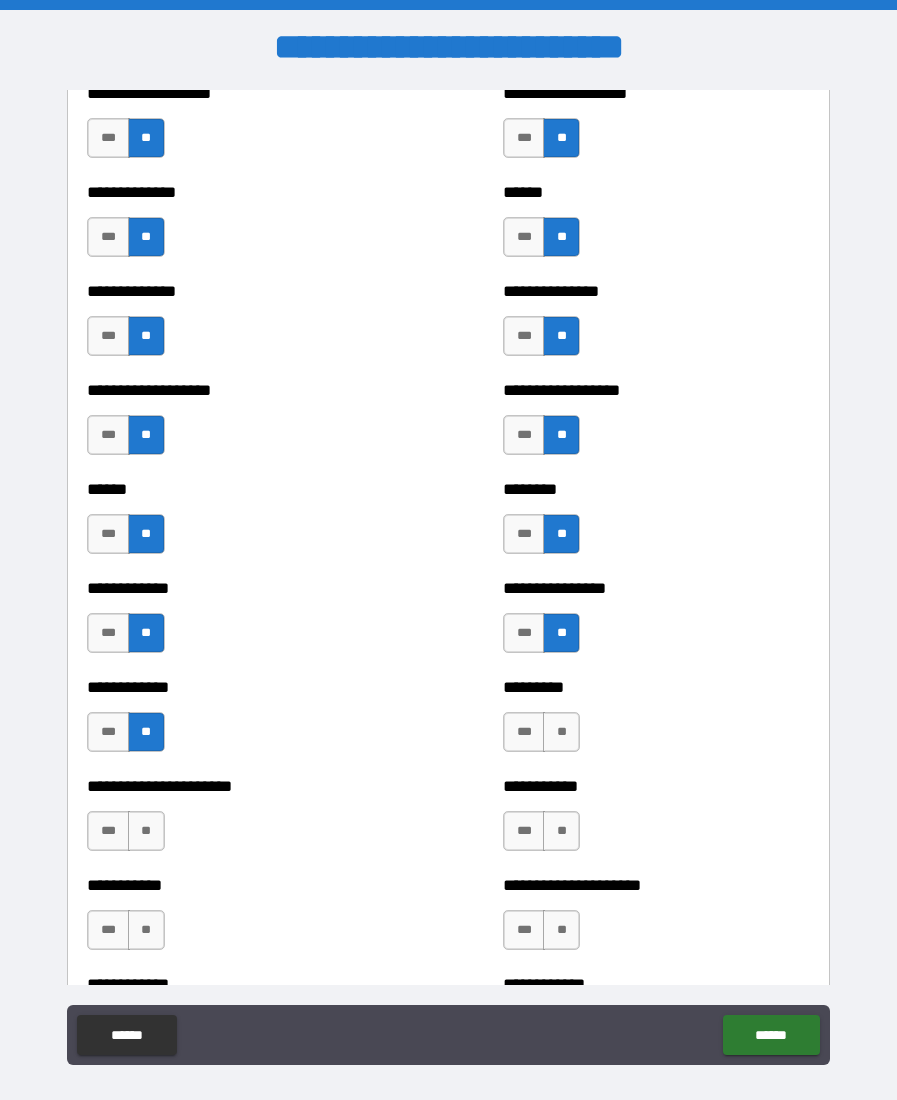 click on "**" at bounding box center (561, 732) 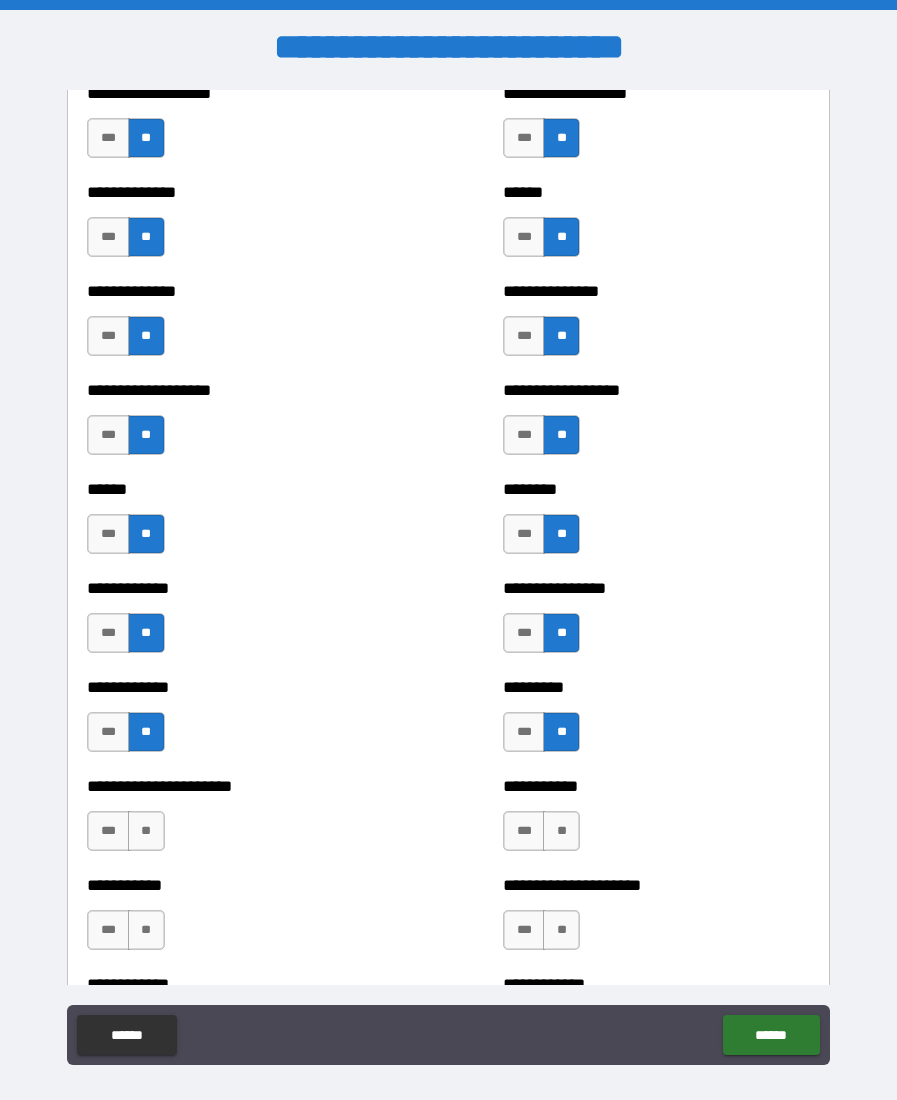 click on "**" at bounding box center (146, 831) 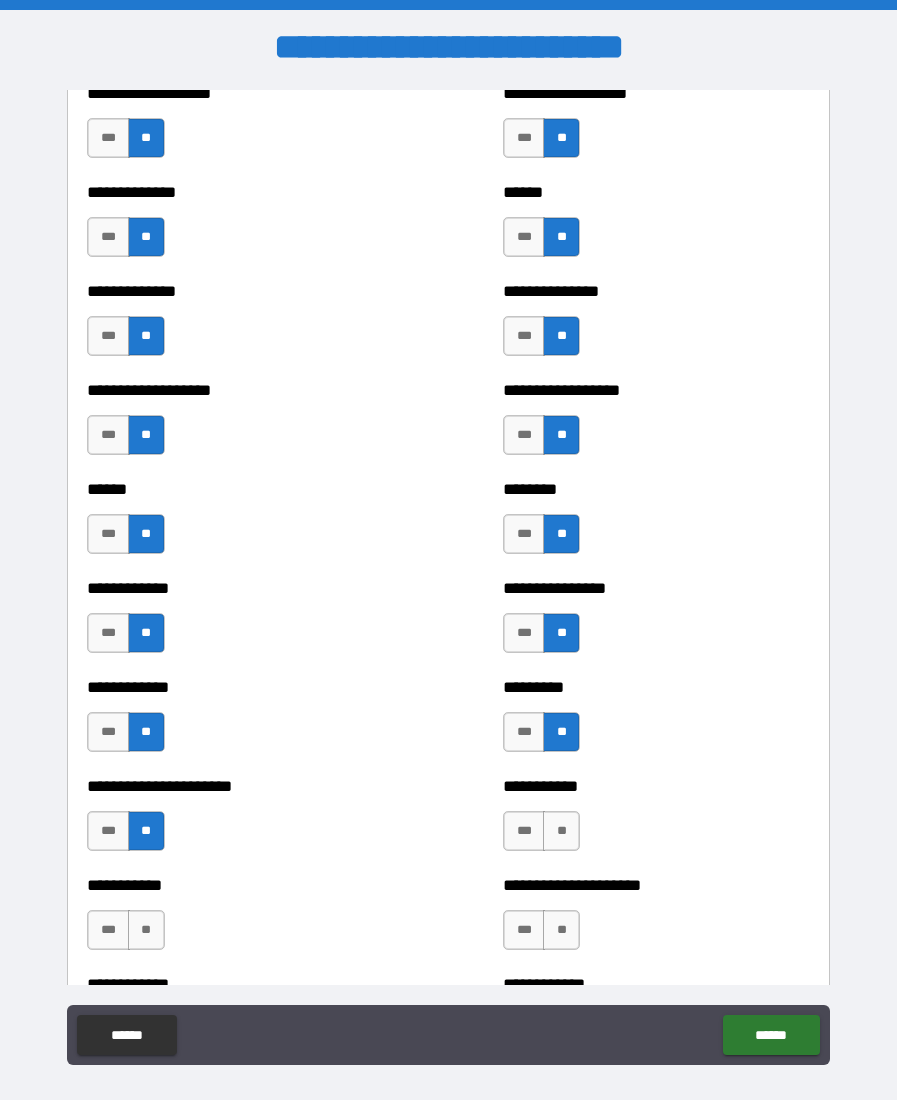 click on "**" at bounding box center (561, 831) 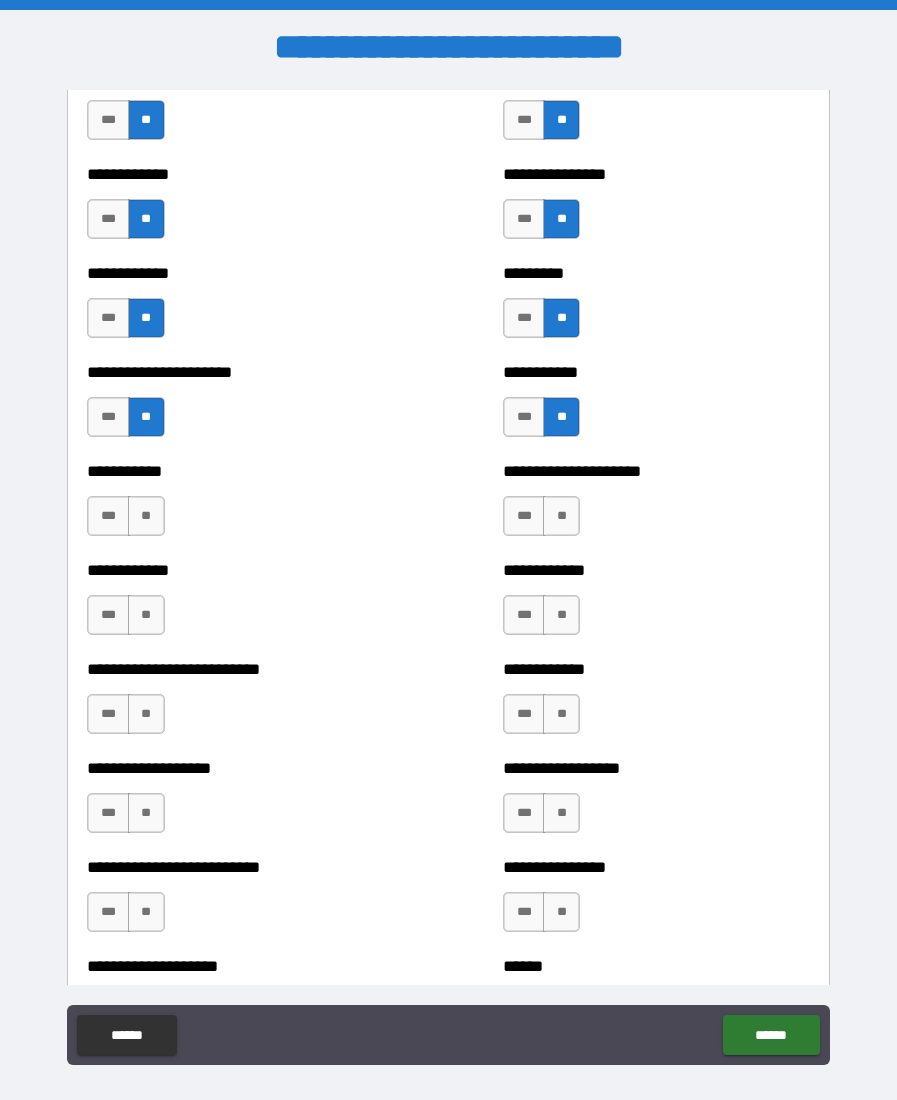 scroll, scrollTop: 5116, scrollLeft: 0, axis: vertical 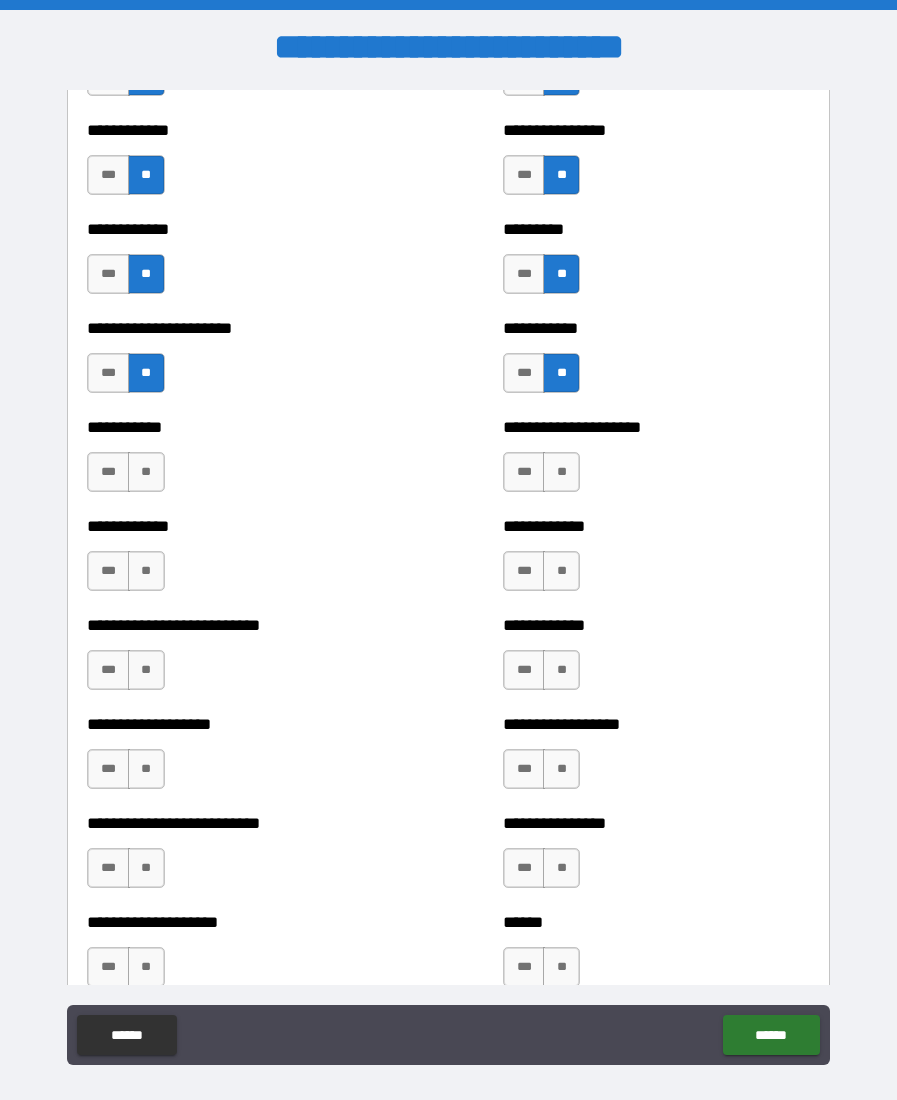 click on "**" at bounding box center (146, 472) 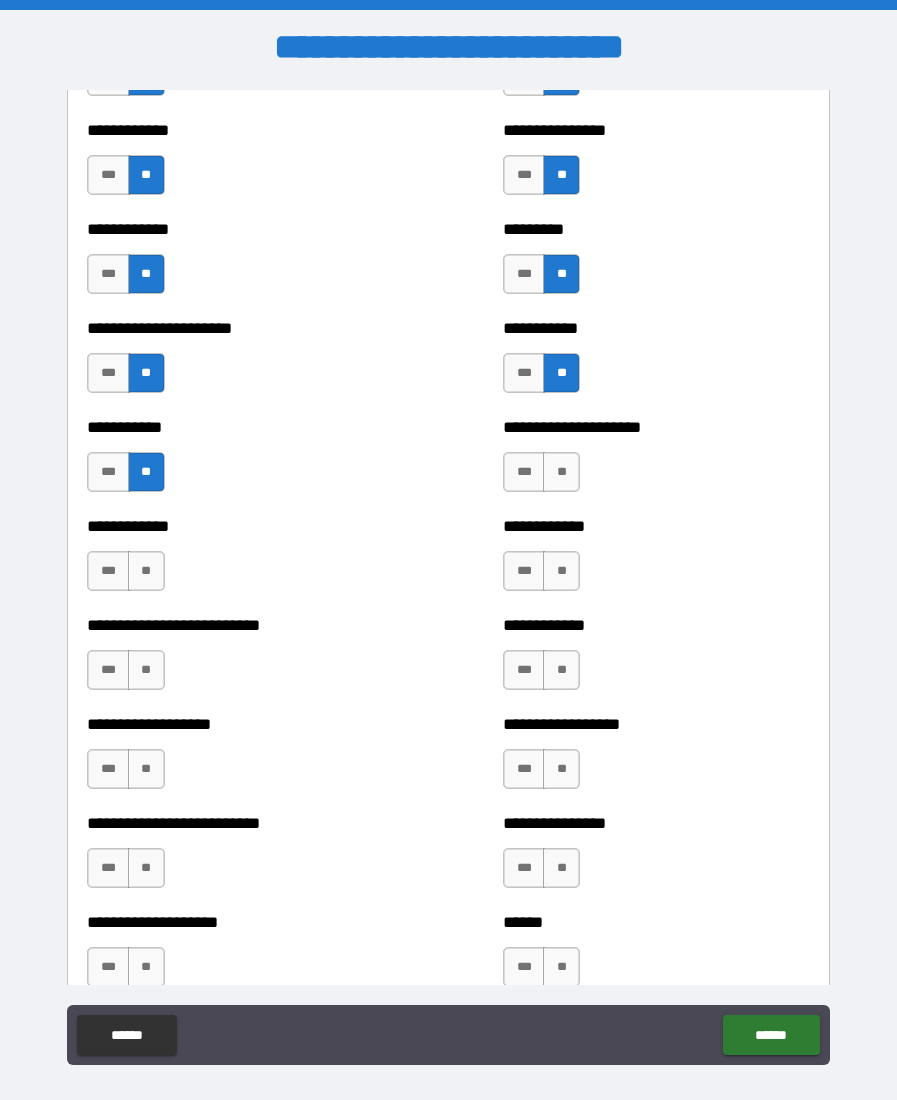 click on "**" at bounding box center (561, 472) 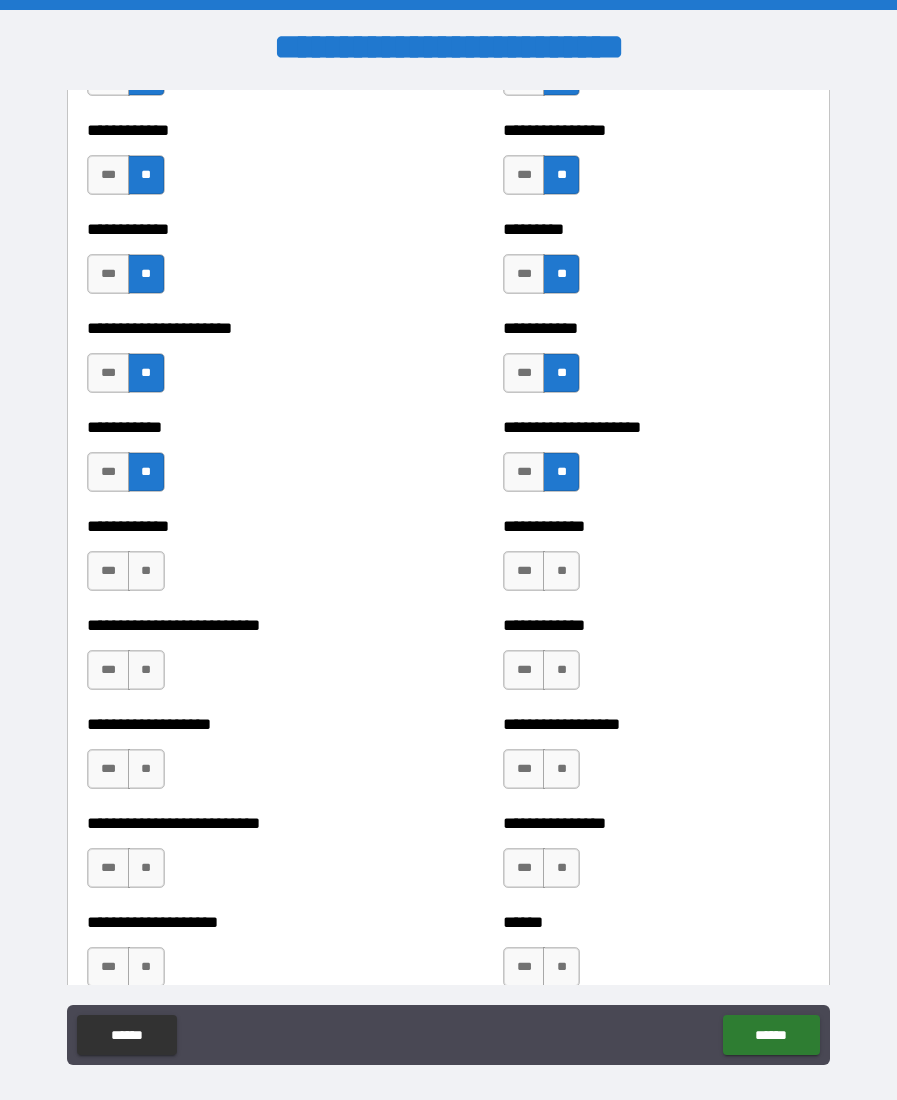click on "**" at bounding box center [146, 571] 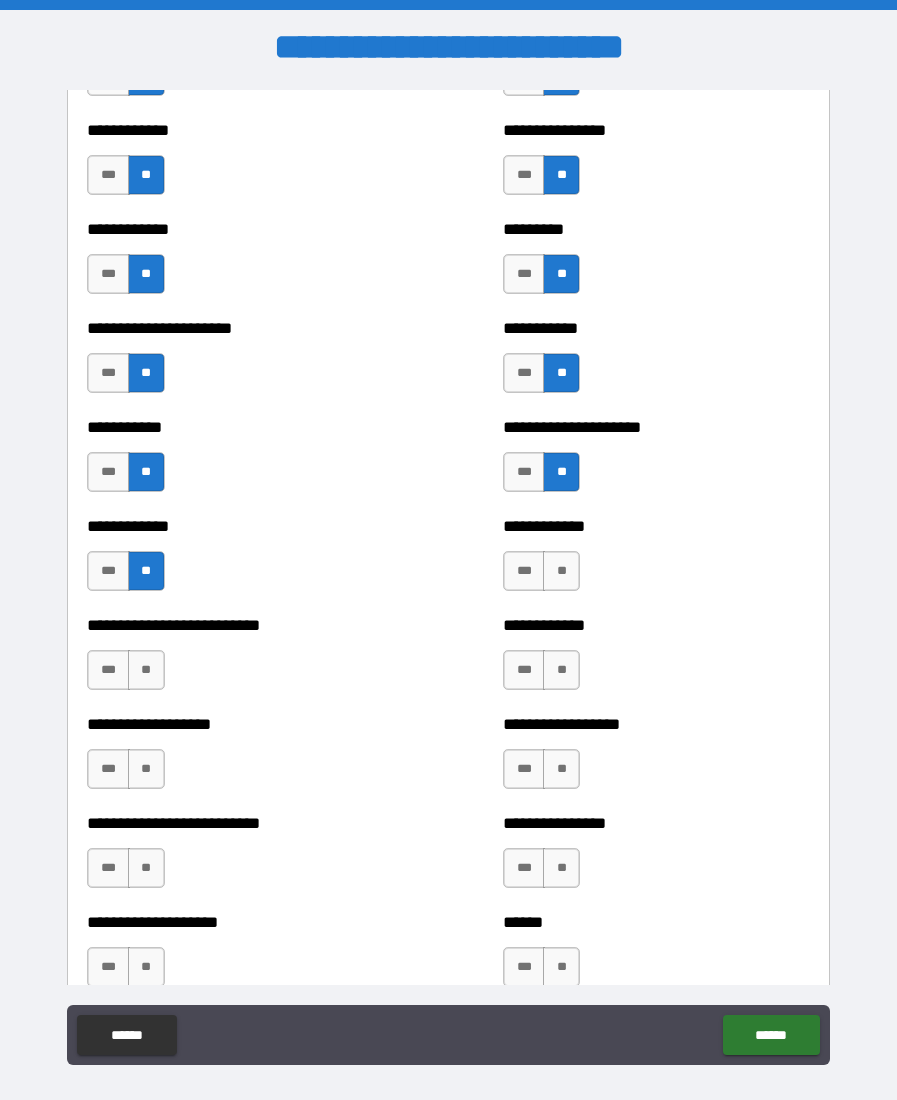 click on "**" at bounding box center [561, 571] 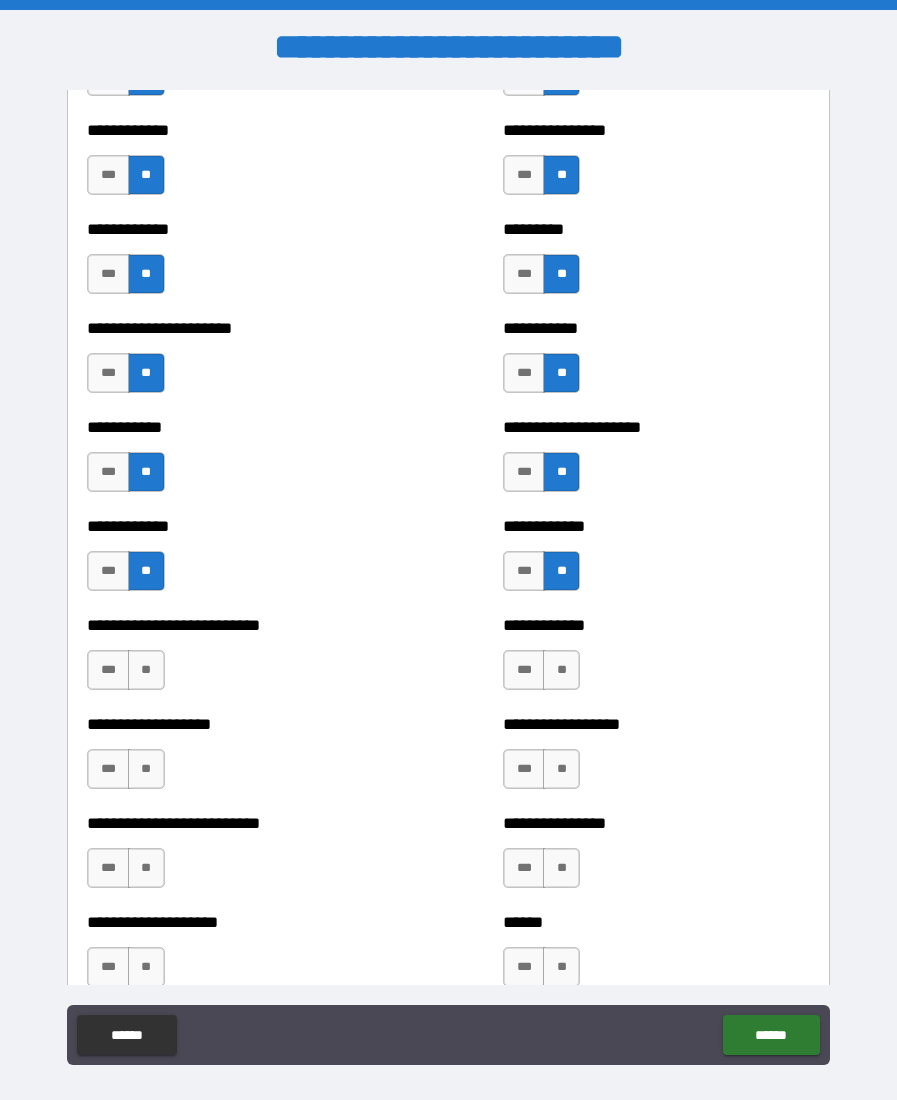 click on "**" at bounding box center [146, 670] 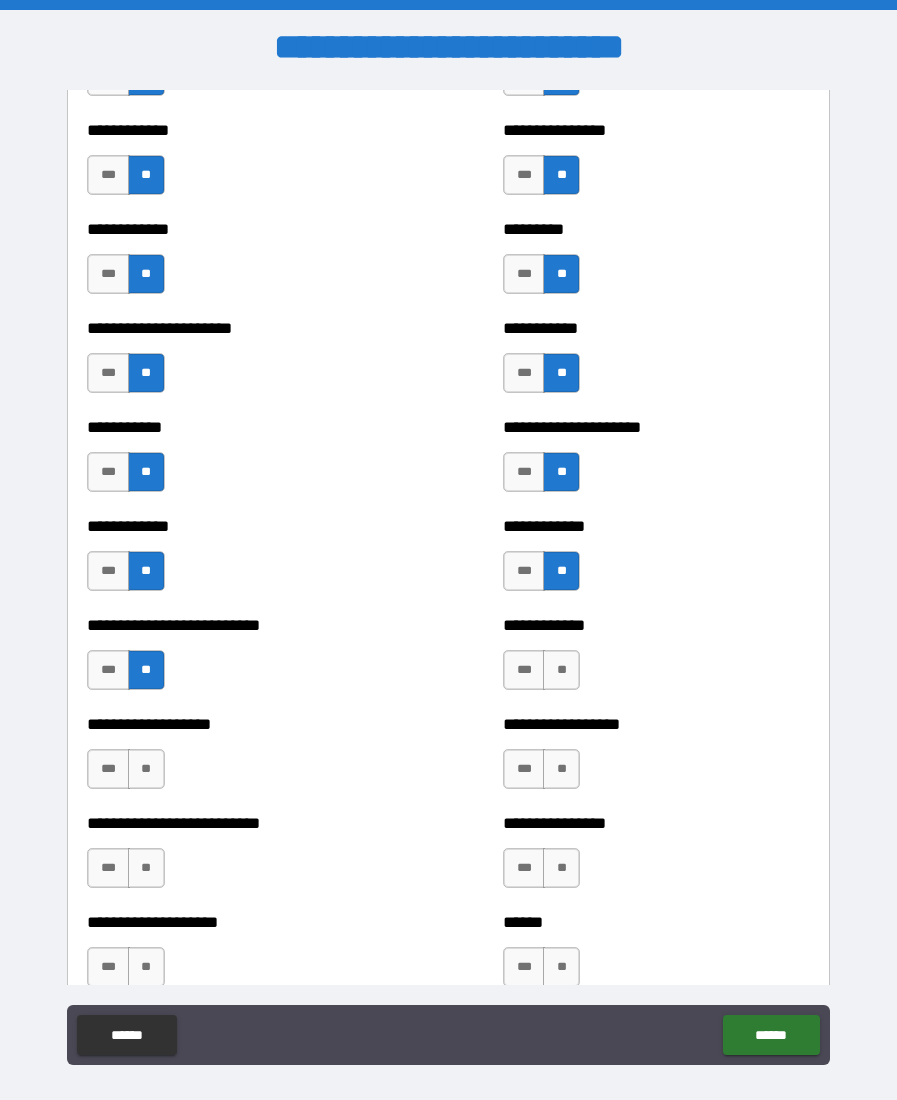 click on "**" at bounding box center [561, 670] 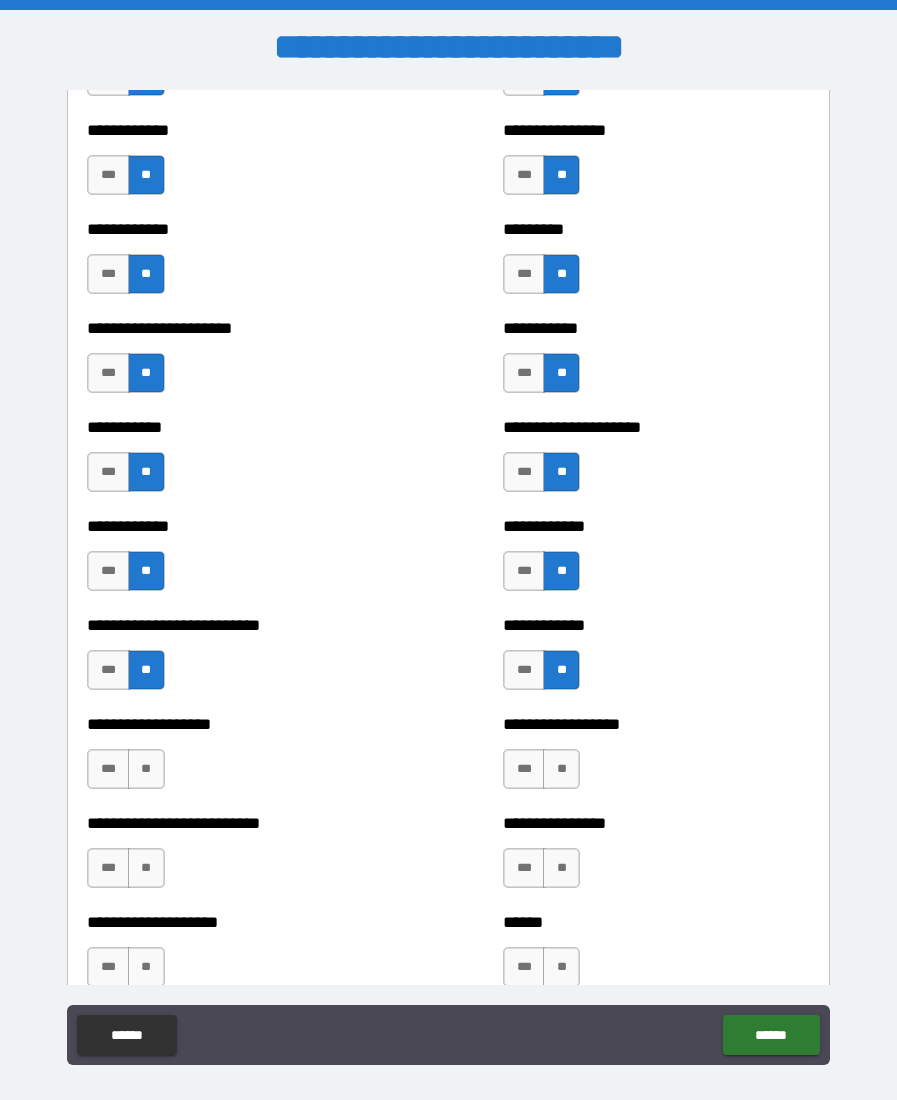 click on "**" at bounding box center [146, 769] 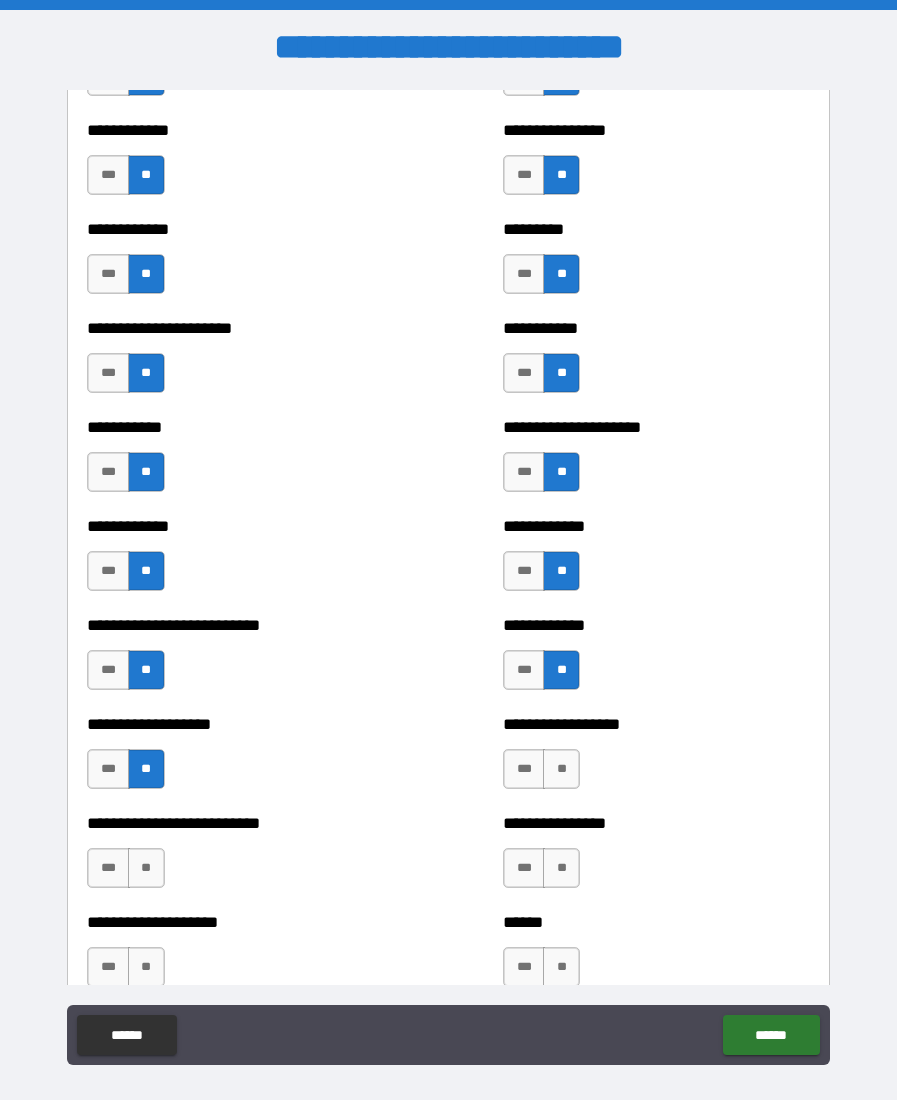 click on "**" at bounding box center (561, 769) 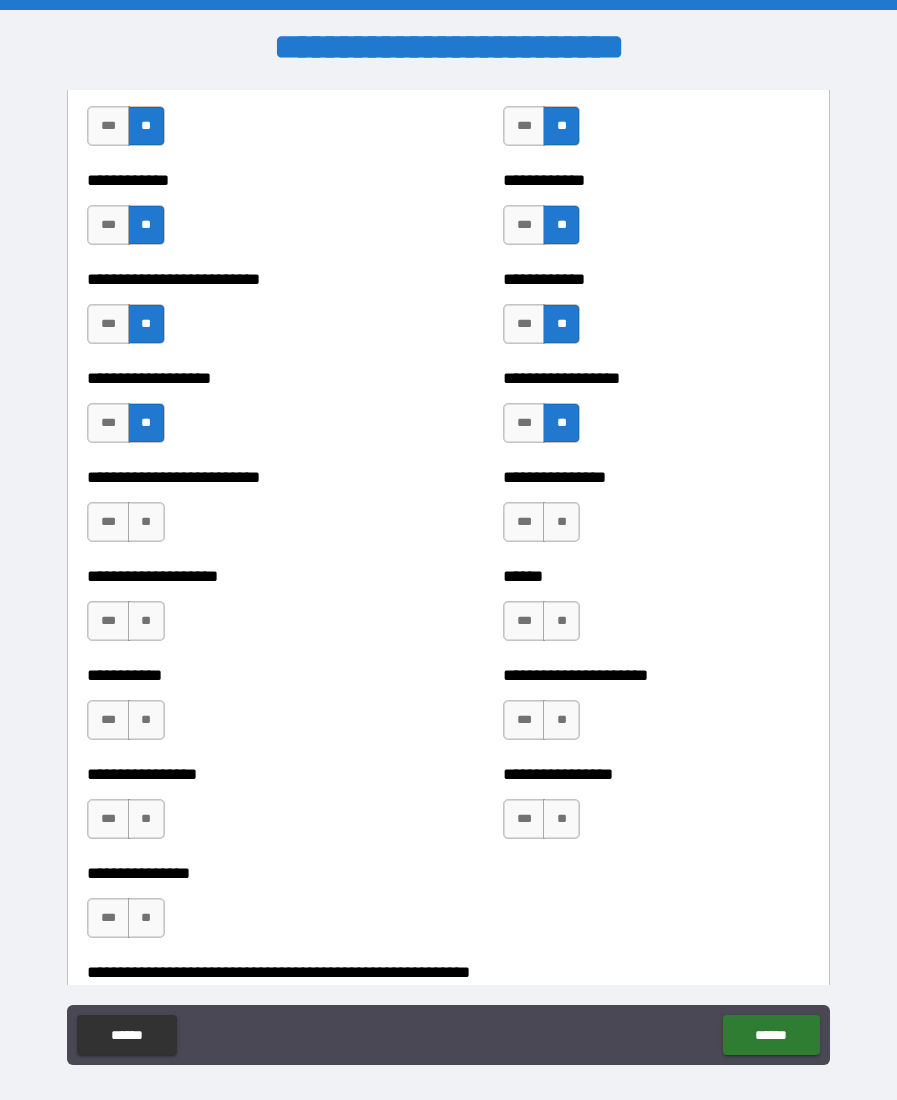 scroll, scrollTop: 5468, scrollLeft: 0, axis: vertical 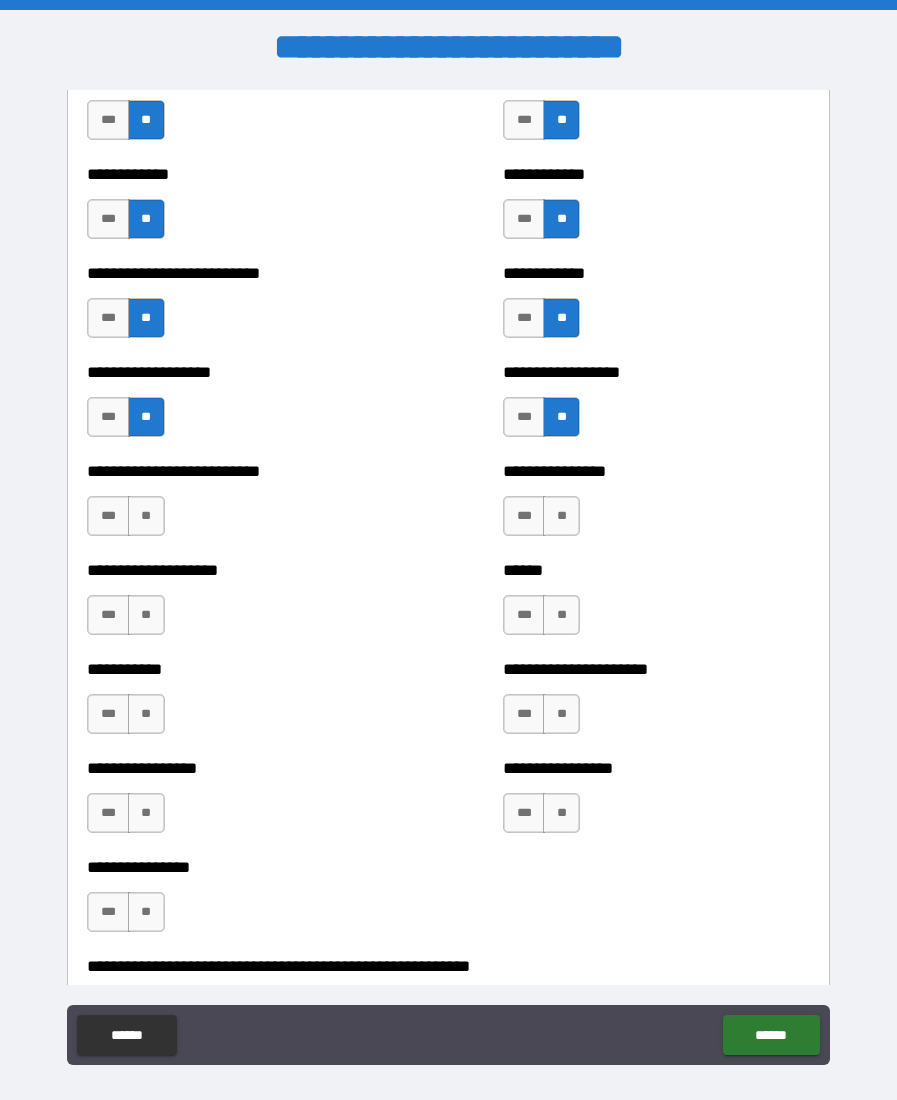 click on "**" at bounding box center (146, 516) 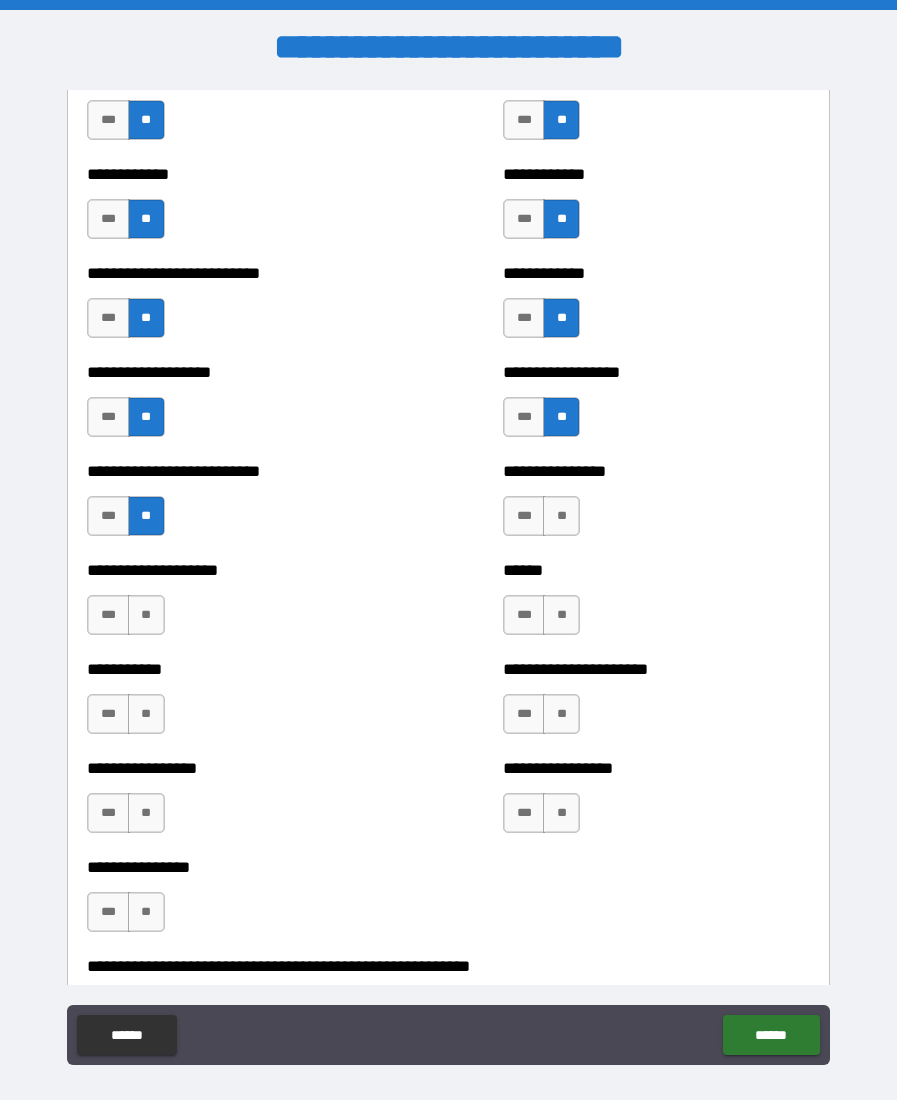 click on "**" at bounding box center [561, 516] 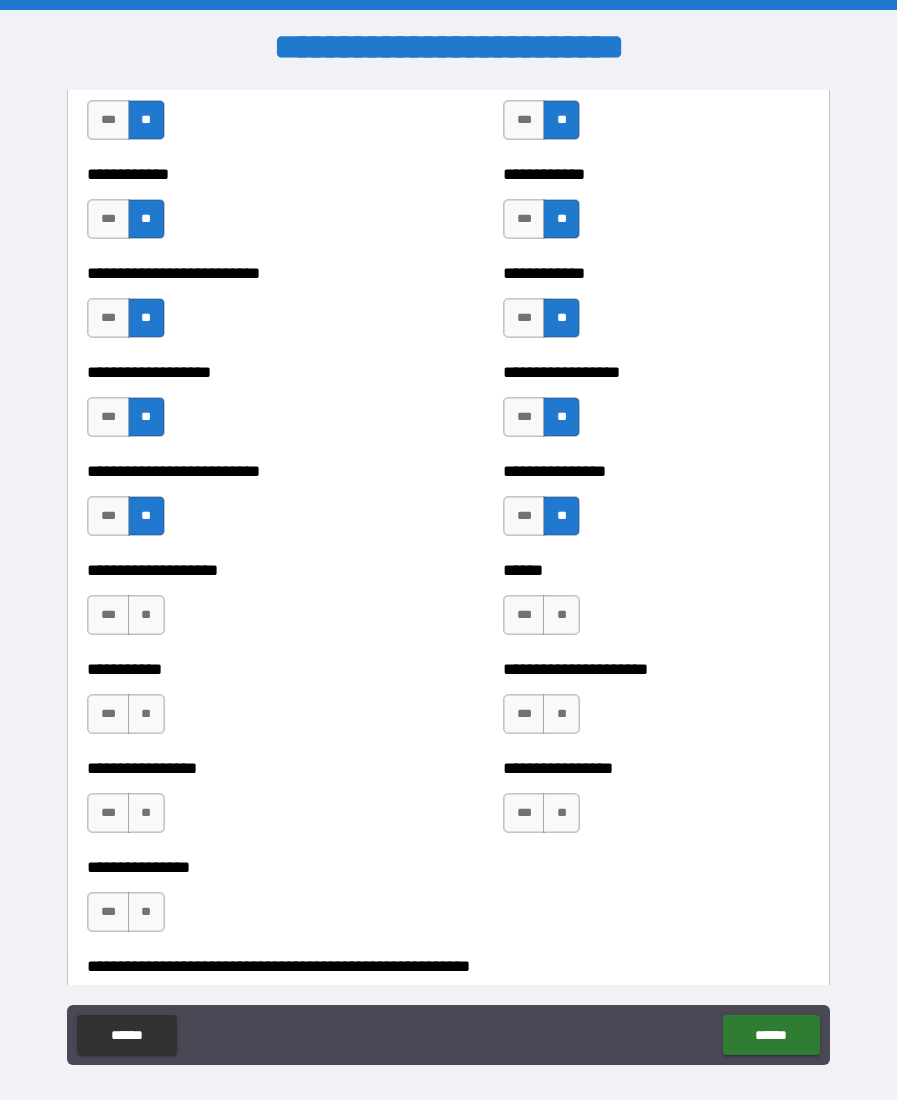 click on "**" at bounding box center (146, 615) 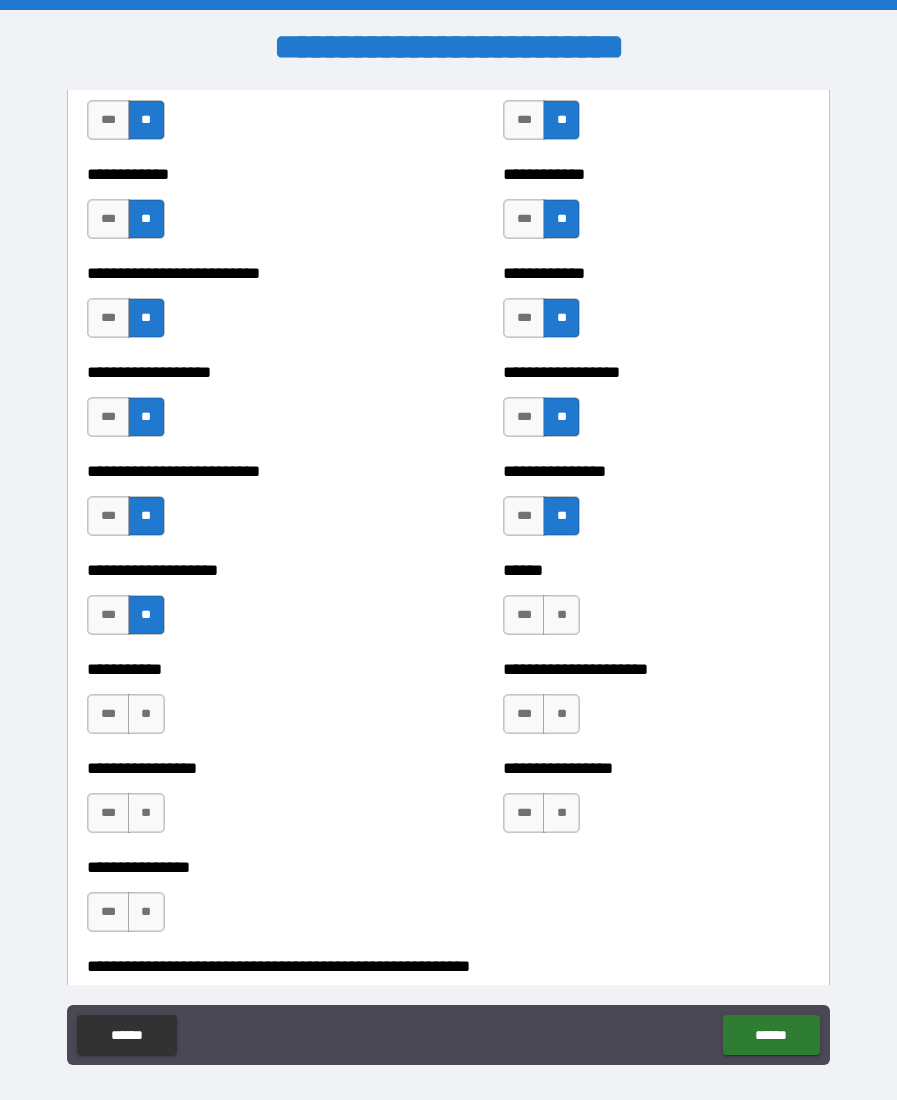 click on "**" at bounding box center (561, 615) 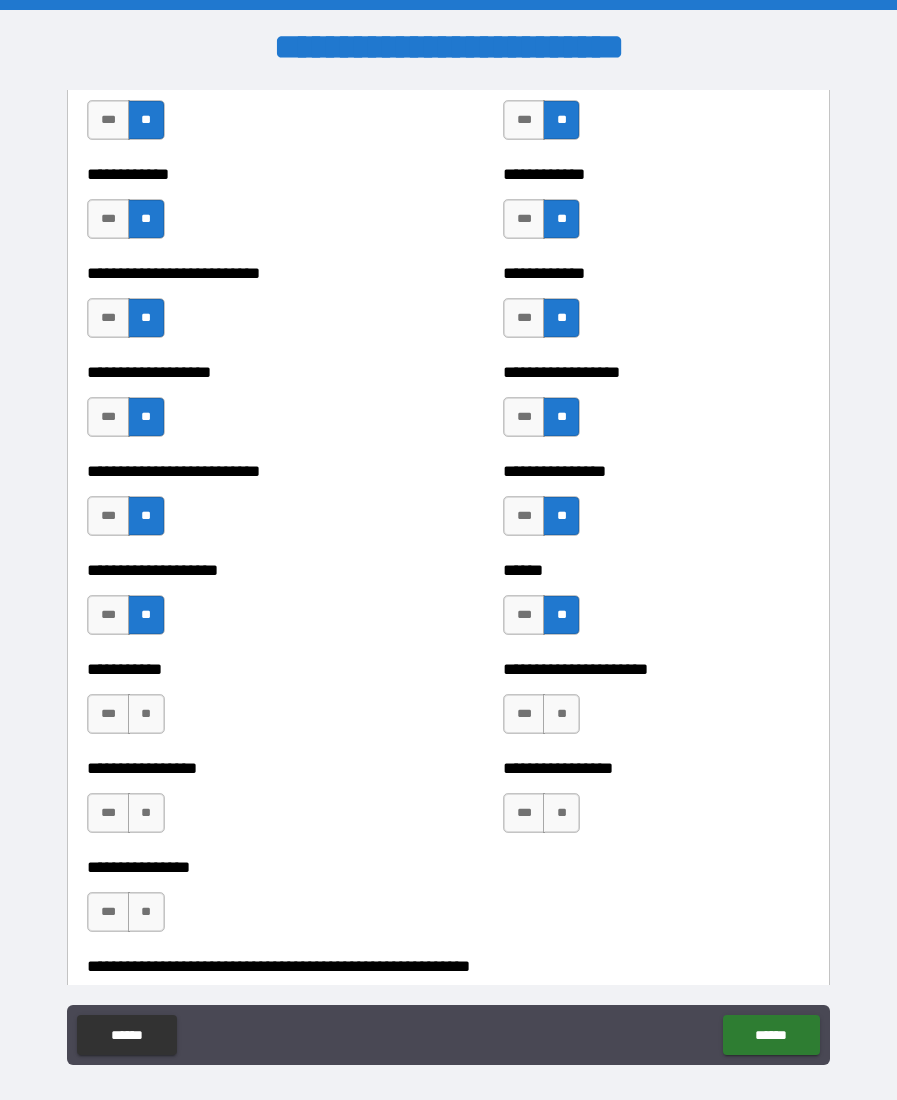 click on "**" at bounding box center (146, 714) 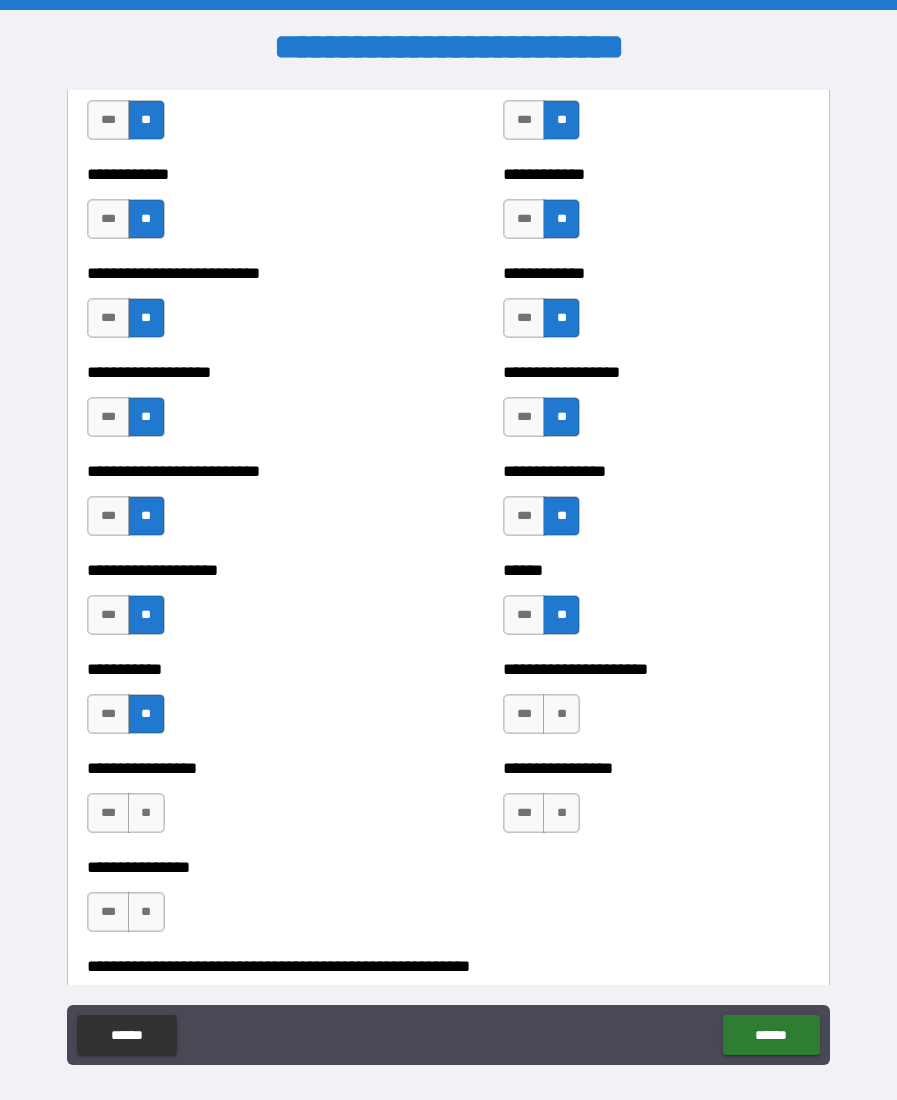 click on "**" at bounding box center [561, 714] 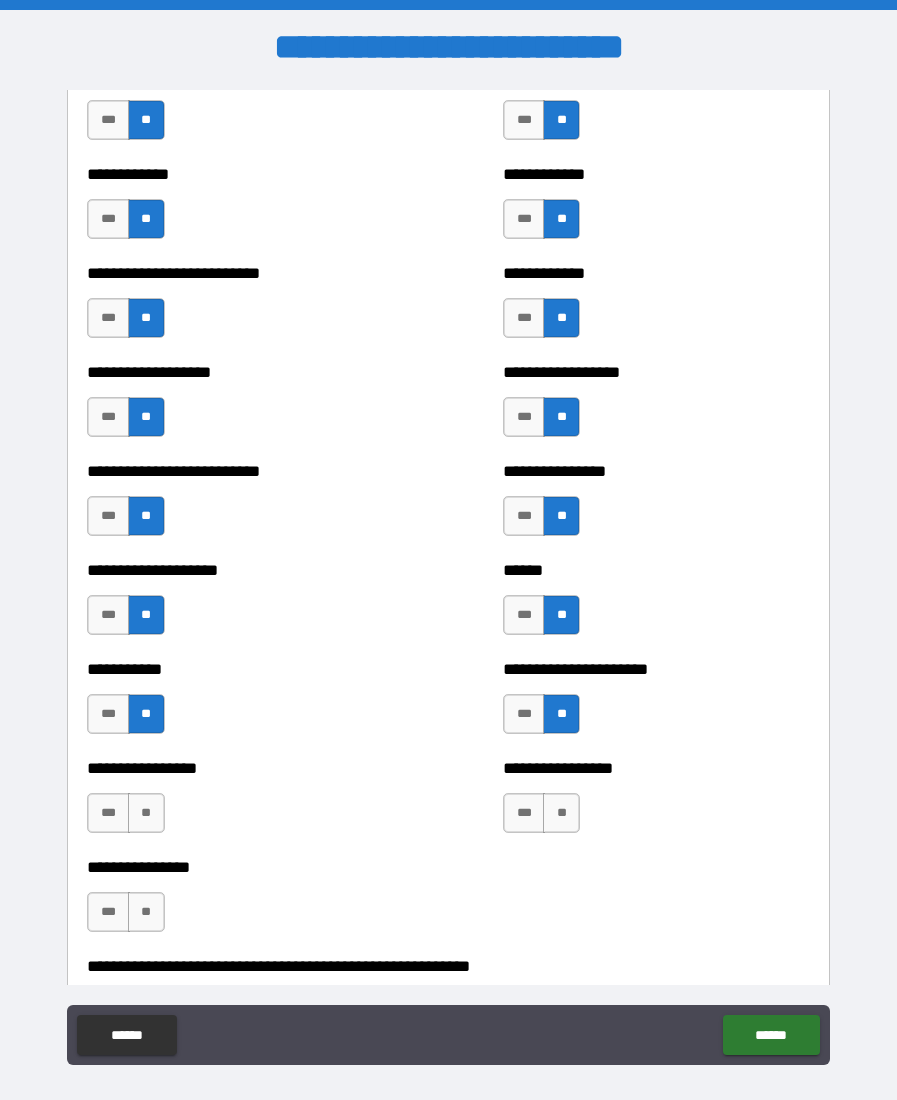 click on "**" at bounding box center [146, 813] 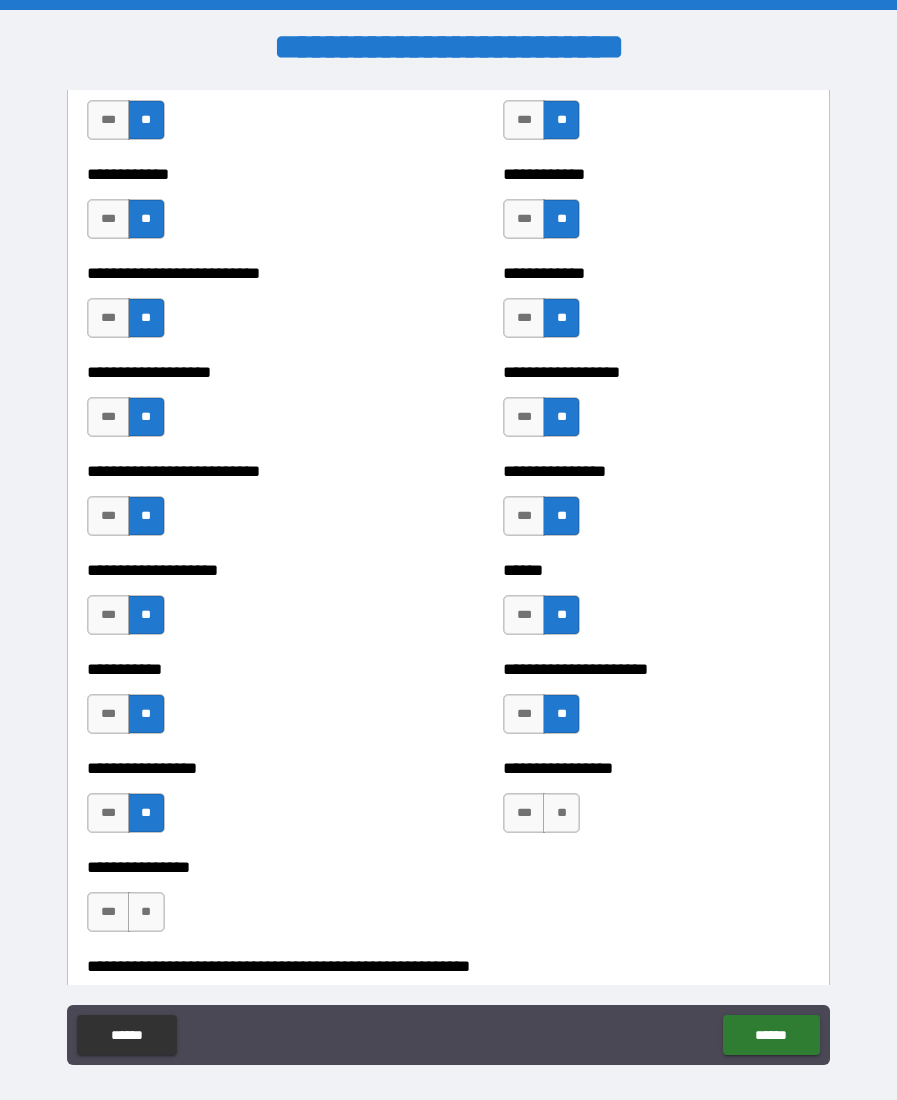 click on "**" at bounding box center [561, 813] 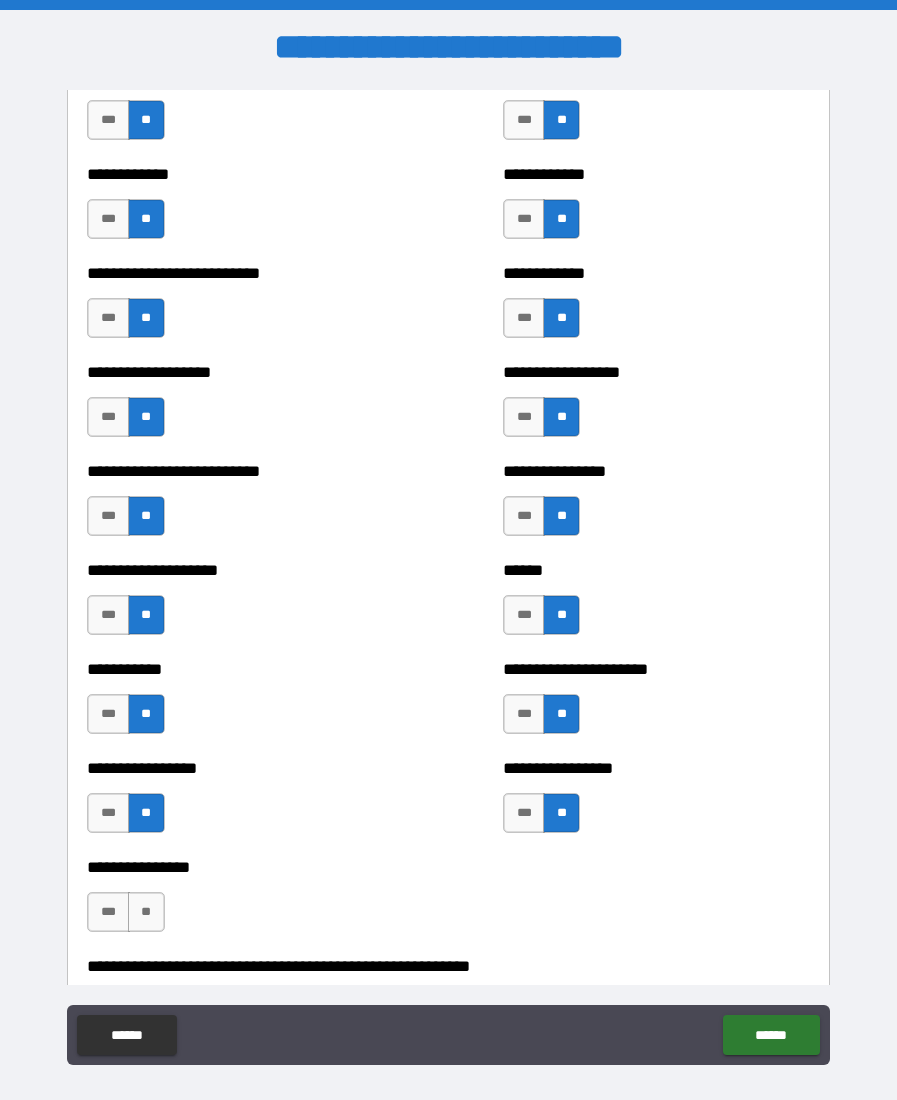 click on "**" at bounding box center [146, 912] 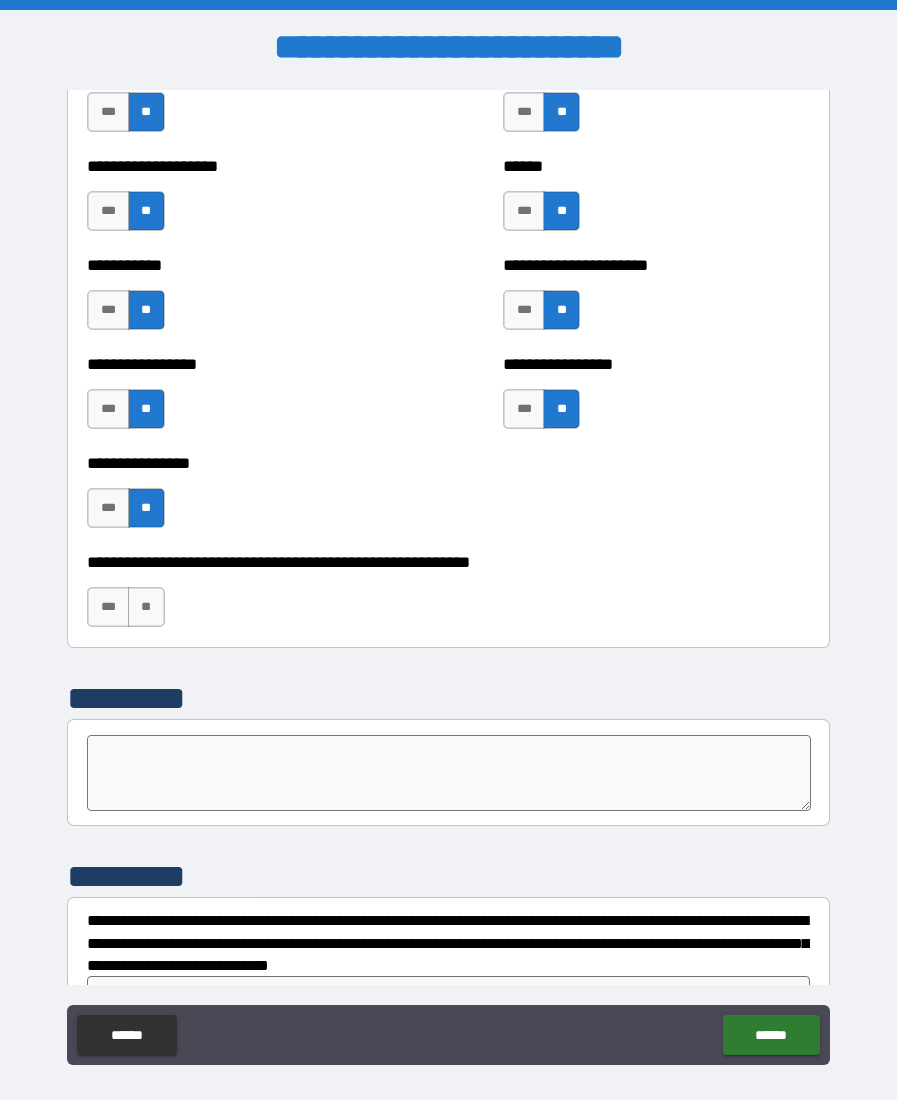scroll, scrollTop: 5881, scrollLeft: 0, axis: vertical 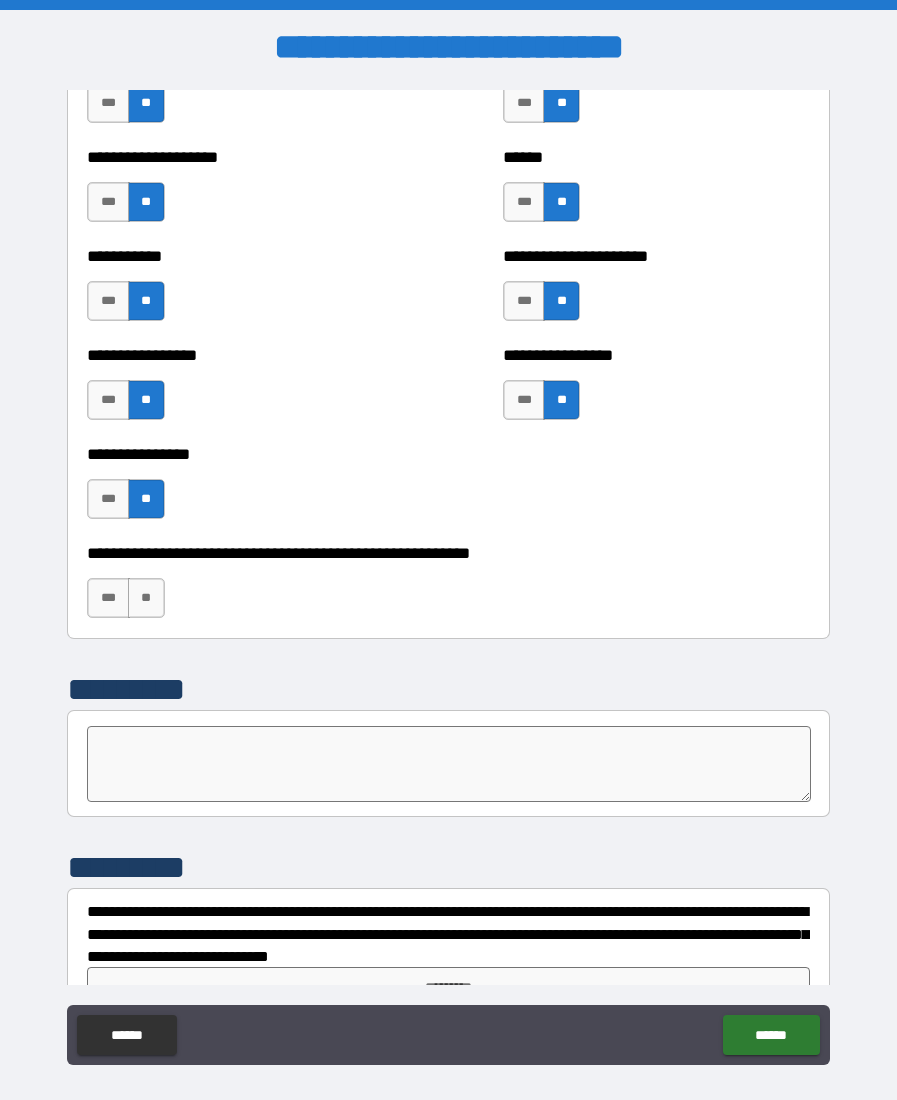 type on "*" 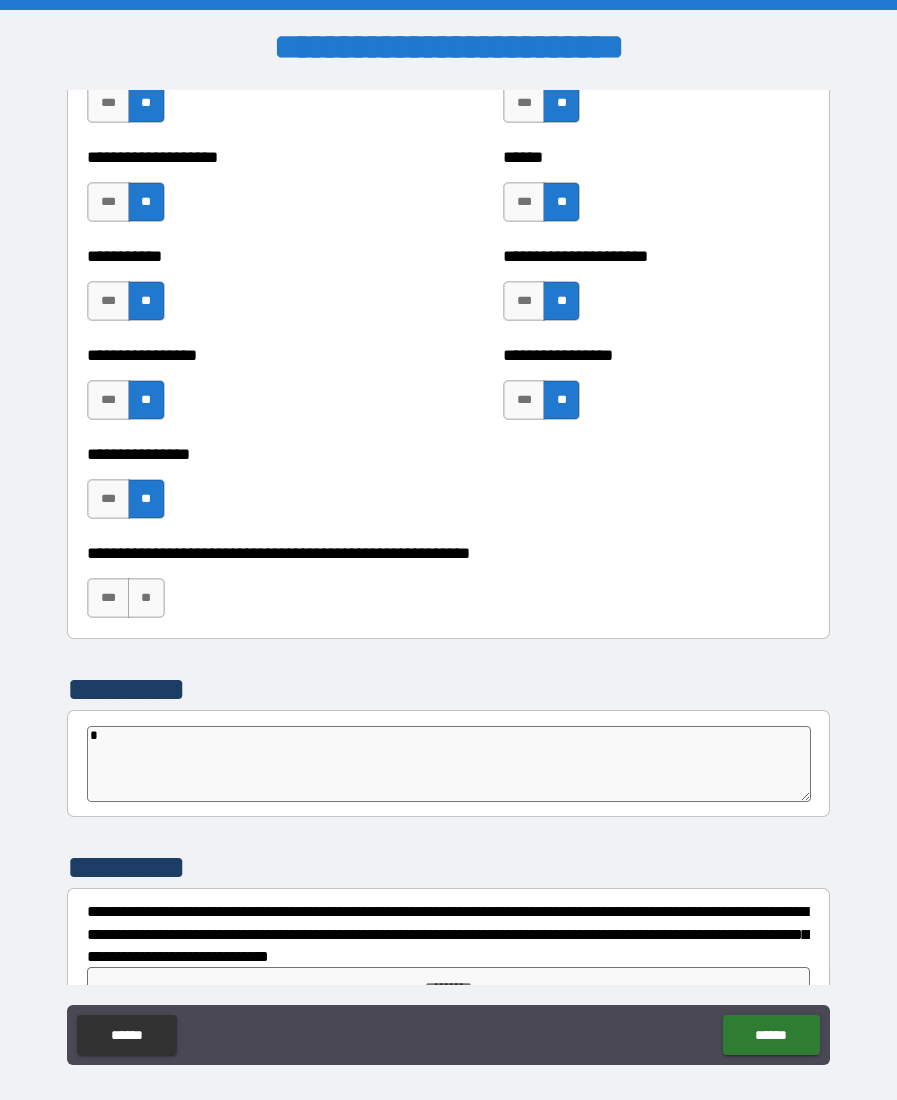 type on "*" 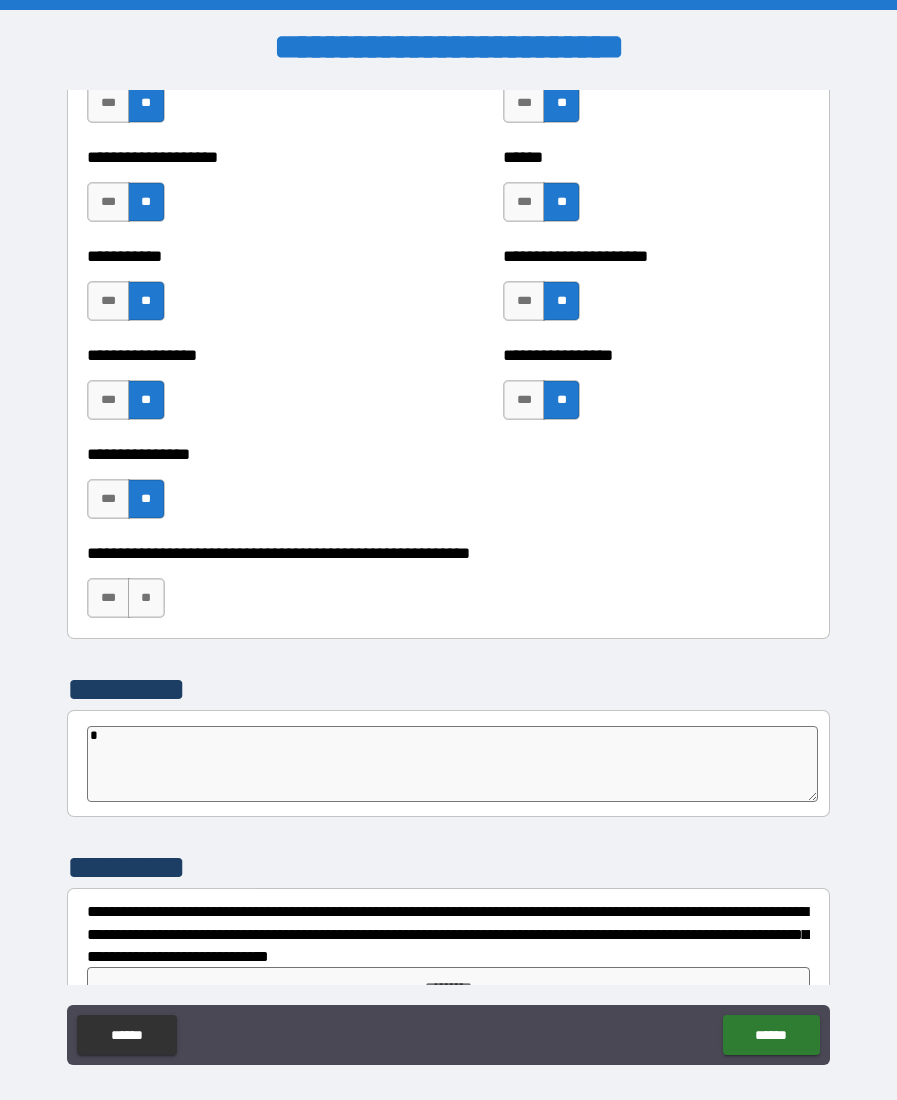 type on "*" 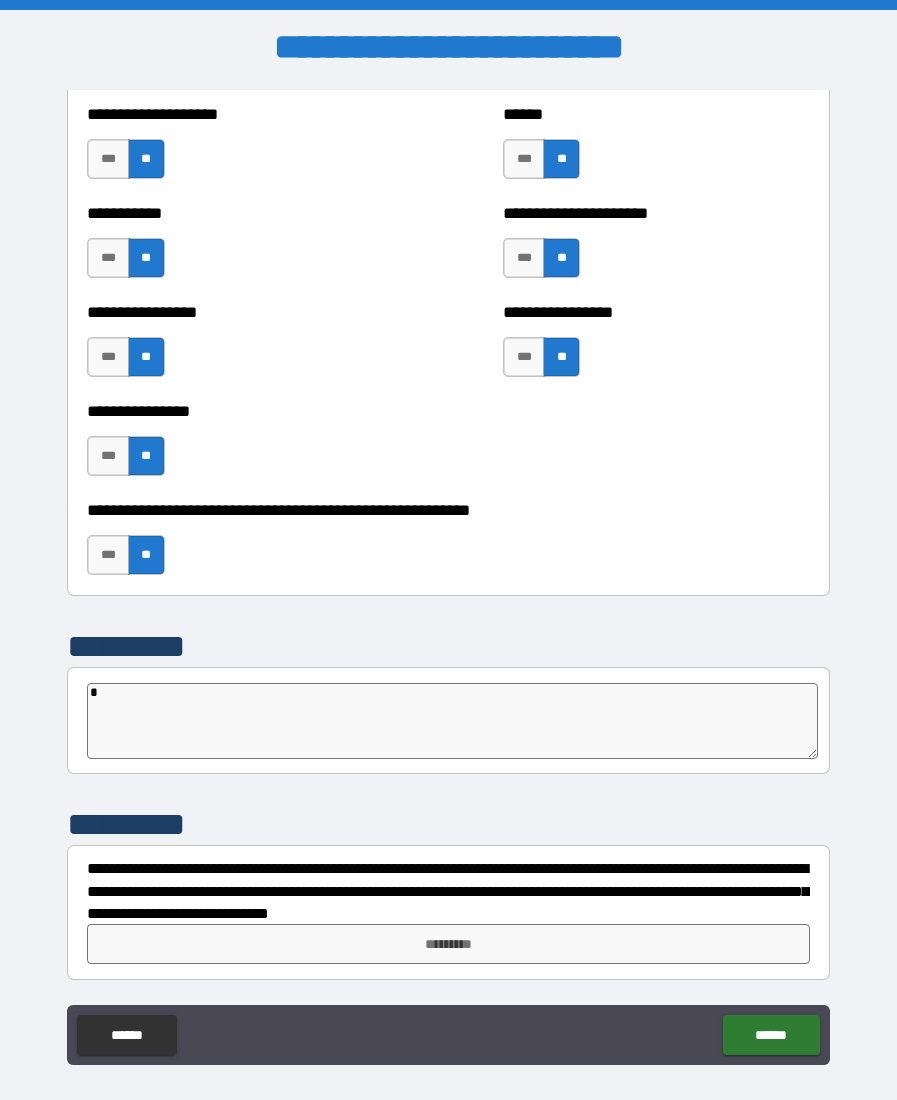 scroll, scrollTop: 5924, scrollLeft: 0, axis: vertical 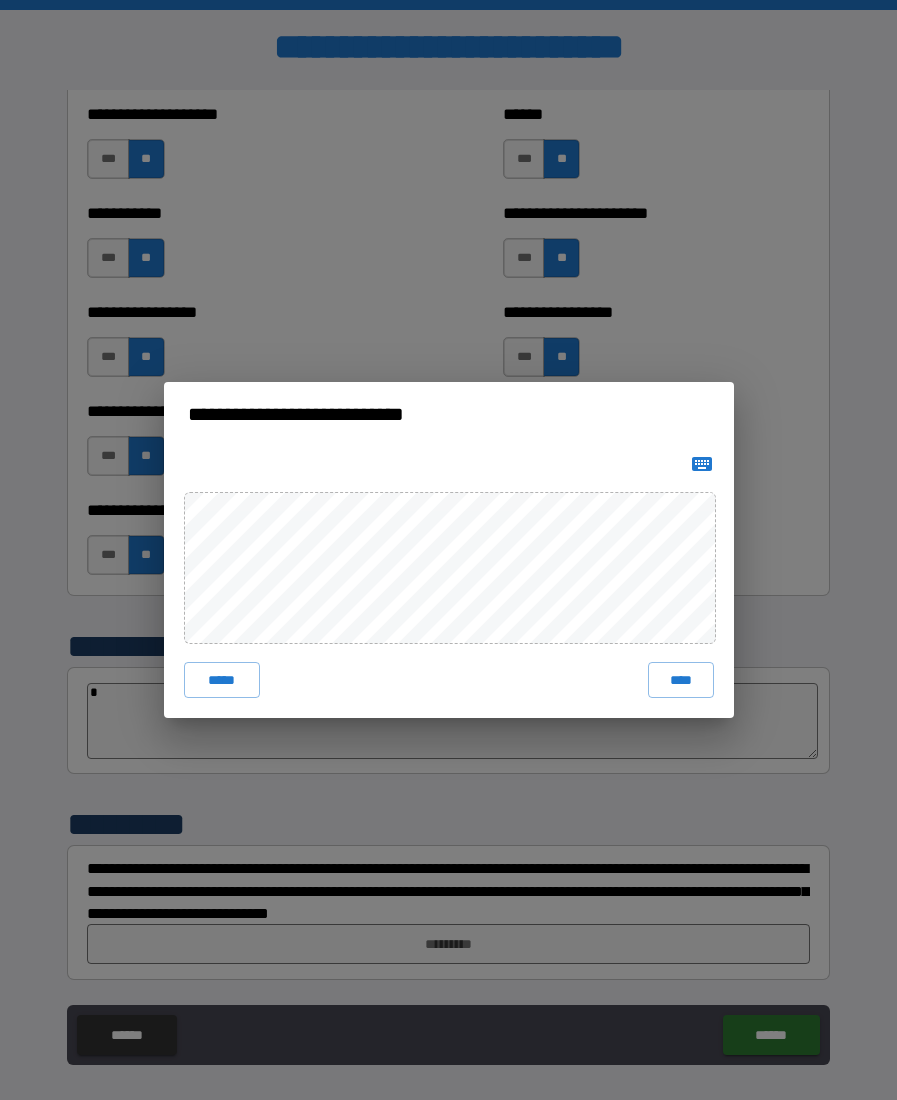 click on "****" at bounding box center (681, 680) 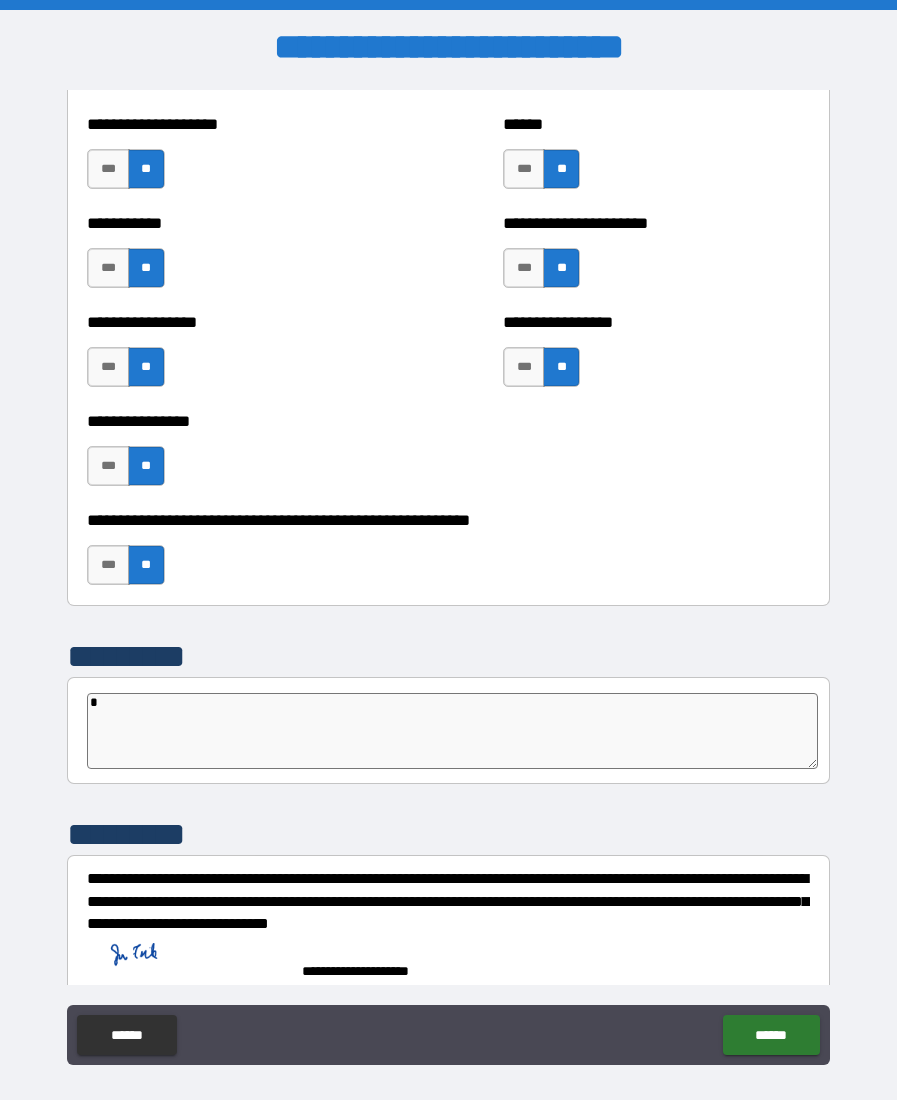 type on "*" 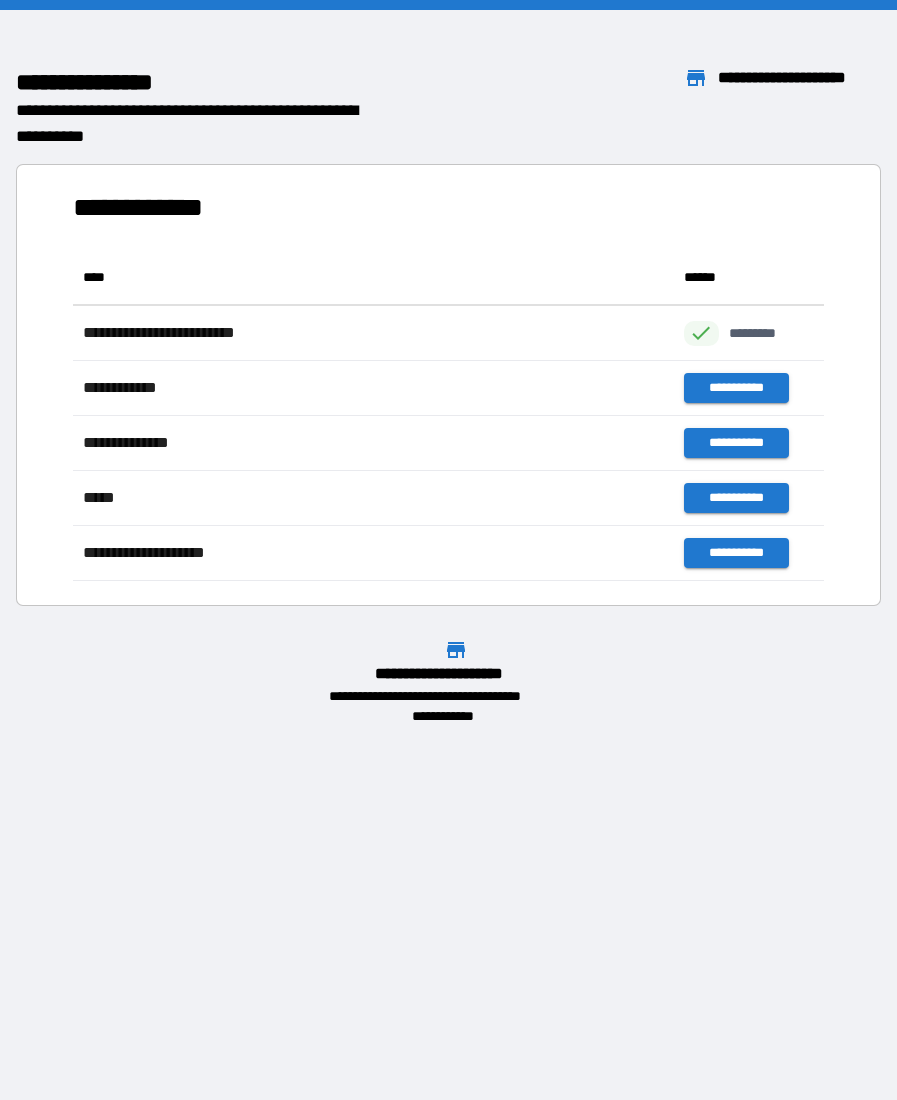scroll, scrollTop: 1, scrollLeft: 1, axis: both 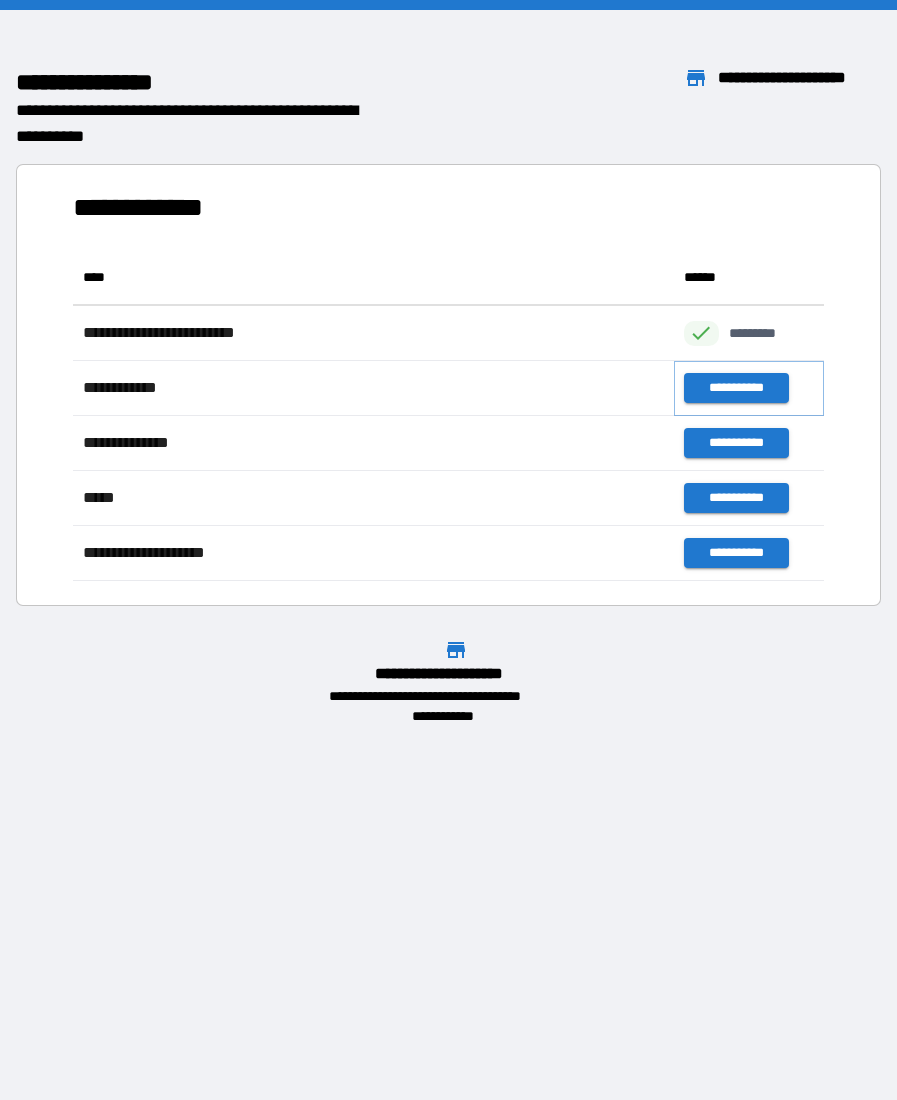 click on "**********" at bounding box center [736, 388] 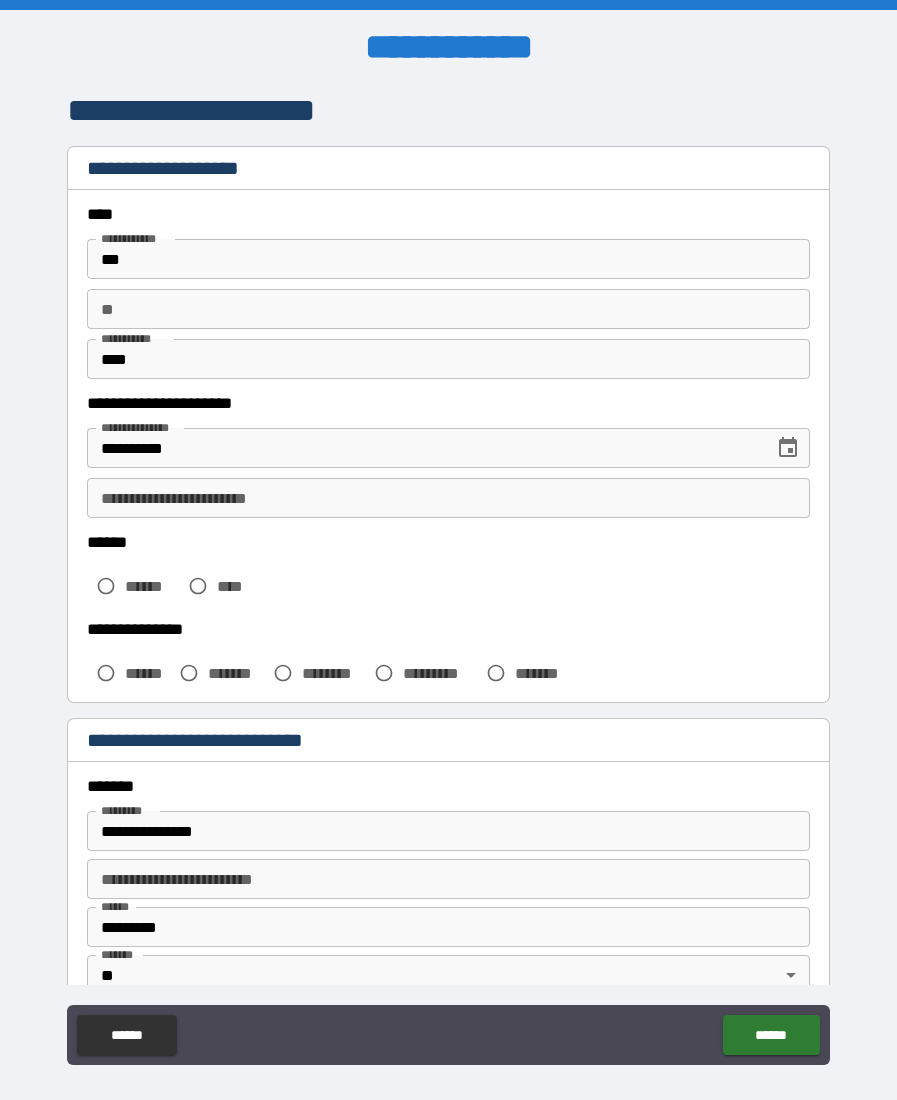 click on "**********" at bounding box center (448, 498) 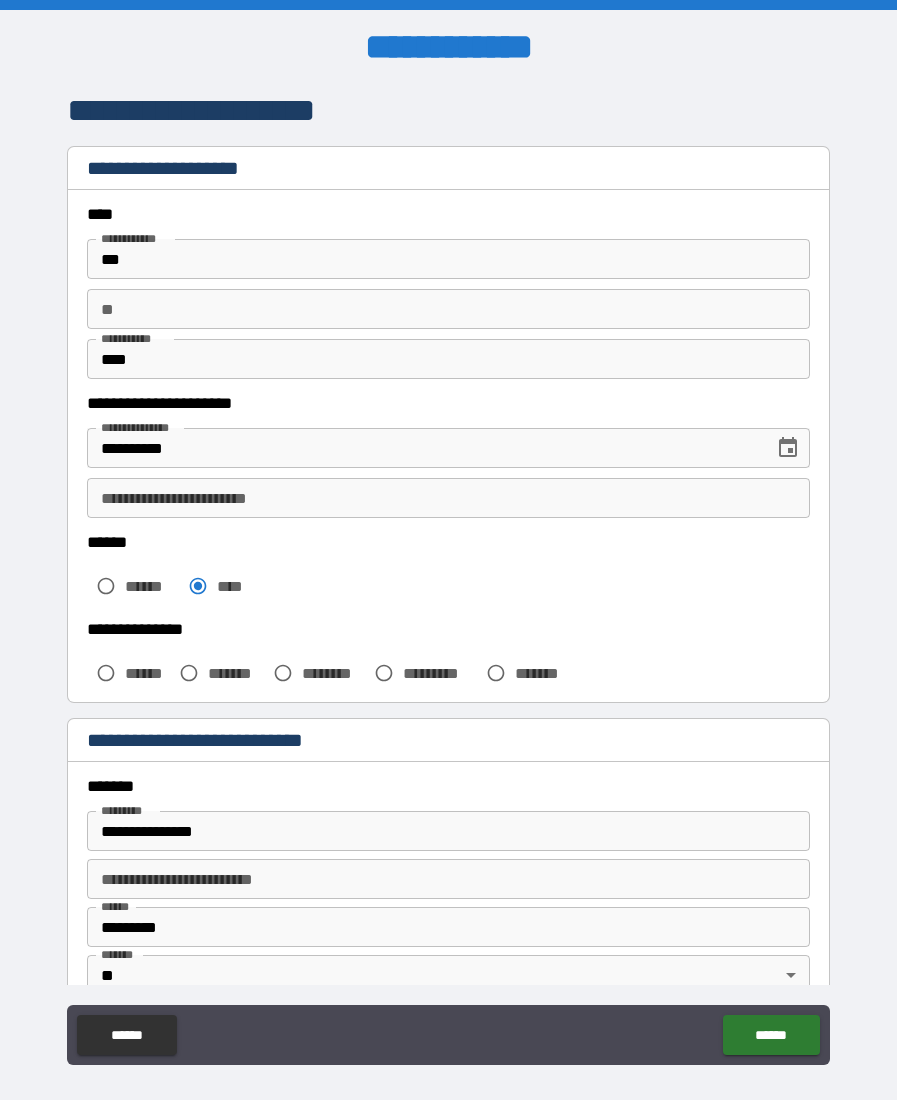 click on "**********" at bounding box center [448, 498] 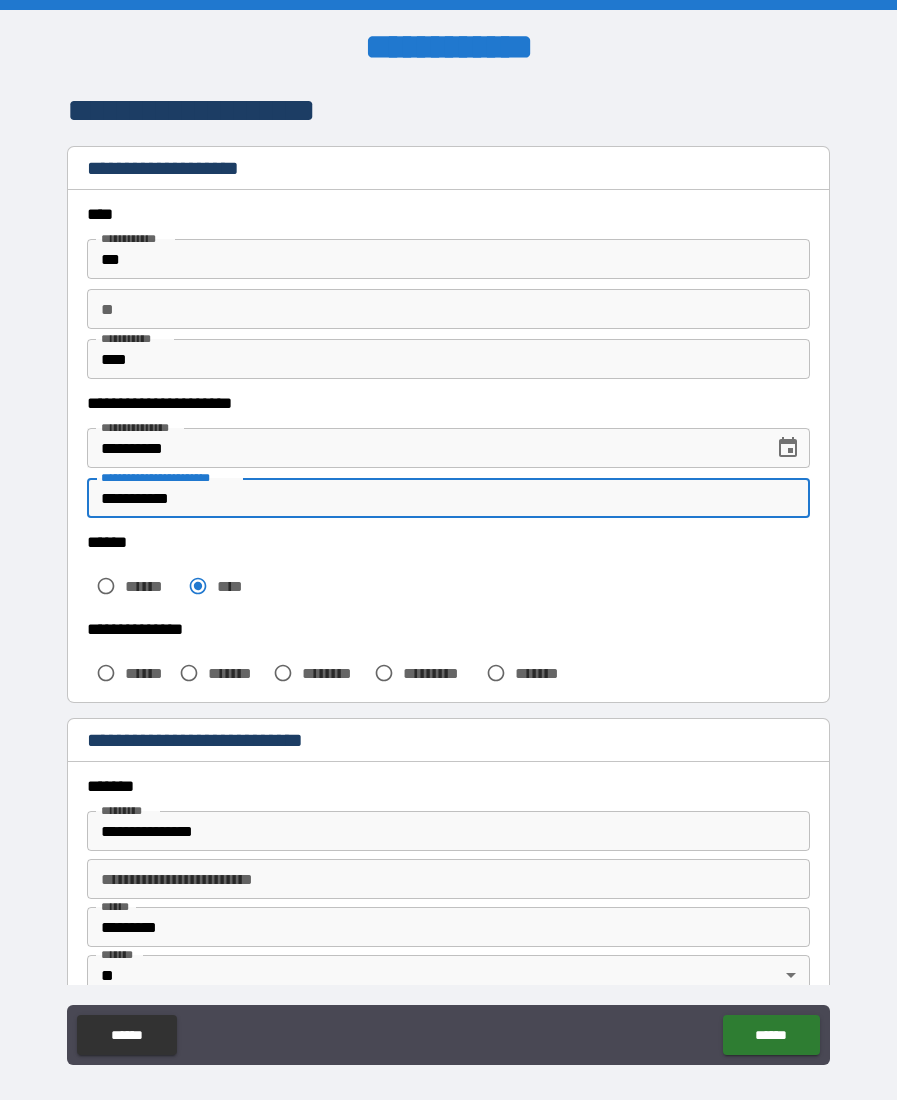 type on "**********" 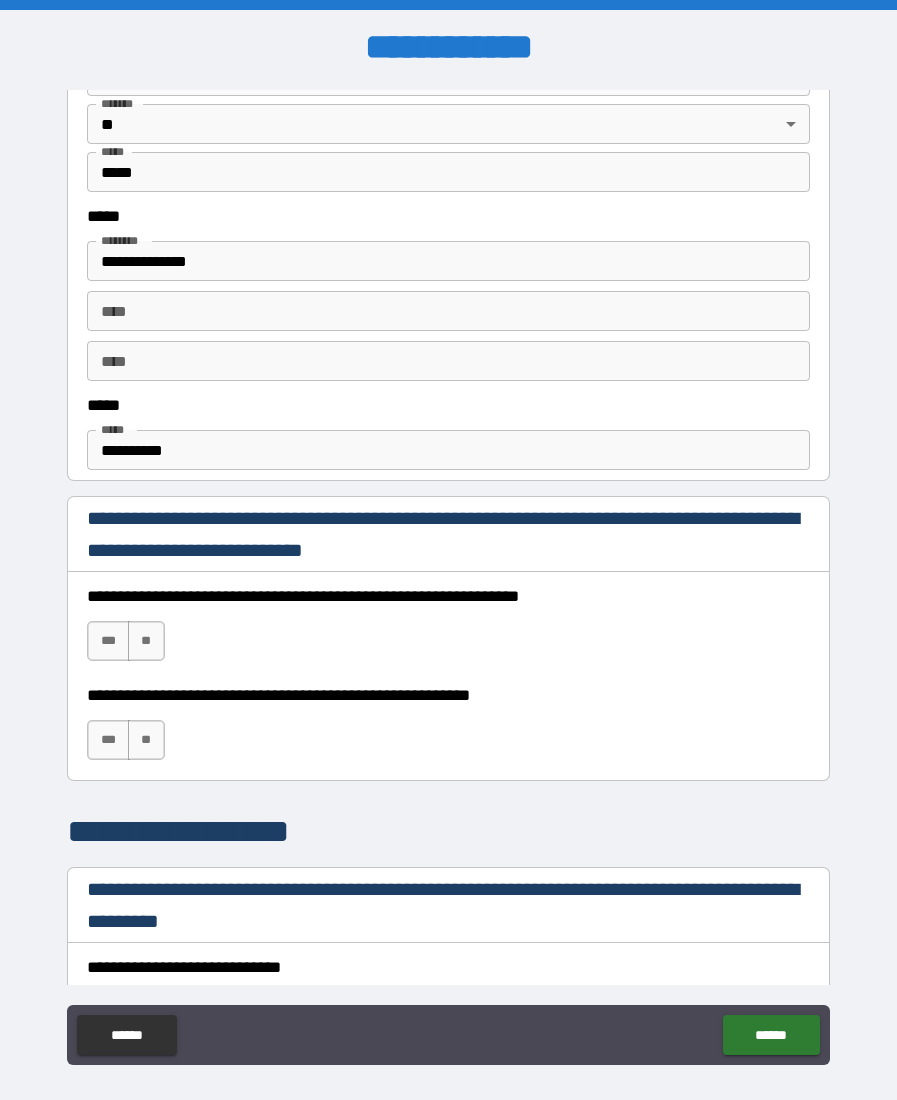 scroll, scrollTop: 852, scrollLeft: 0, axis: vertical 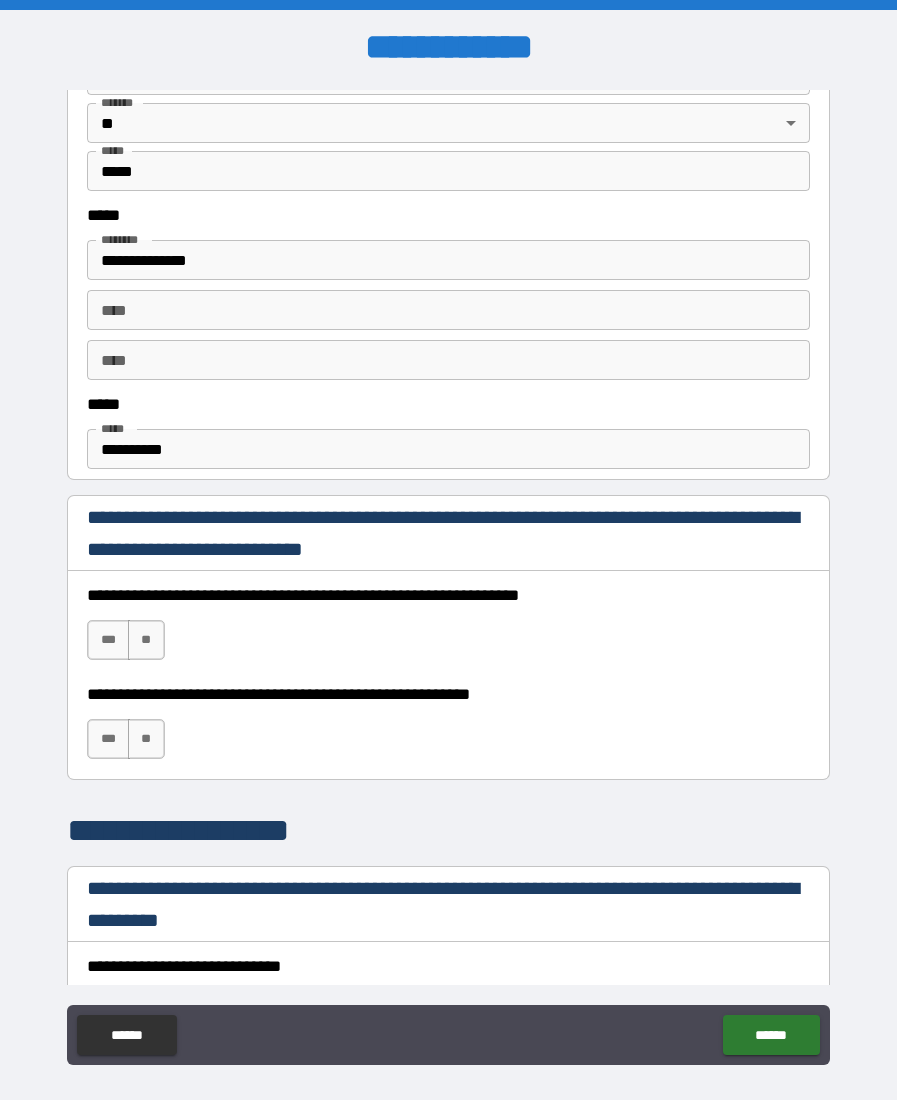 click on "**" at bounding box center (146, 640) 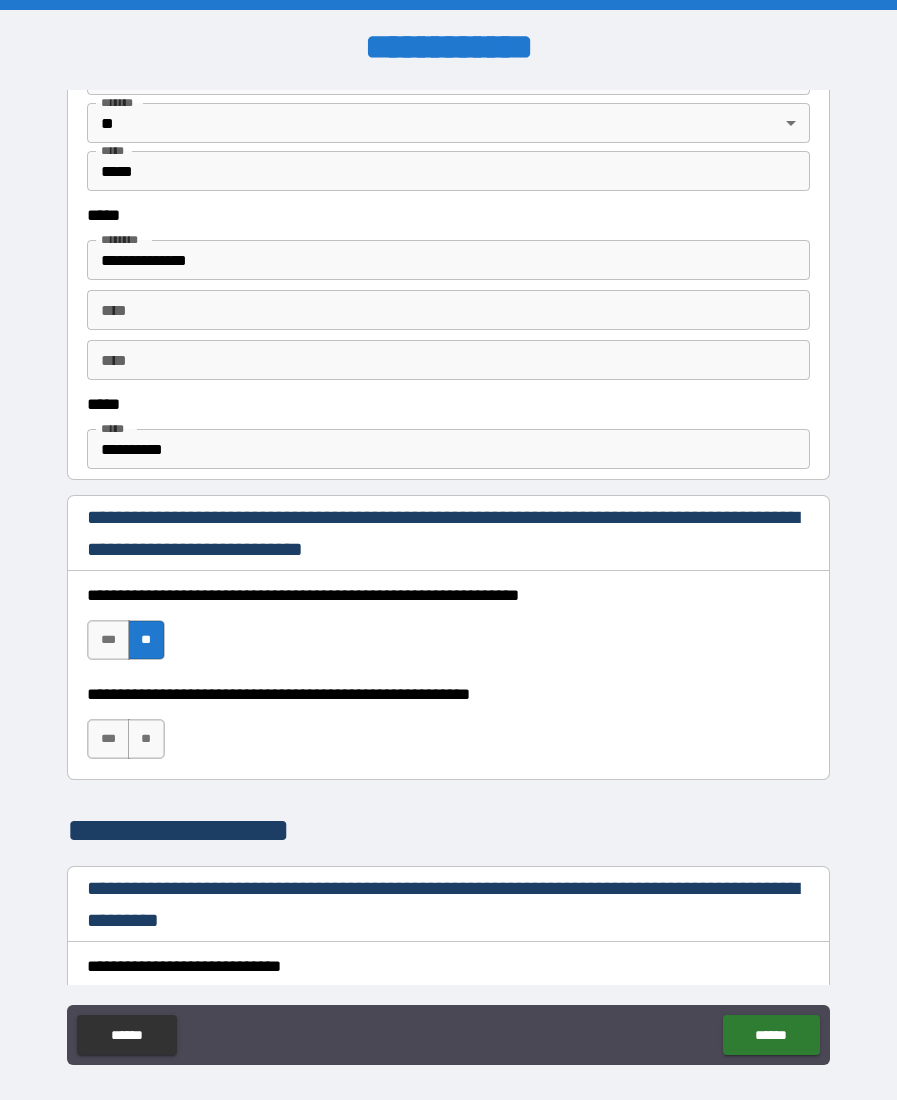 click on "***" at bounding box center [108, 640] 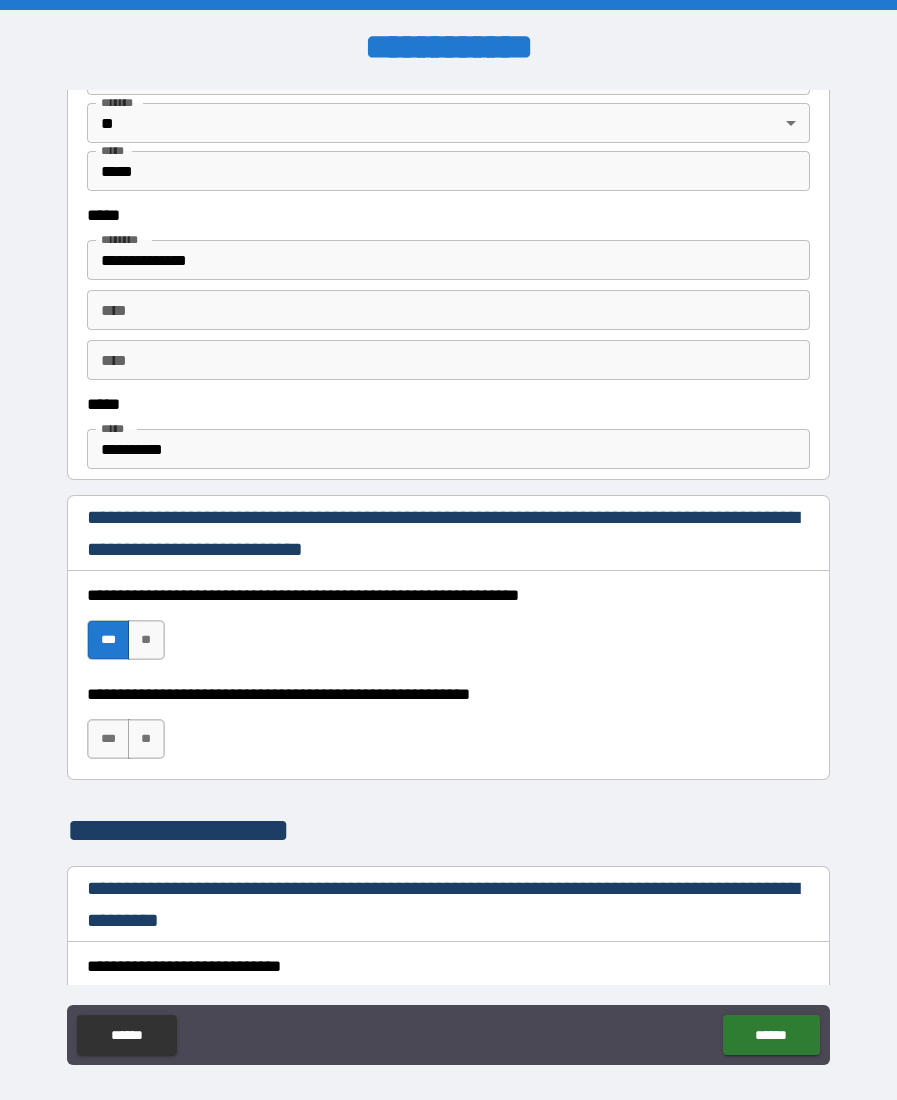 click on "***" at bounding box center [108, 739] 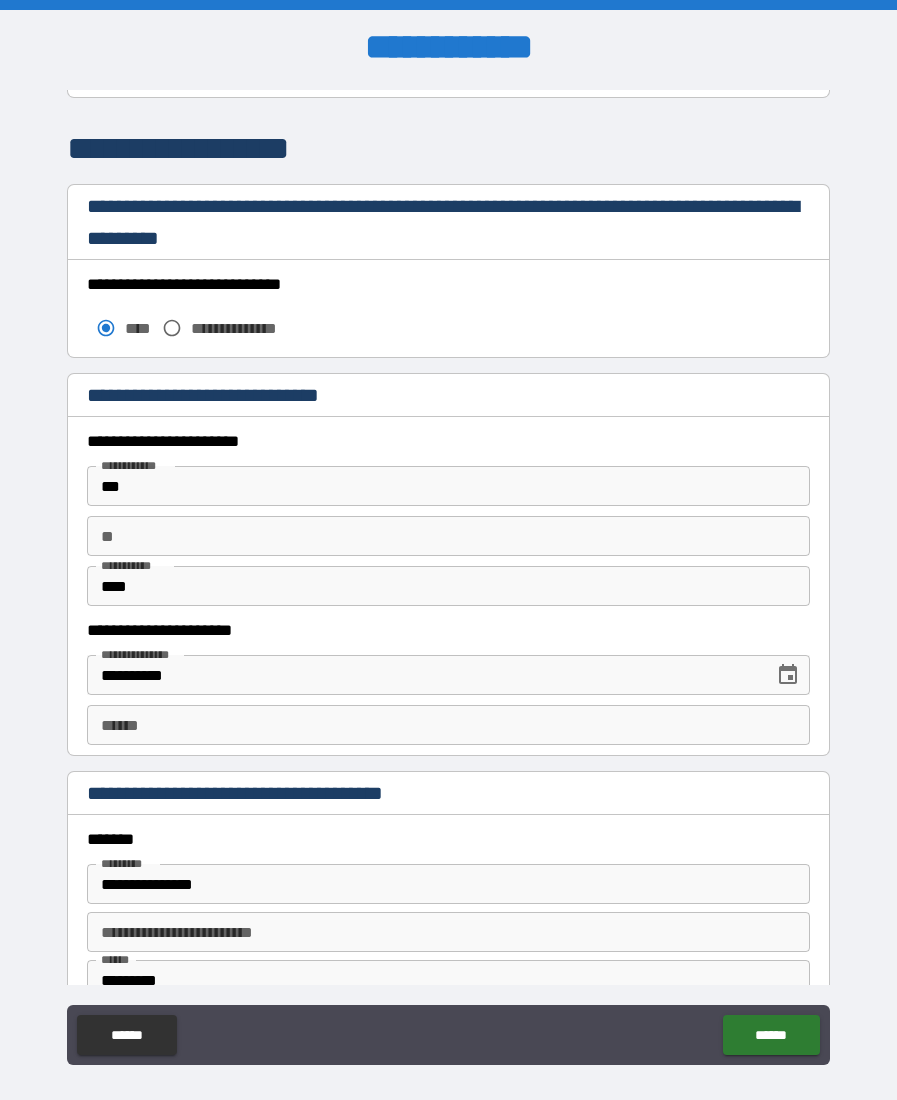 scroll, scrollTop: 1529, scrollLeft: 0, axis: vertical 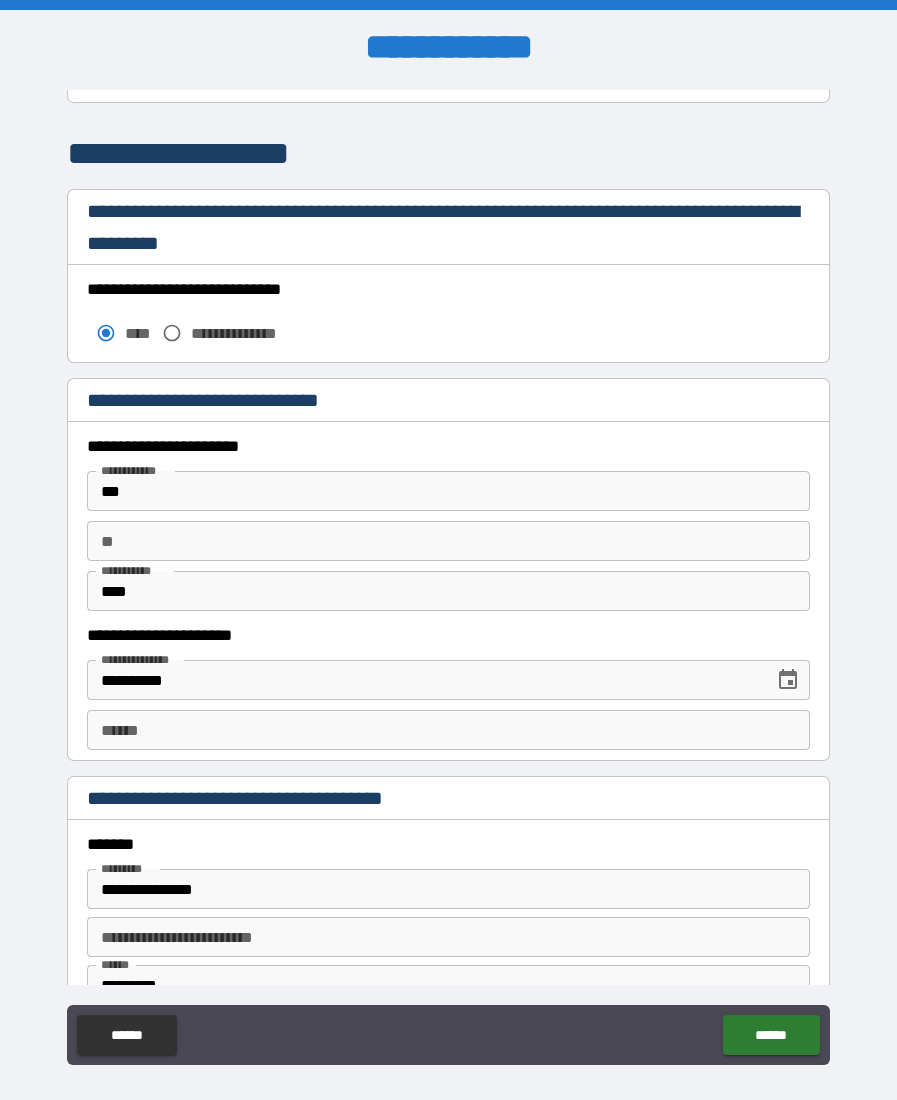 click on "****   *" at bounding box center (448, 730) 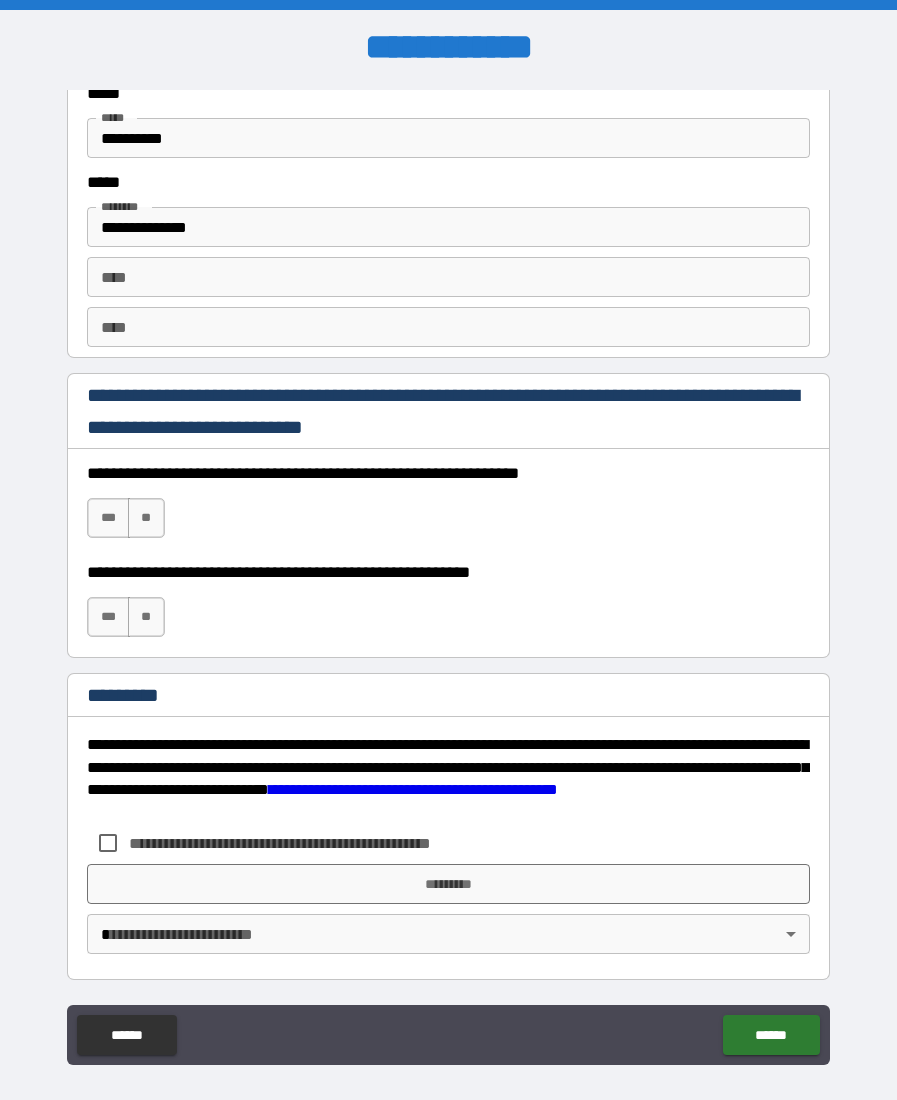 scroll, scrollTop: 2561, scrollLeft: 0, axis: vertical 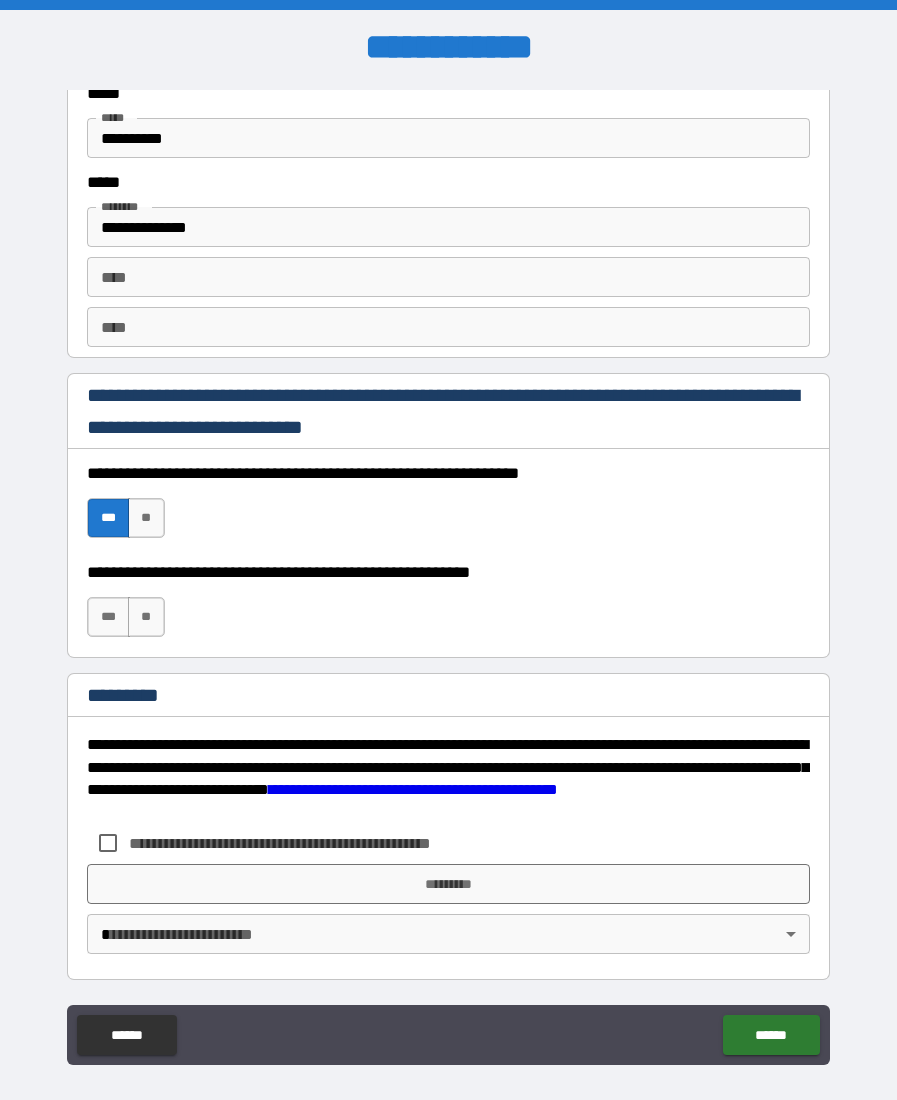 click on "***" at bounding box center (108, 617) 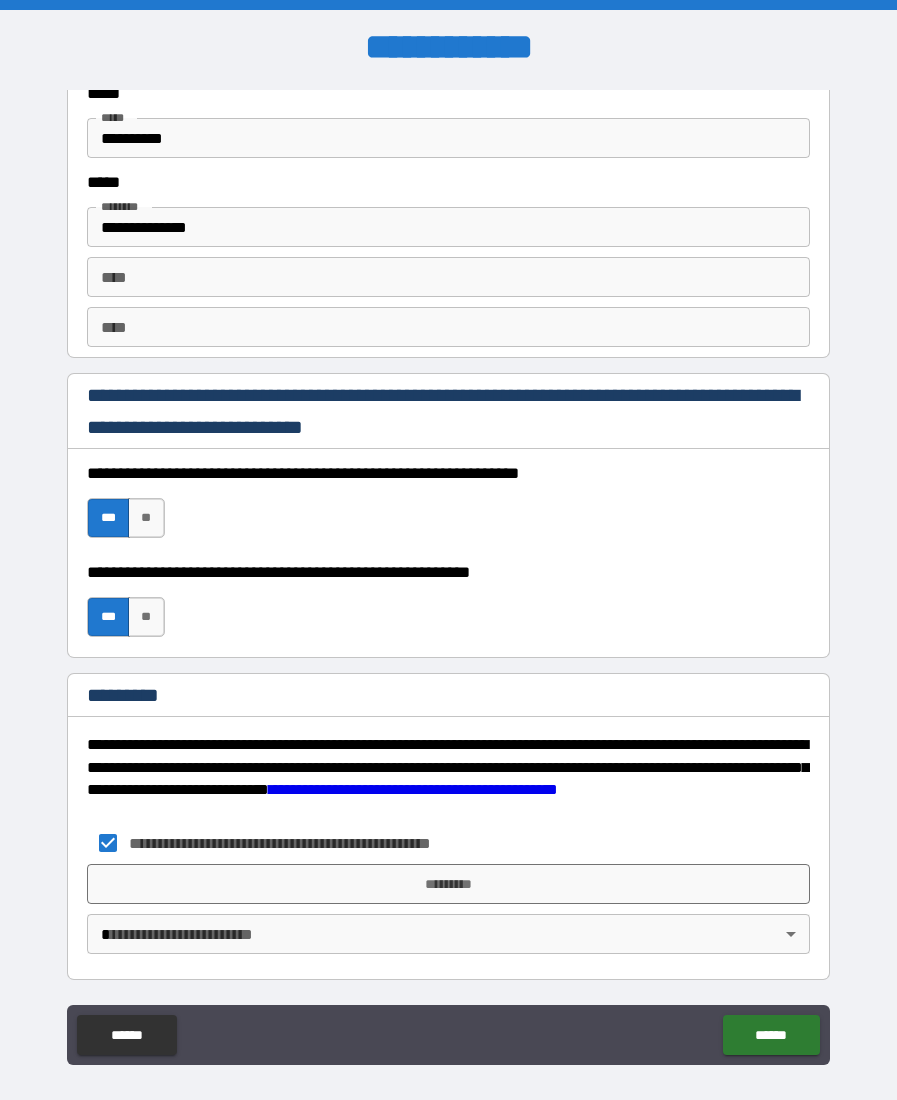 click on "*********" at bounding box center (448, 884) 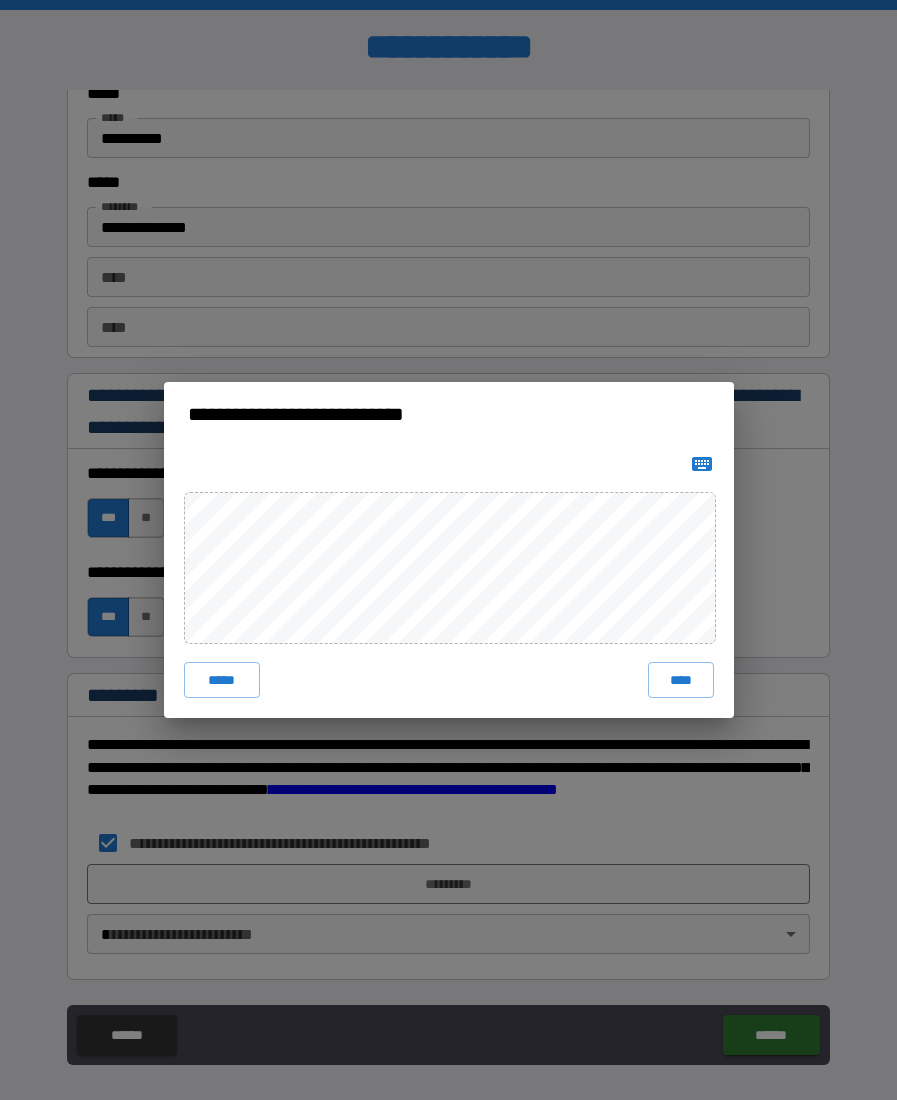 click on "****" at bounding box center [681, 680] 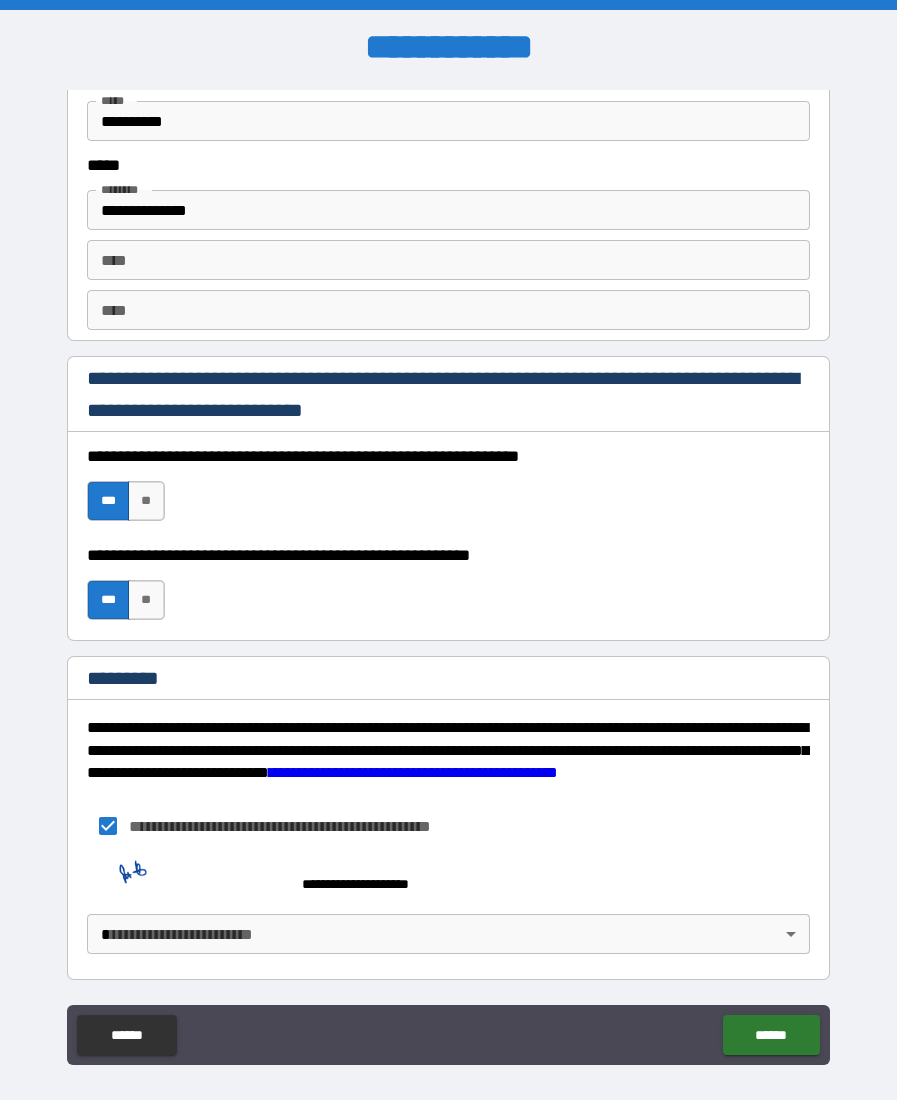 scroll, scrollTop: 2578, scrollLeft: 0, axis: vertical 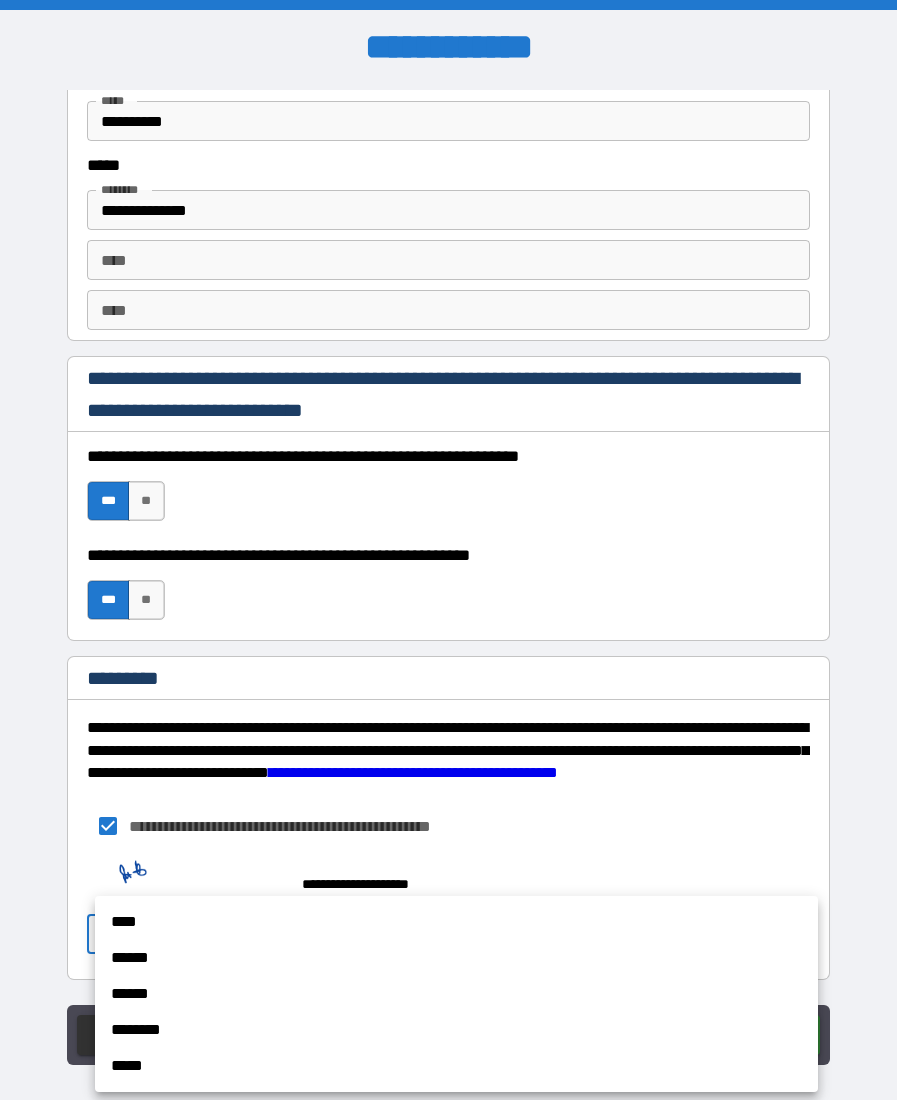 click on "****" at bounding box center (456, 922) 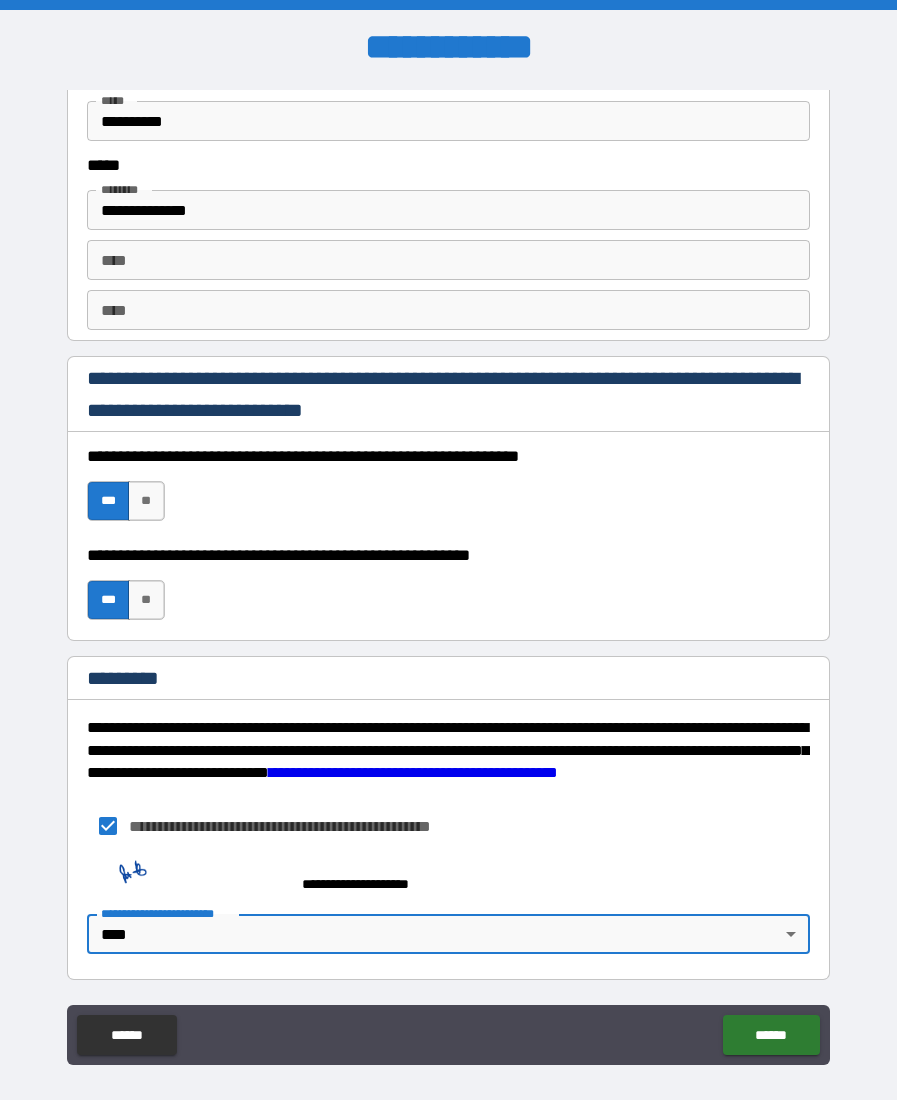 click on "******" at bounding box center [771, 1035] 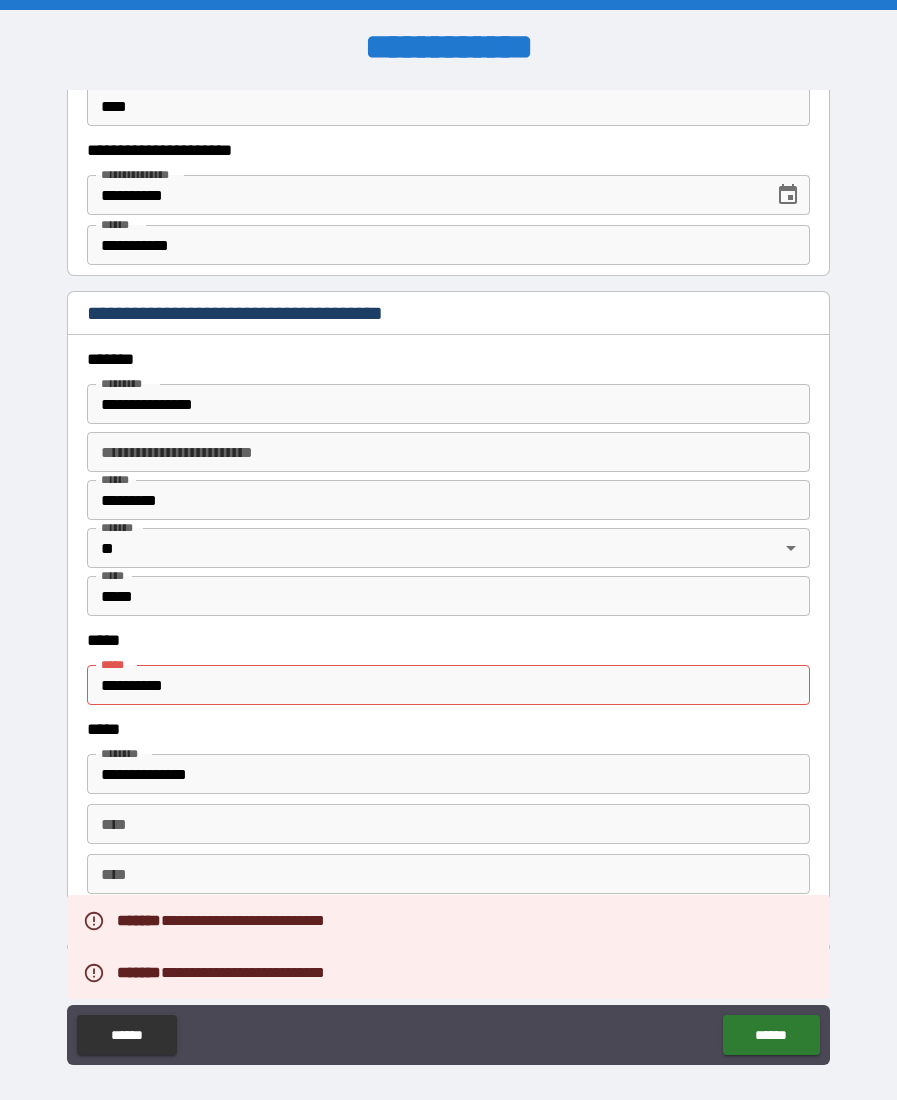 scroll, scrollTop: 1948, scrollLeft: 0, axis: vertical 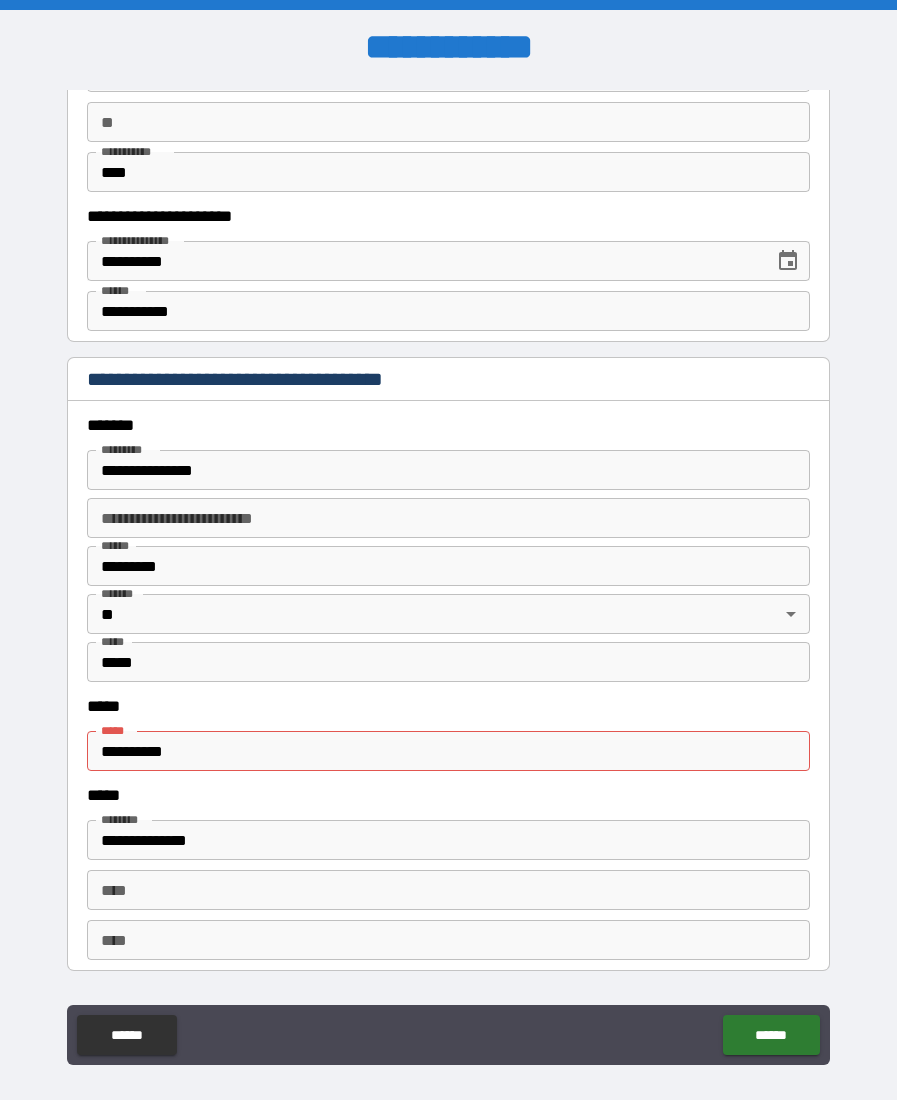 click on "**********" at bounding box center (448, 751) 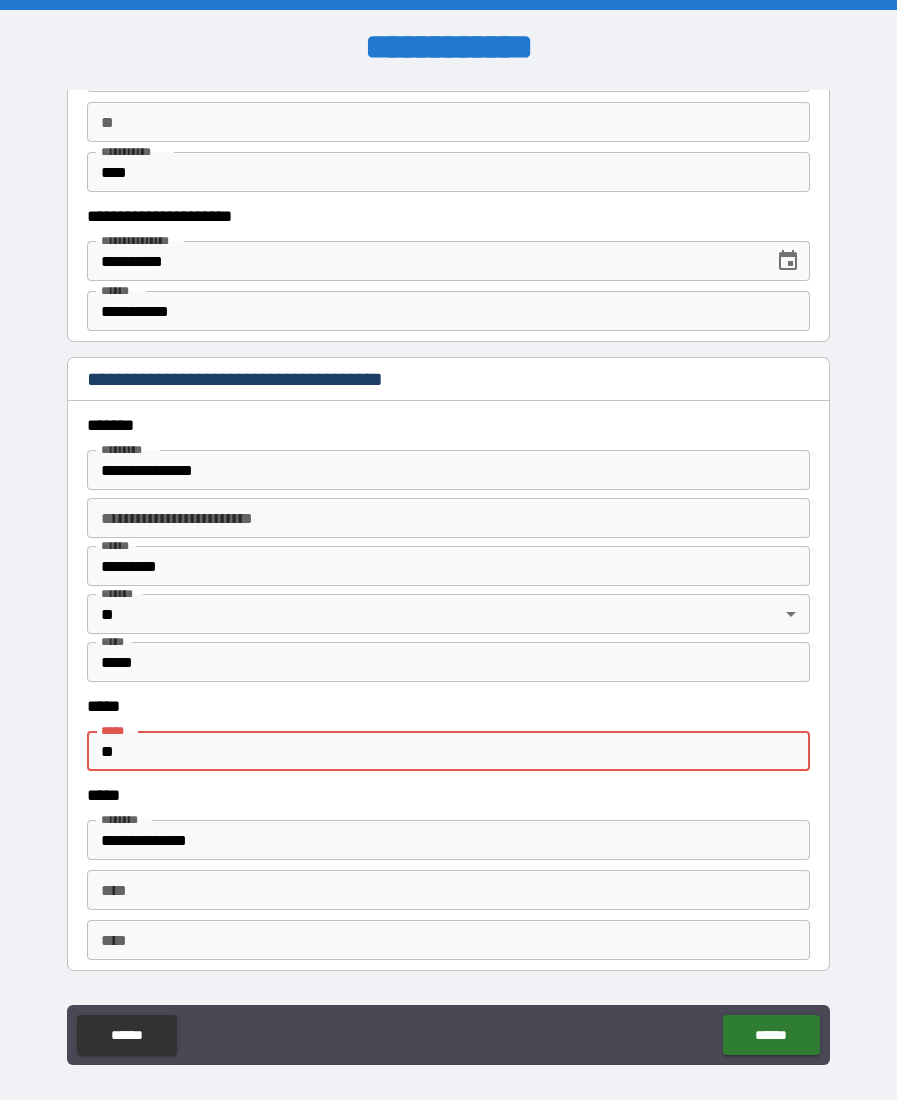 type on "*" 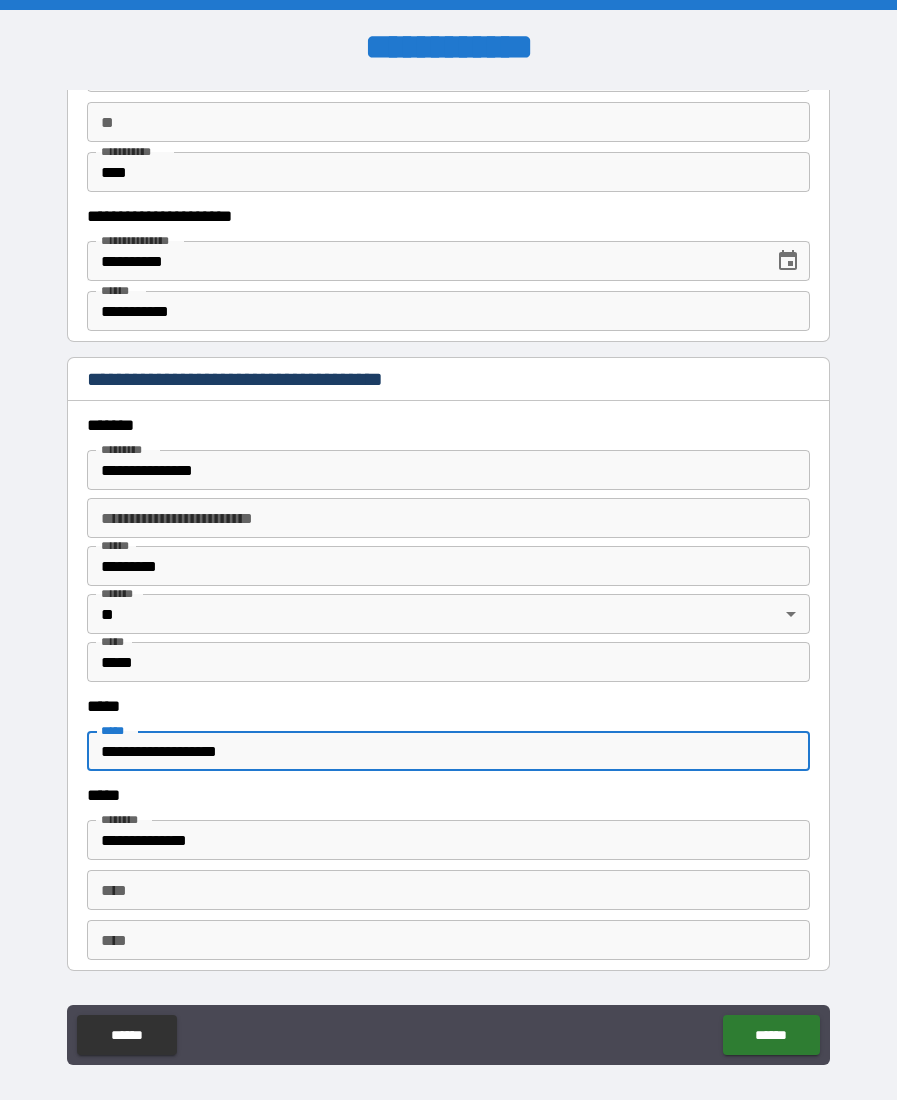 type on "**********" 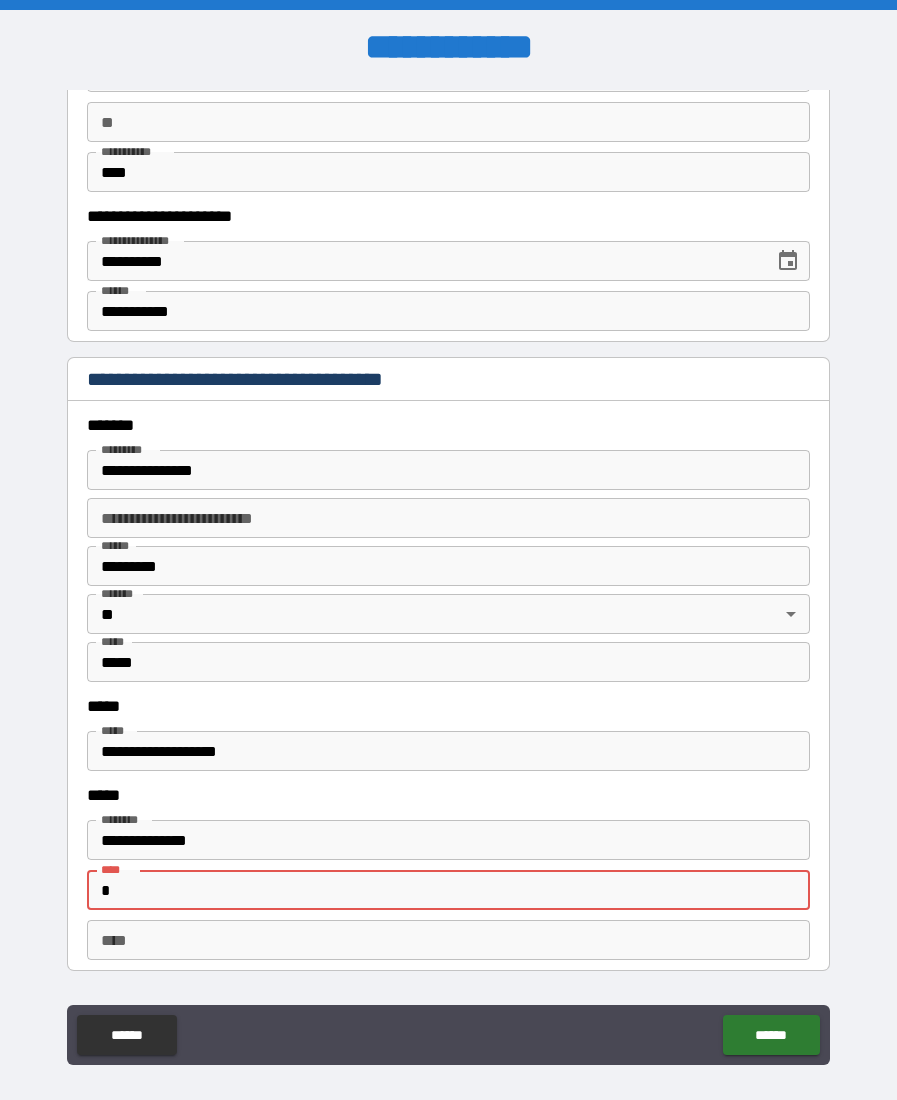 click on "*" at bounding box center [448, 890] 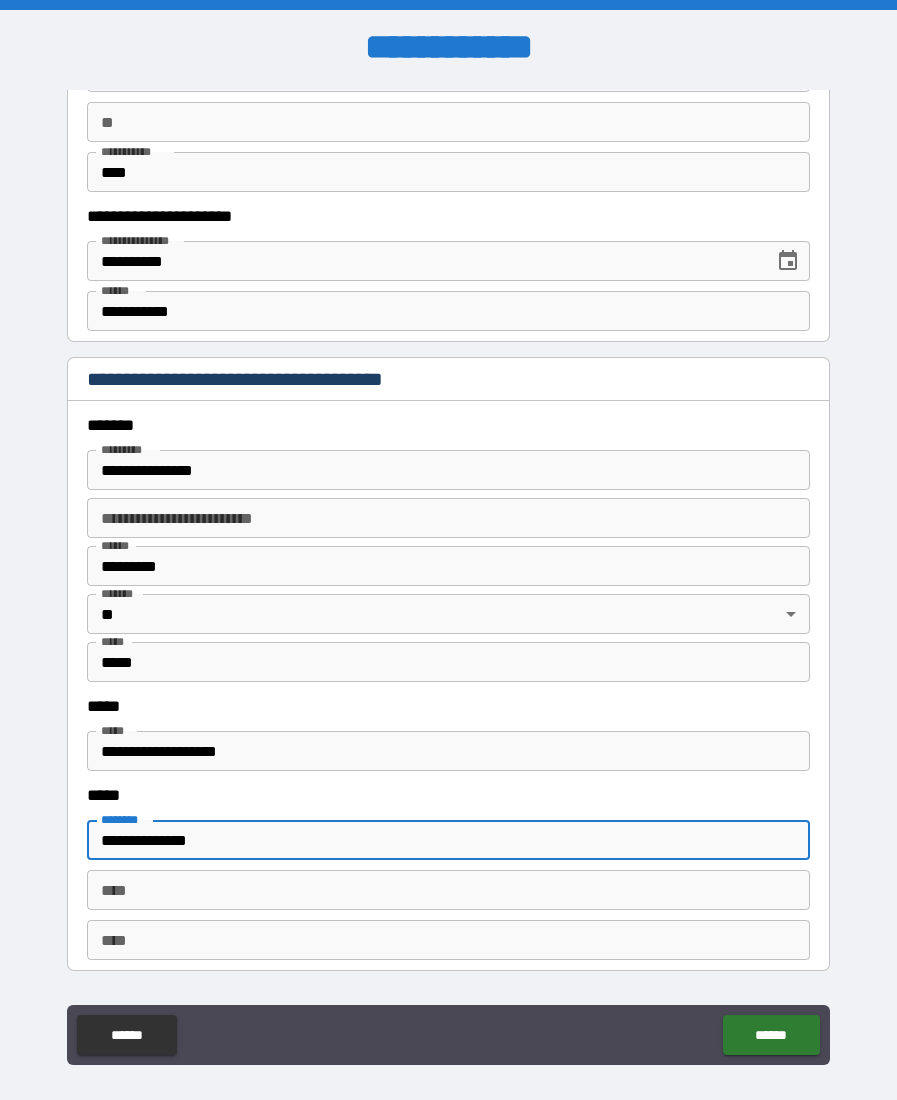 click on "******" at bounding box center [771, 1035] 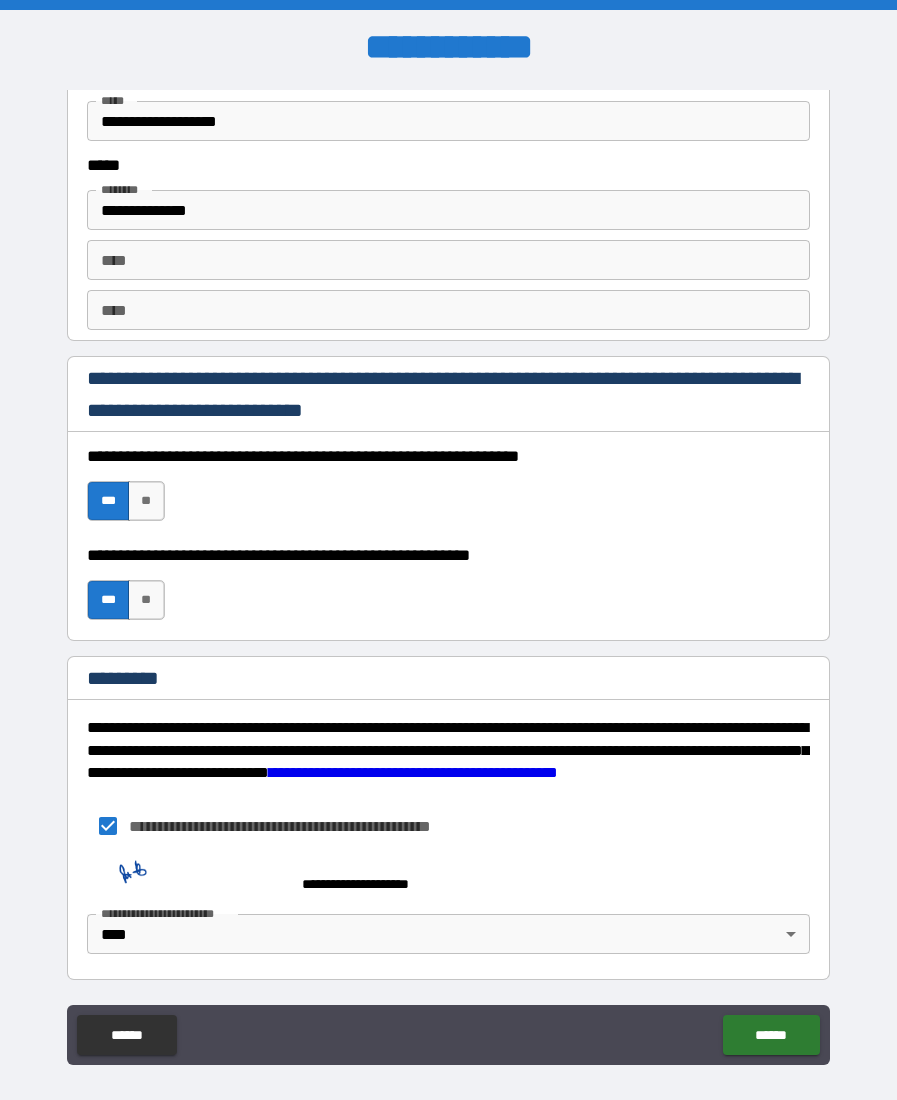 scroll, scrollTop: 2578, scrollLeft: 0, axis: vertical 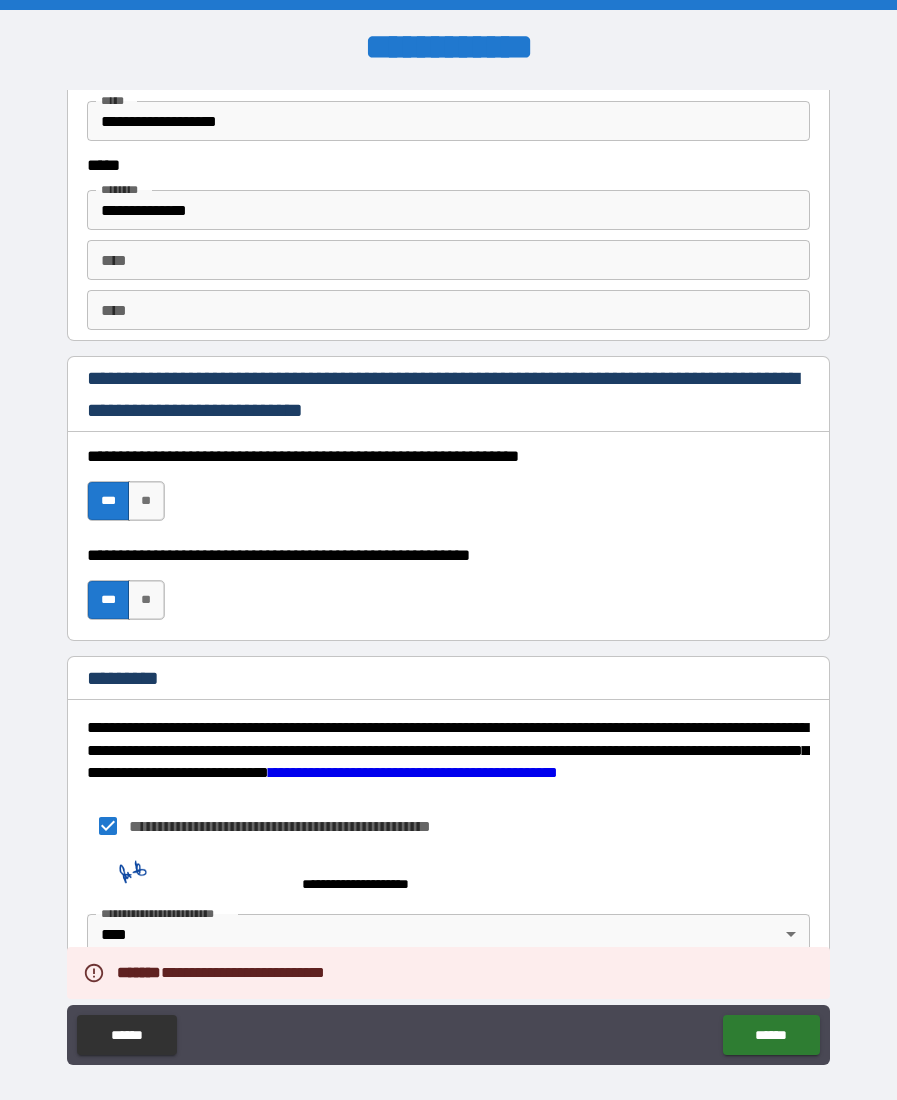 click on "******" at bounding box center [771, 1035] 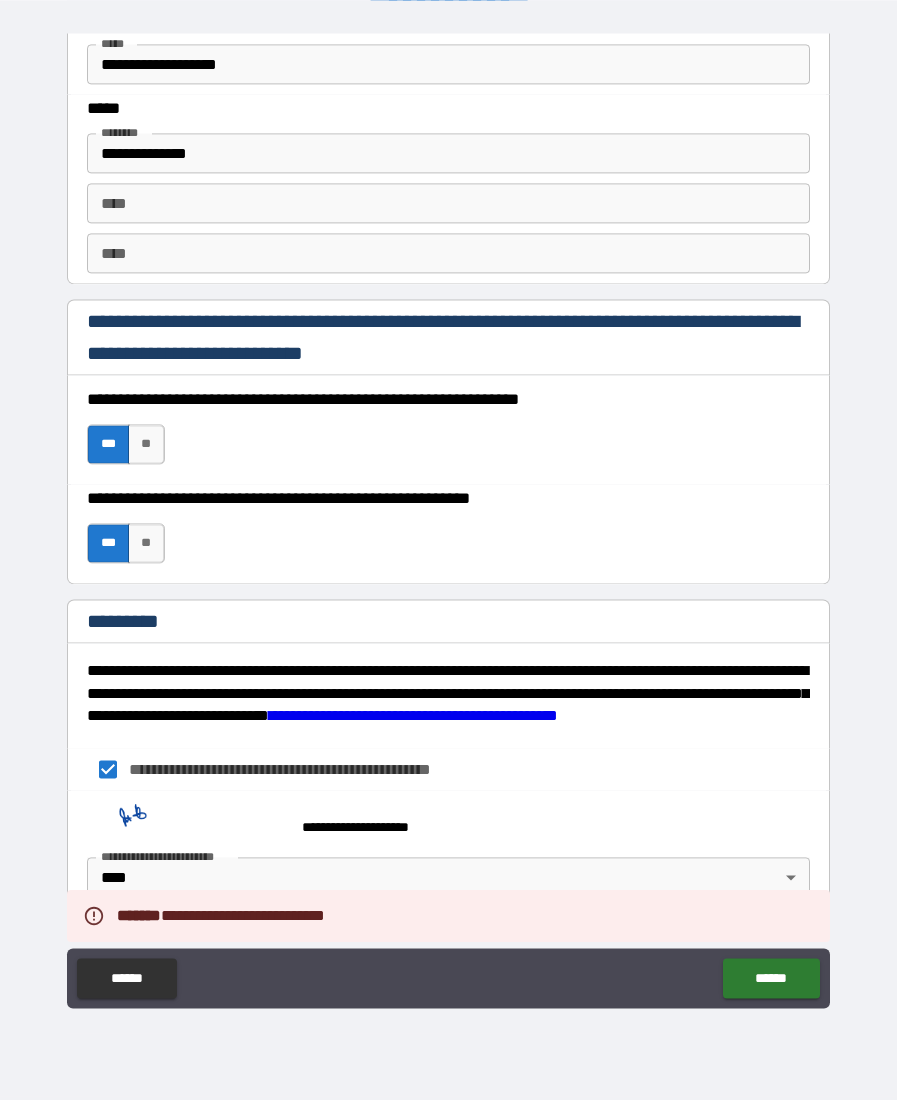 scroll, scrollTop: 57, scrollLeft: 0, axis: vertical 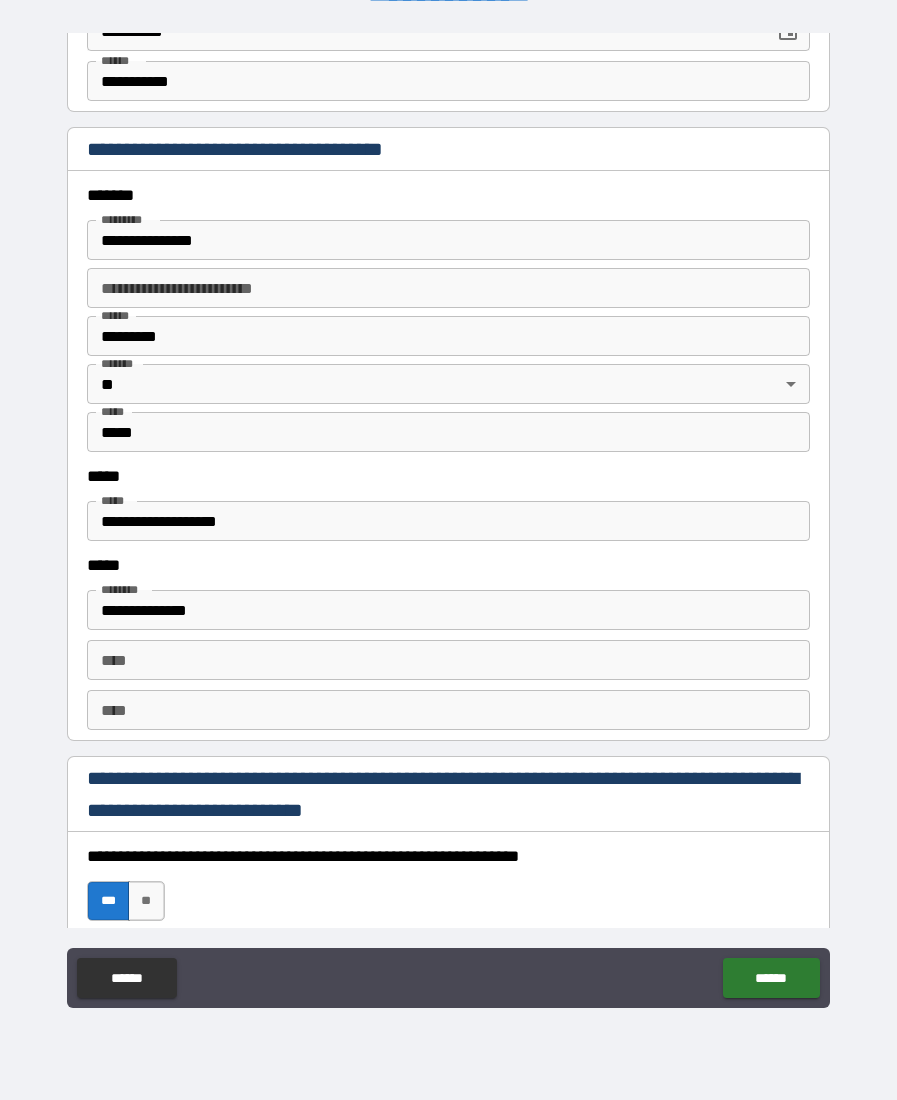 click on "**********" at bounding box center (448, 521) 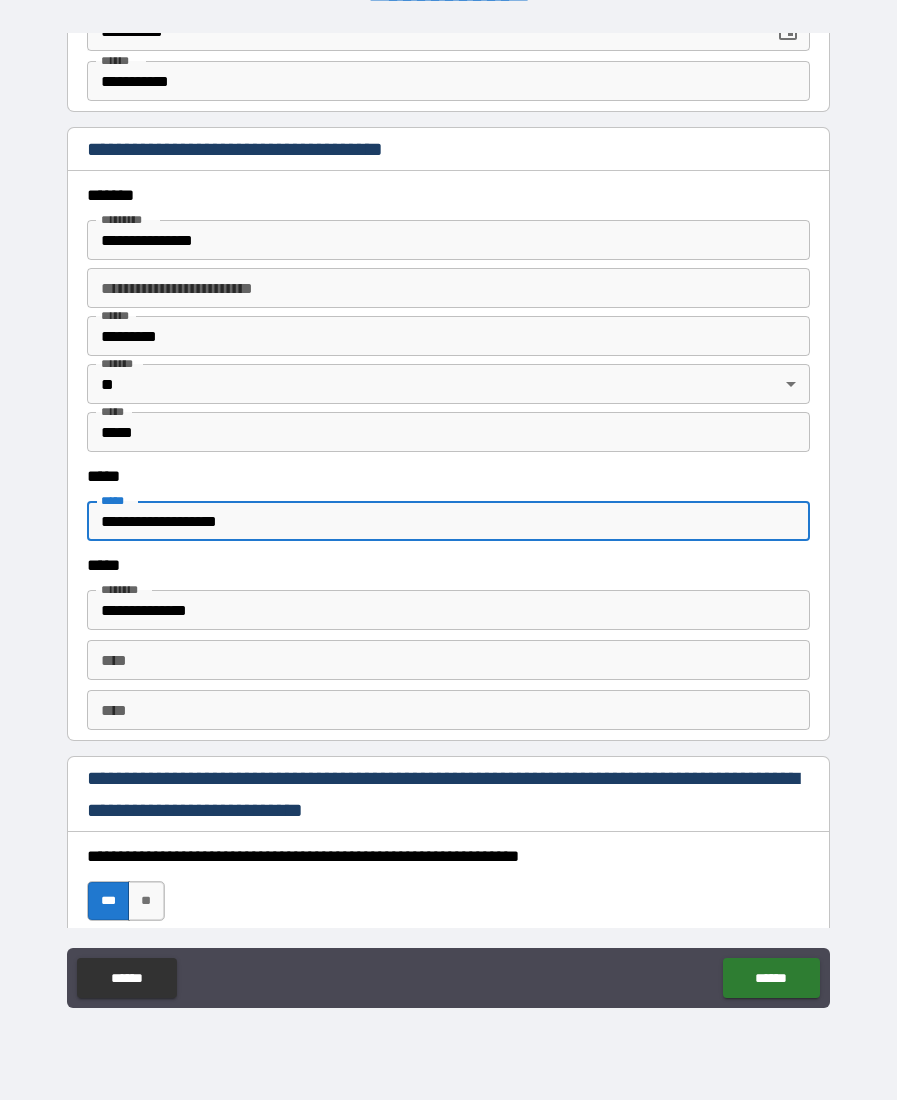 click on "**********" at bounding box center (448, 521) 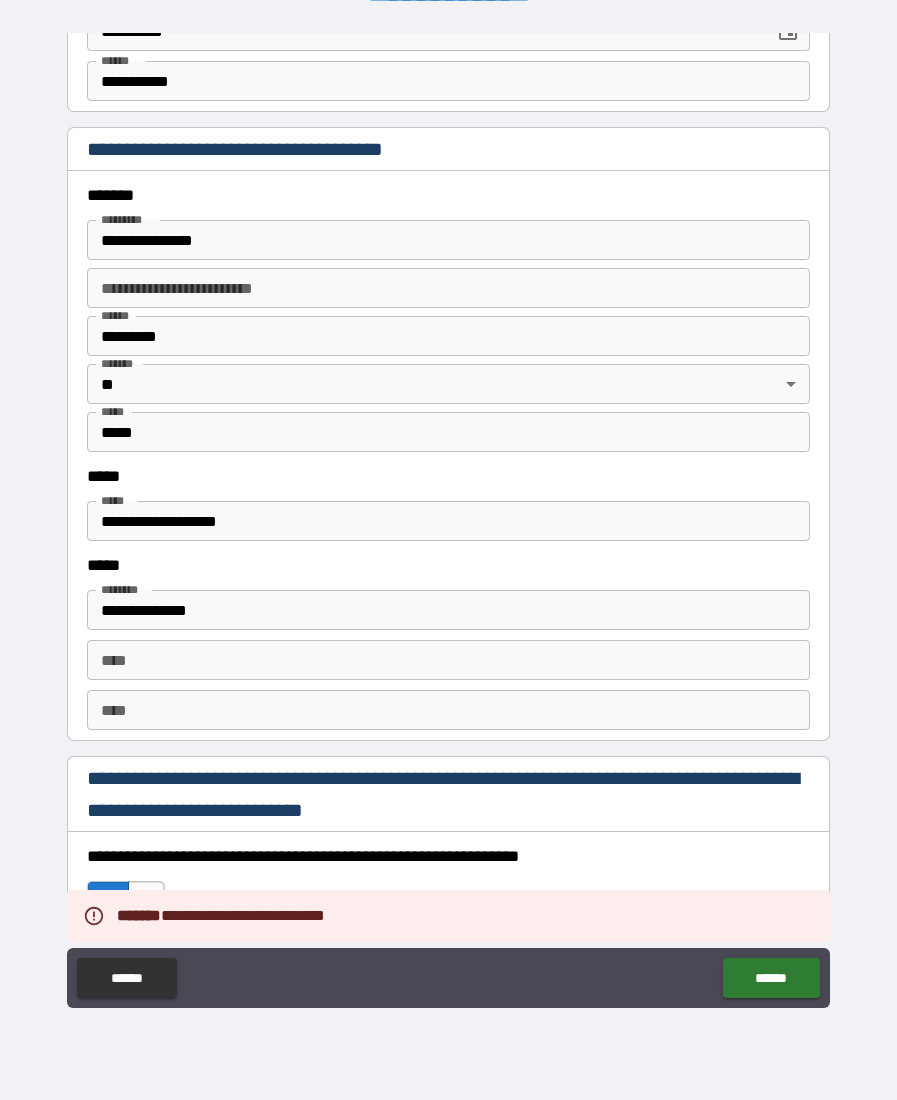 click on "******" at bounding box center [771, 978] 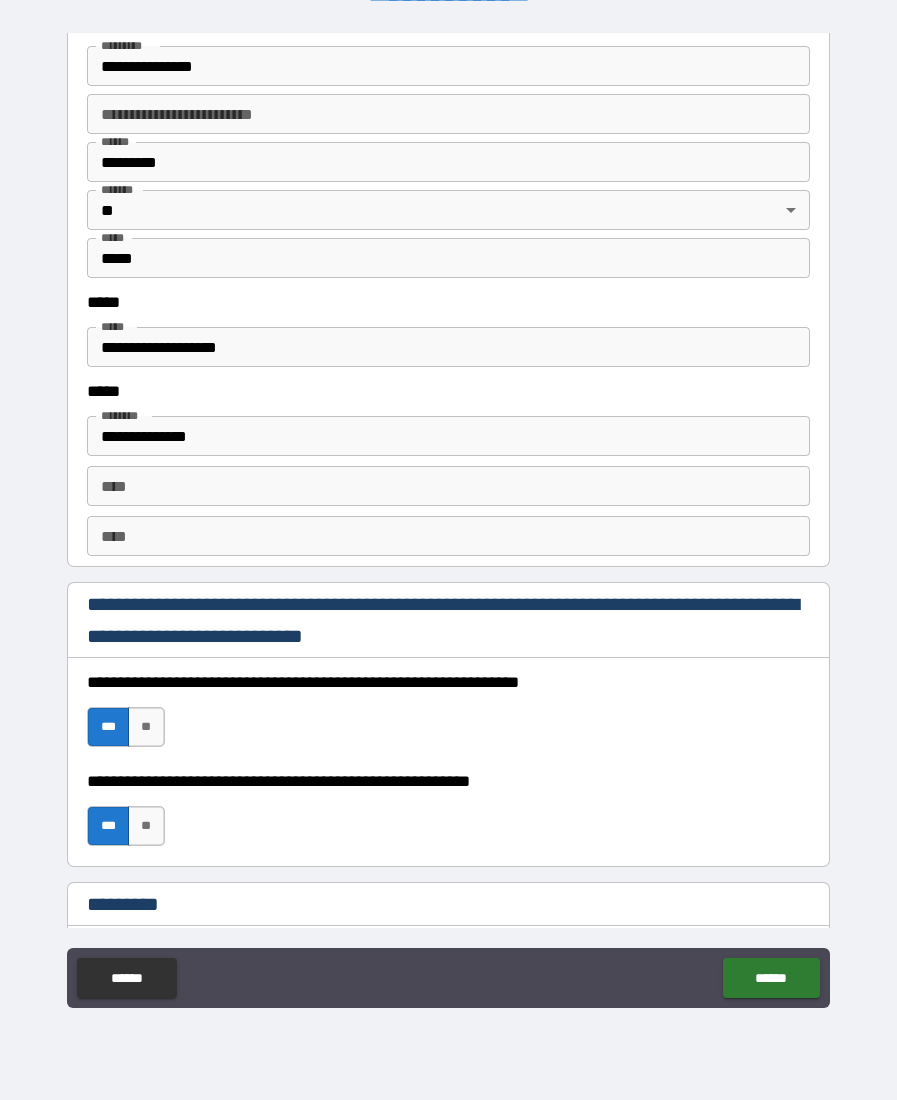 scroll, scrollTop: 2332, scrollLeft: 0, axis: vertical 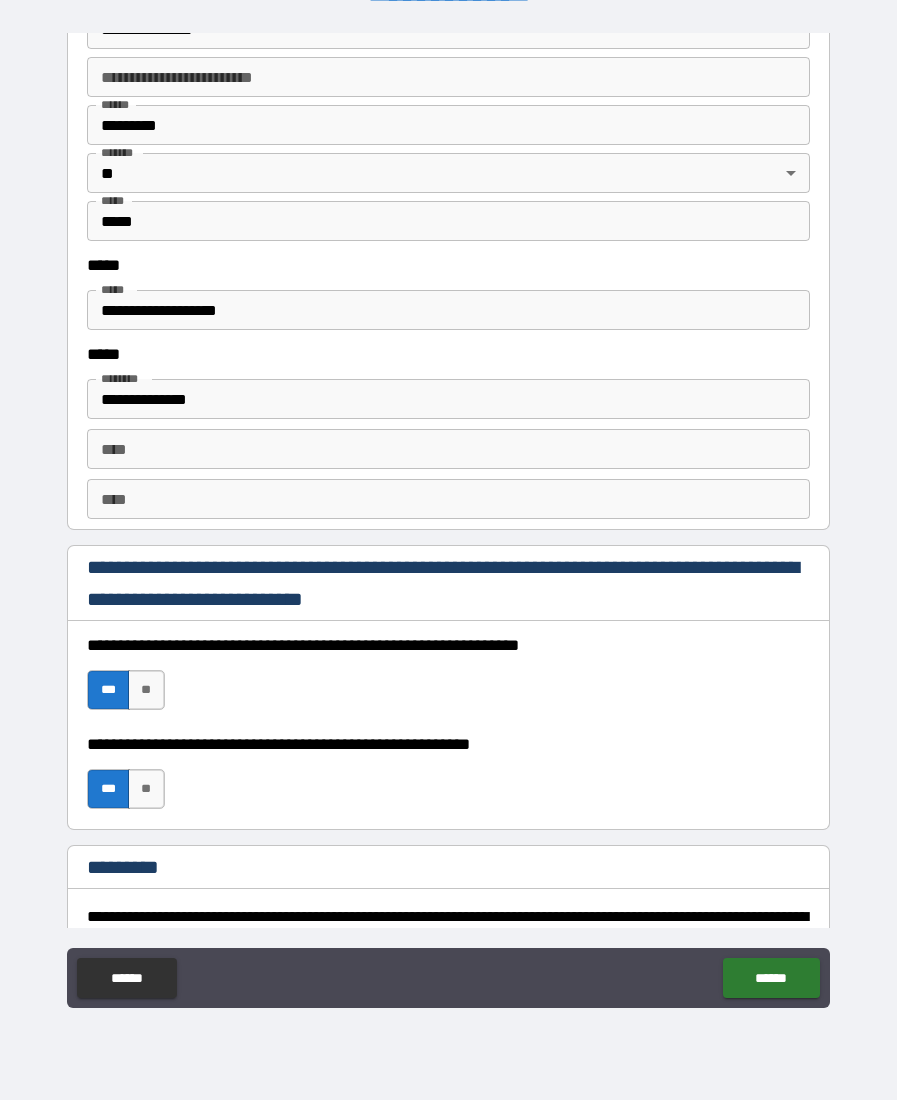 click on "**" at bounding box center (146, 789) 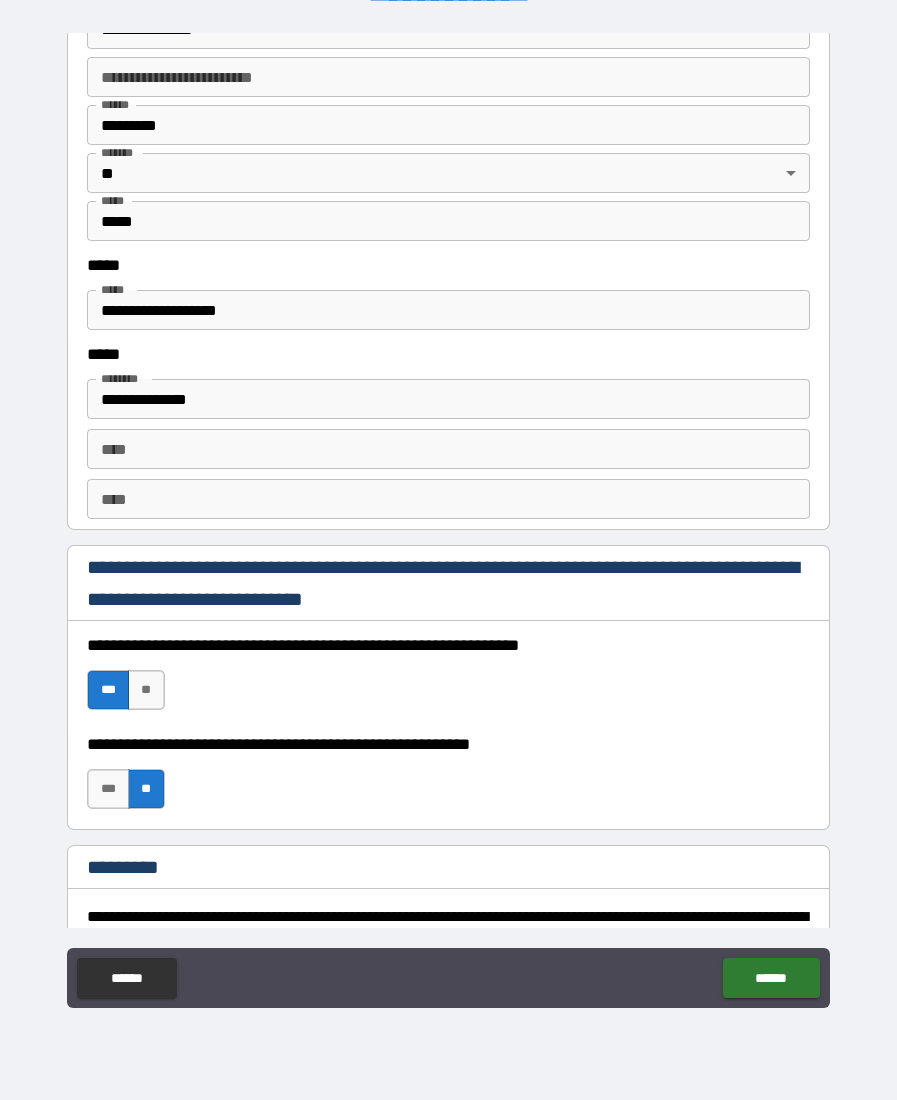 click on "******" at bounding box center [771, 978] 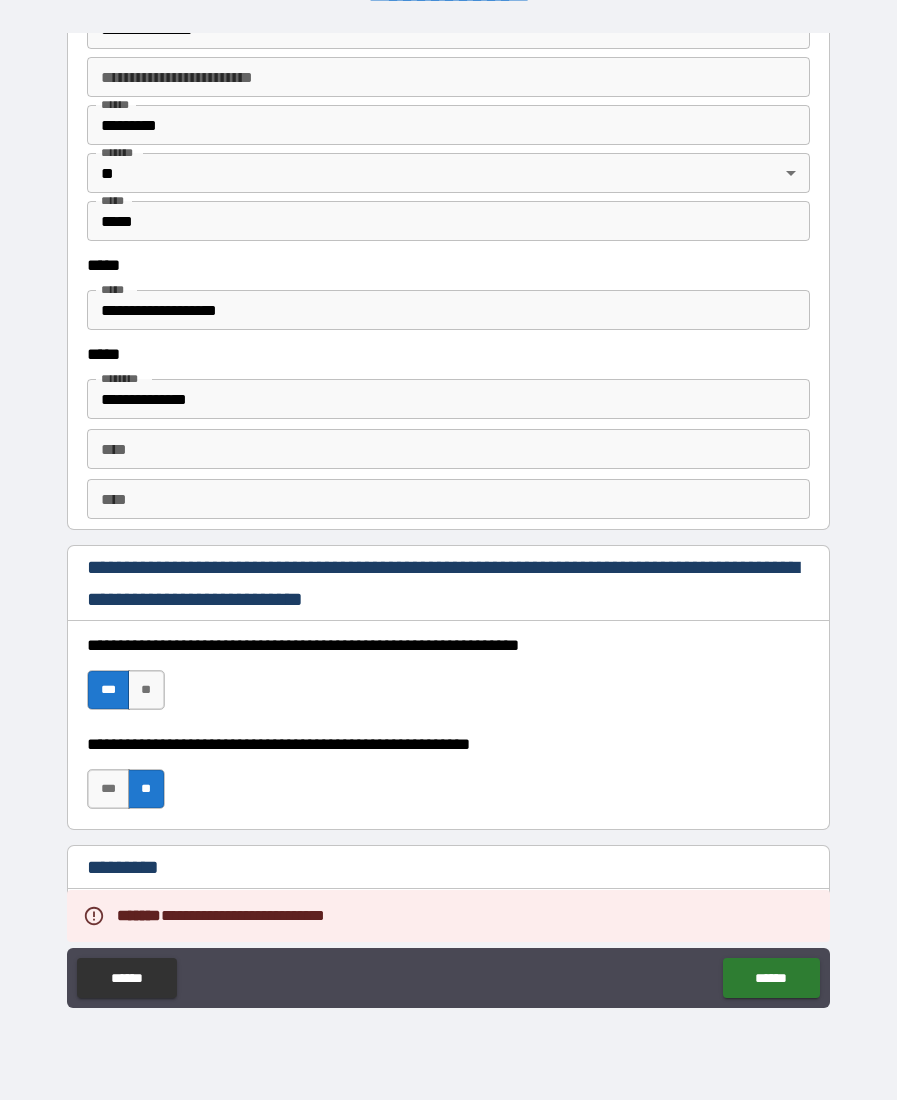 click on "******" at bounding box center (771, 978) 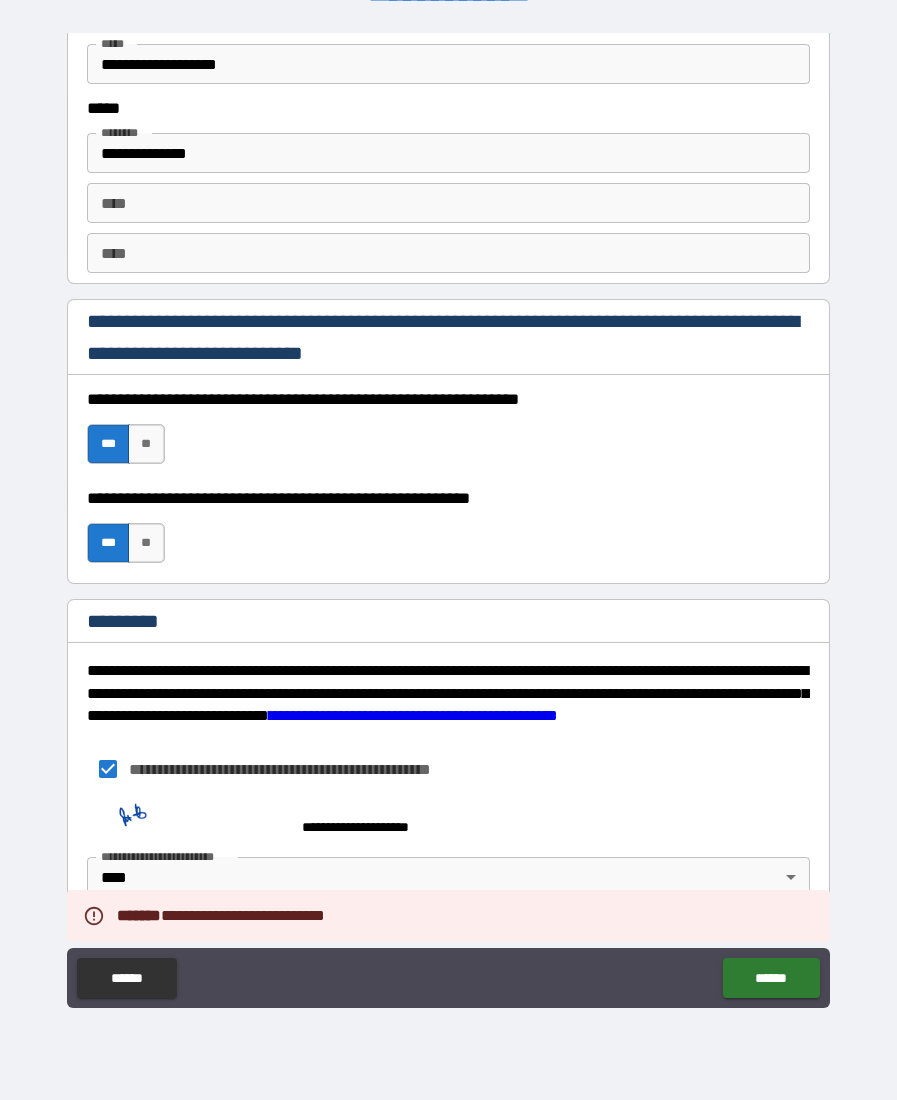 scroll, scrollTop: 2578, scrollLeft: 0, axis: vertical 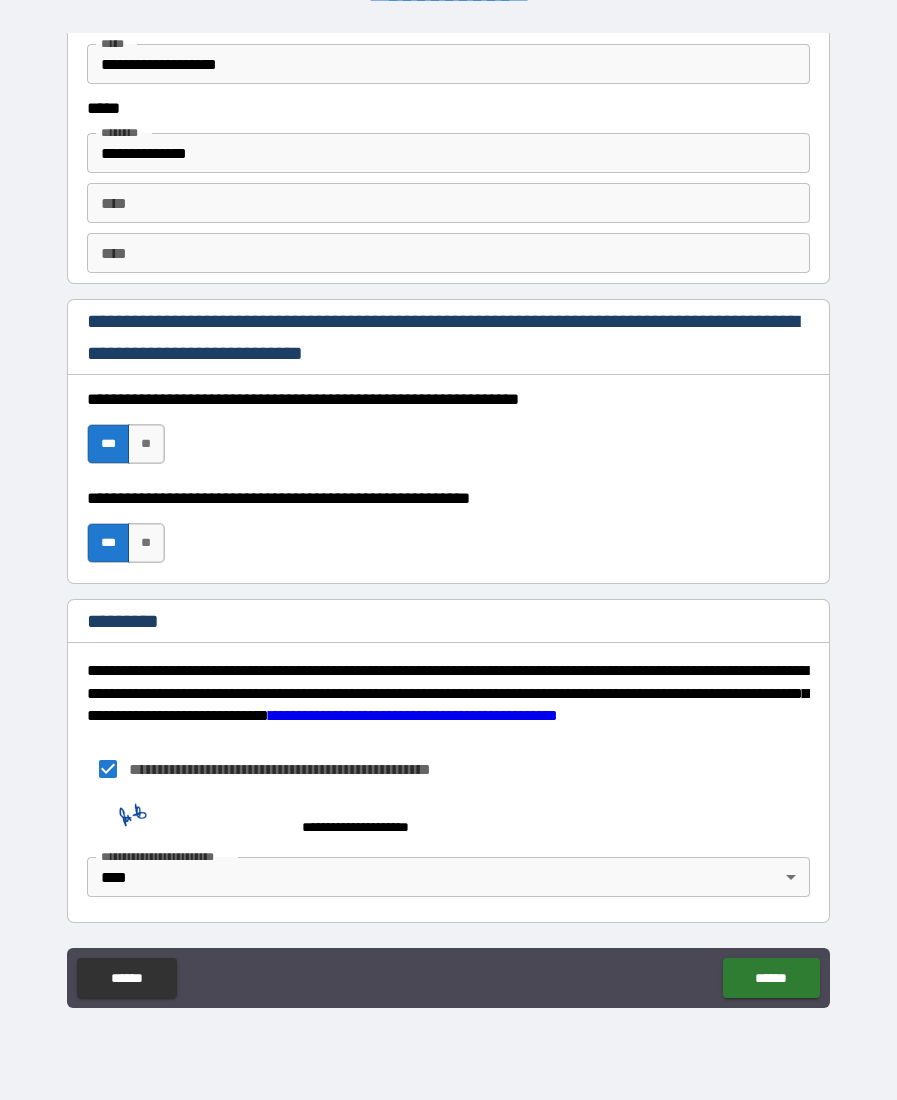 click on "******" at bounding box center [771, 978] 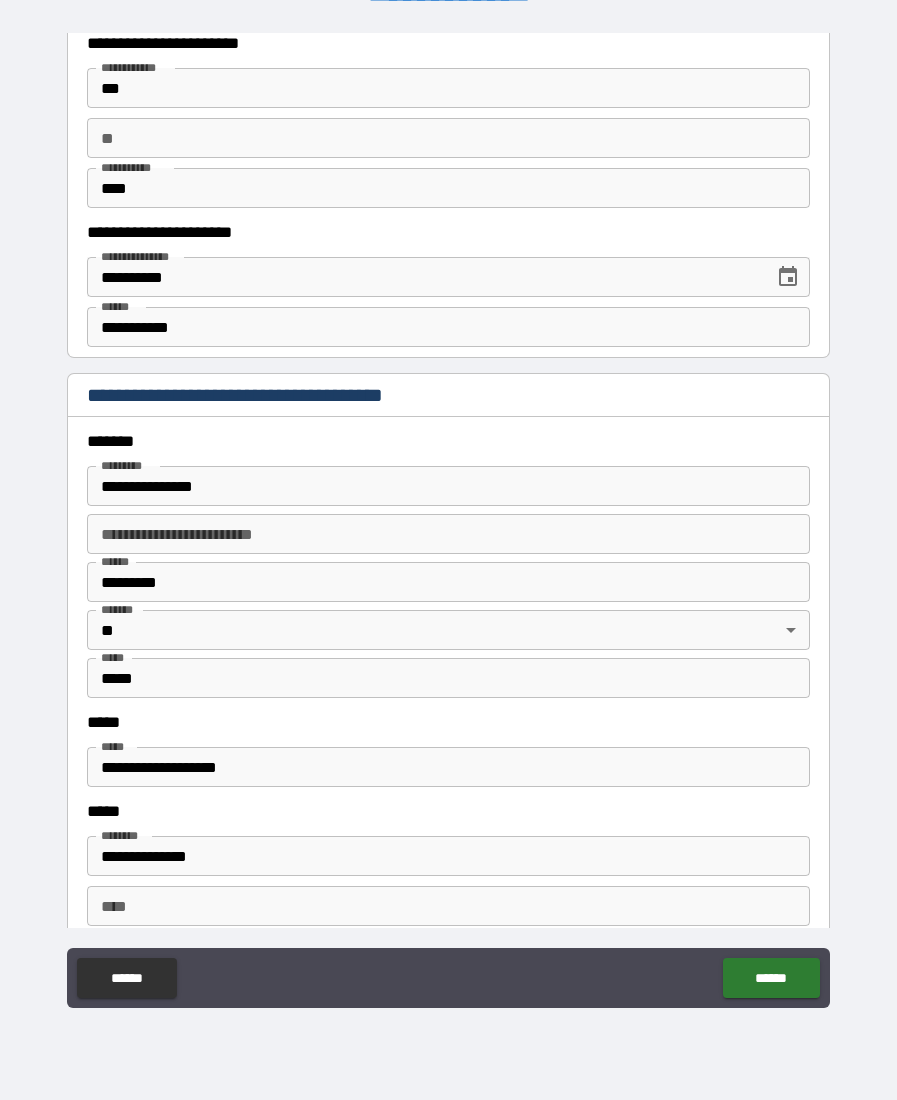 scroll, scrollTop: 1874, scrollLeft: 0, axis: vertical 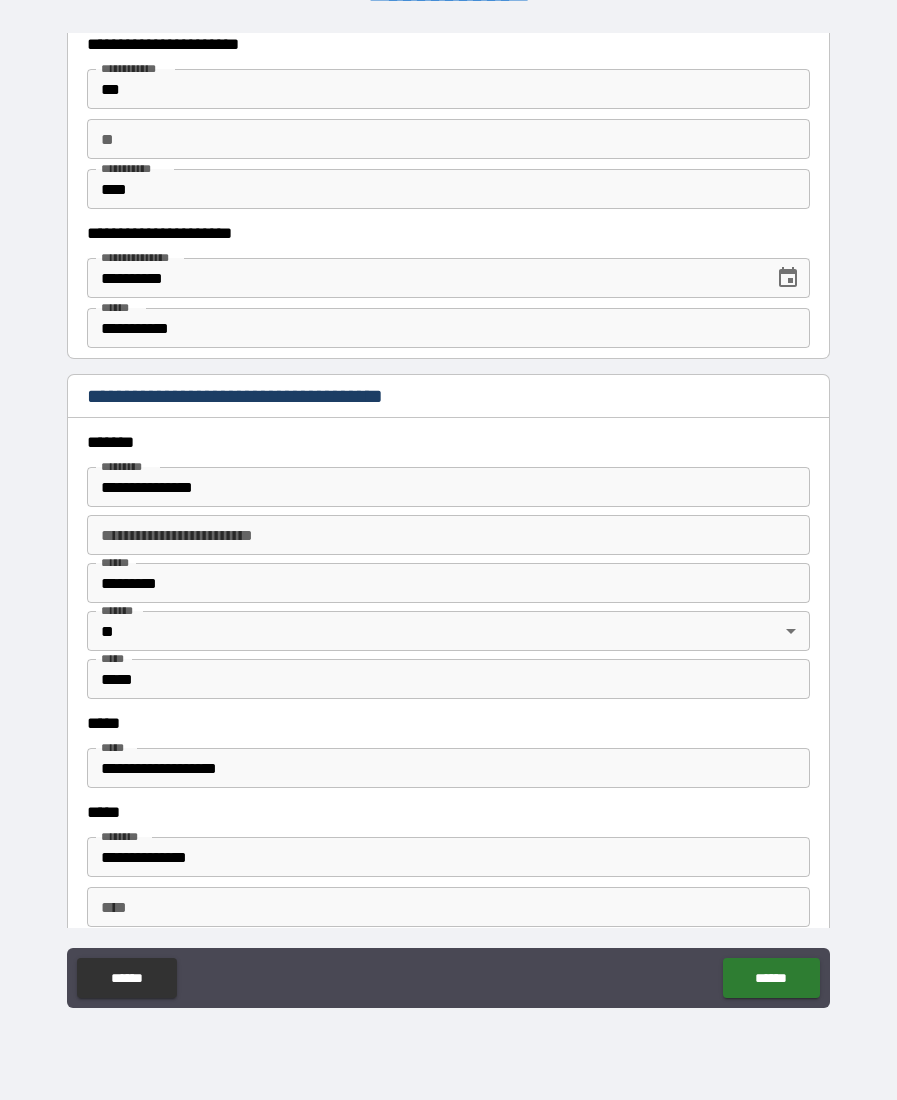 click on "**********" at bounding box center (448, 768) 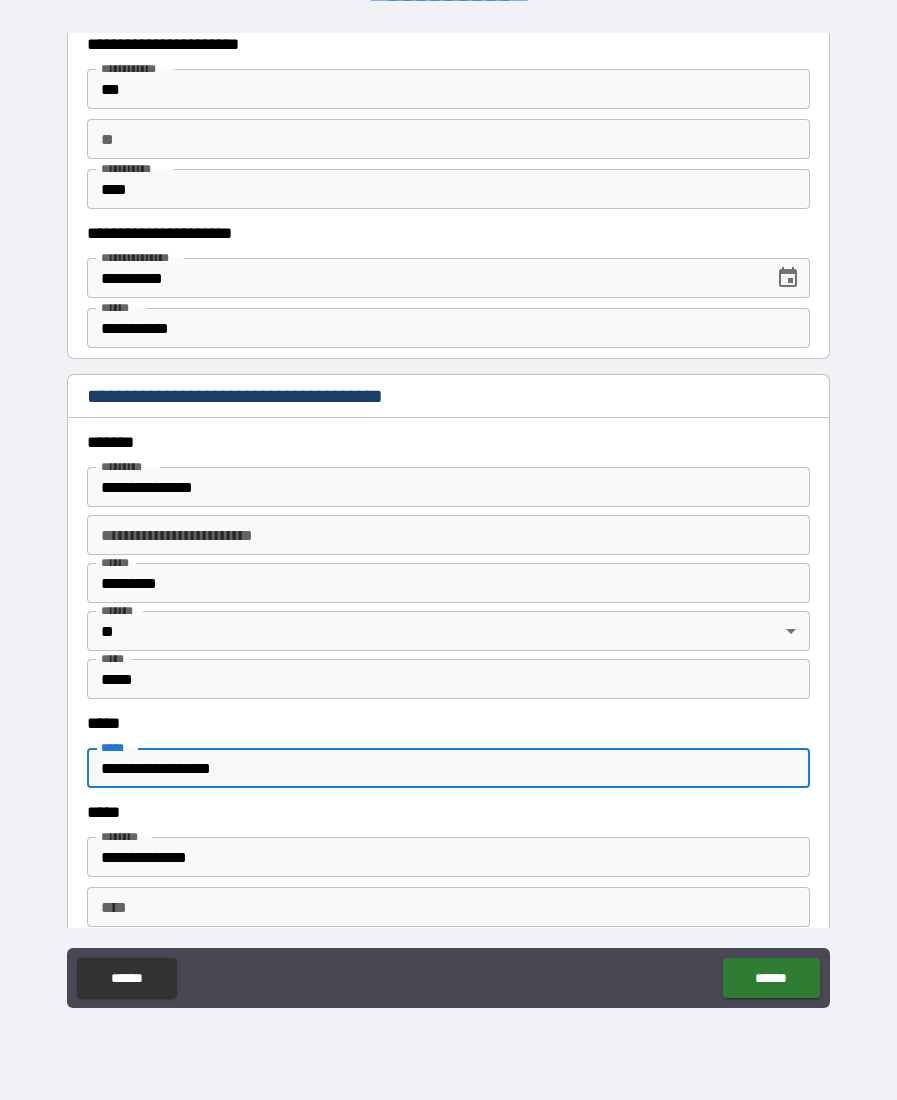 type on "**********" 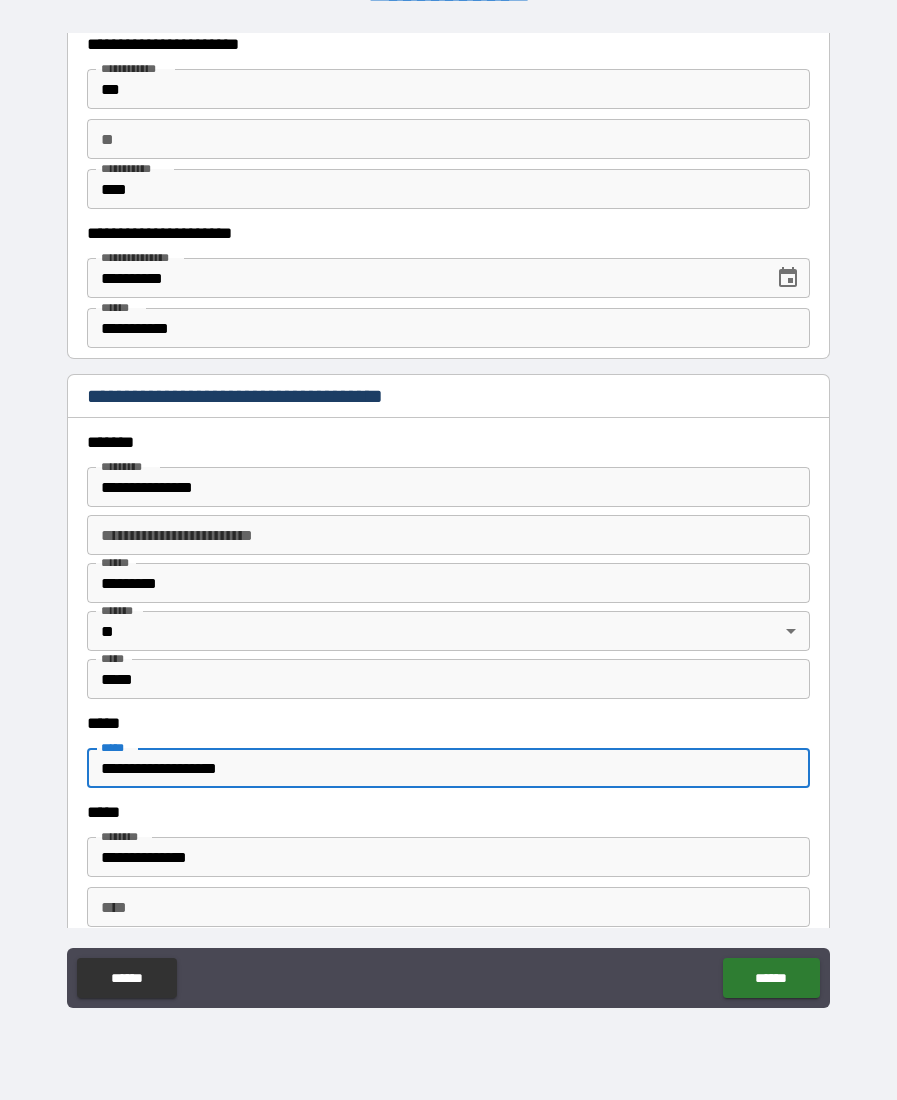 click on "******" at bounding box center [771, 978] 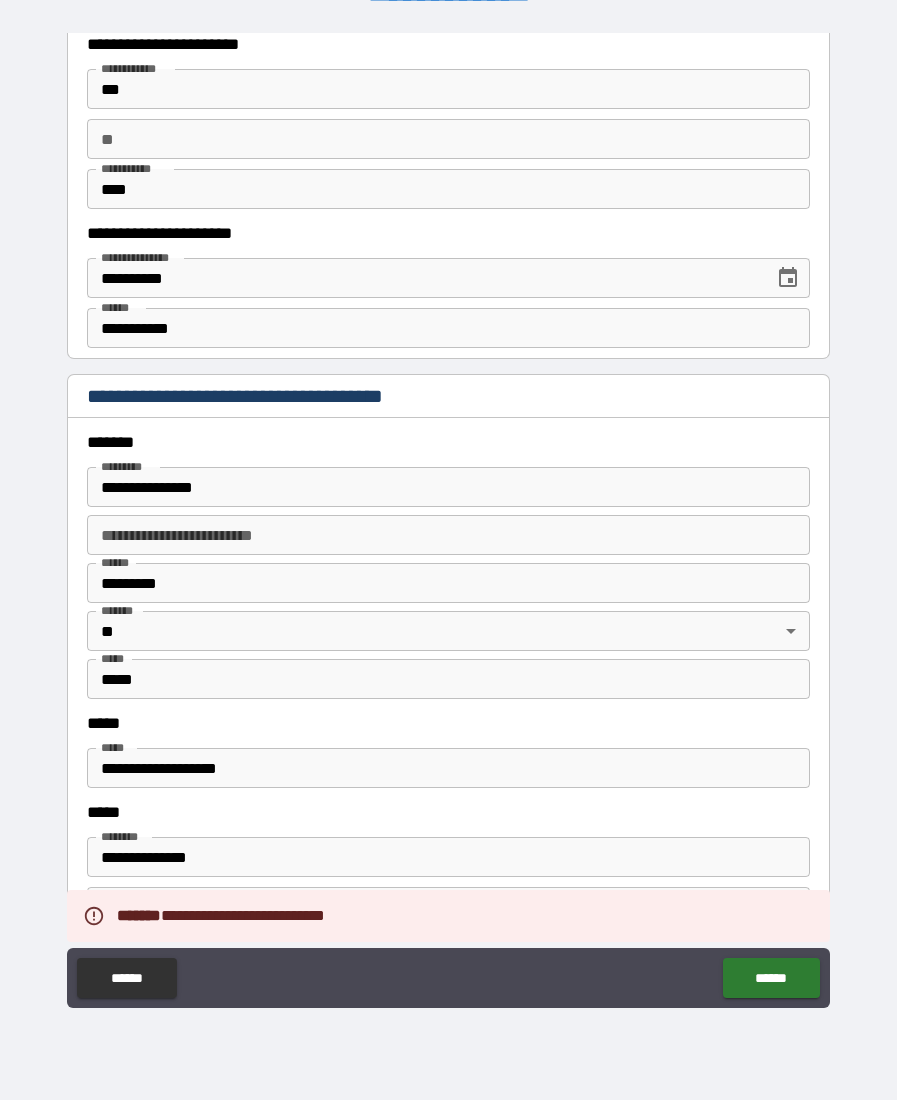 click on "******" at bounding box center (771, 978) 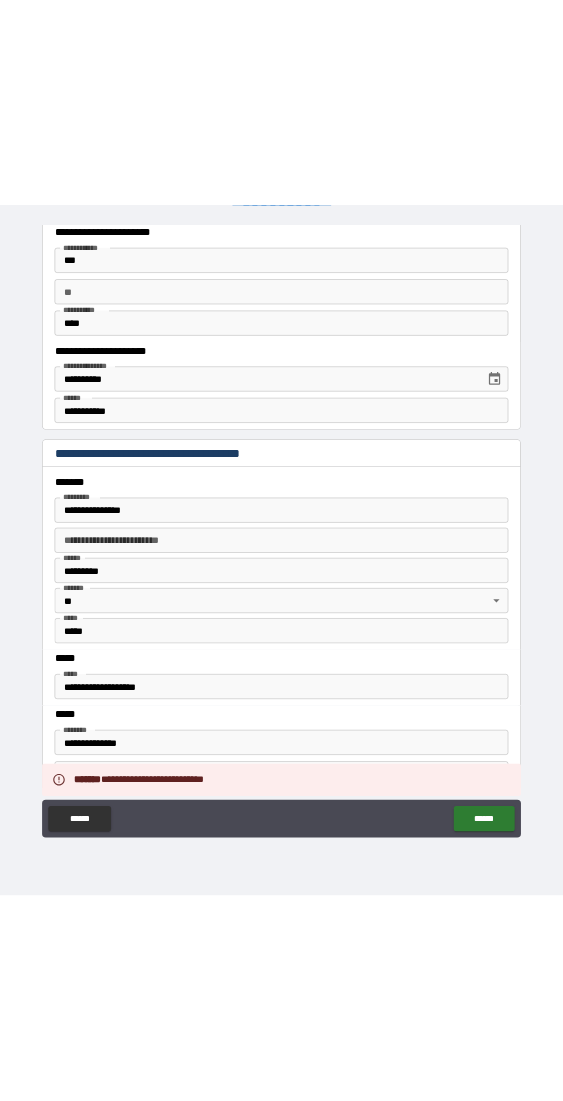scroll, scrollTop: 0, scrollLeft: 0, axis: both 